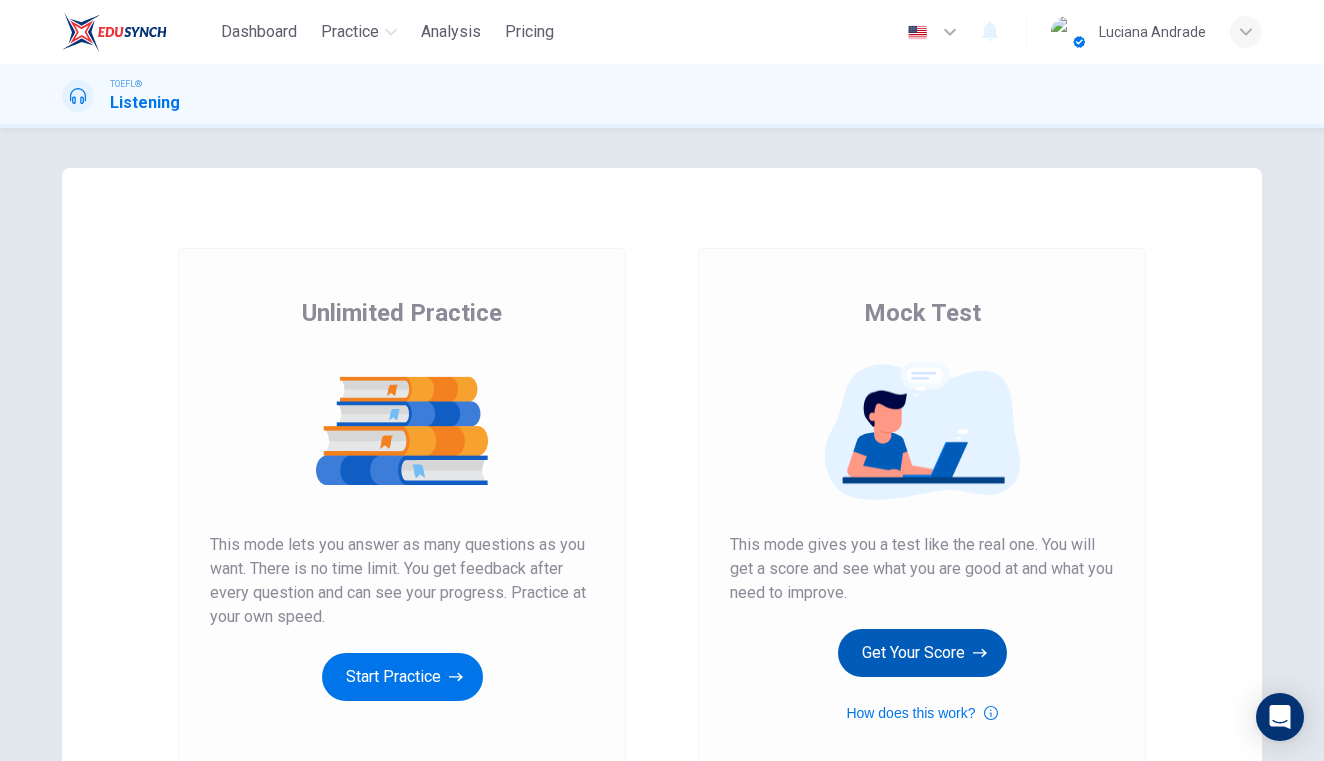 scroll, scrollTop: 0, scrollLeft: 0, axis: both 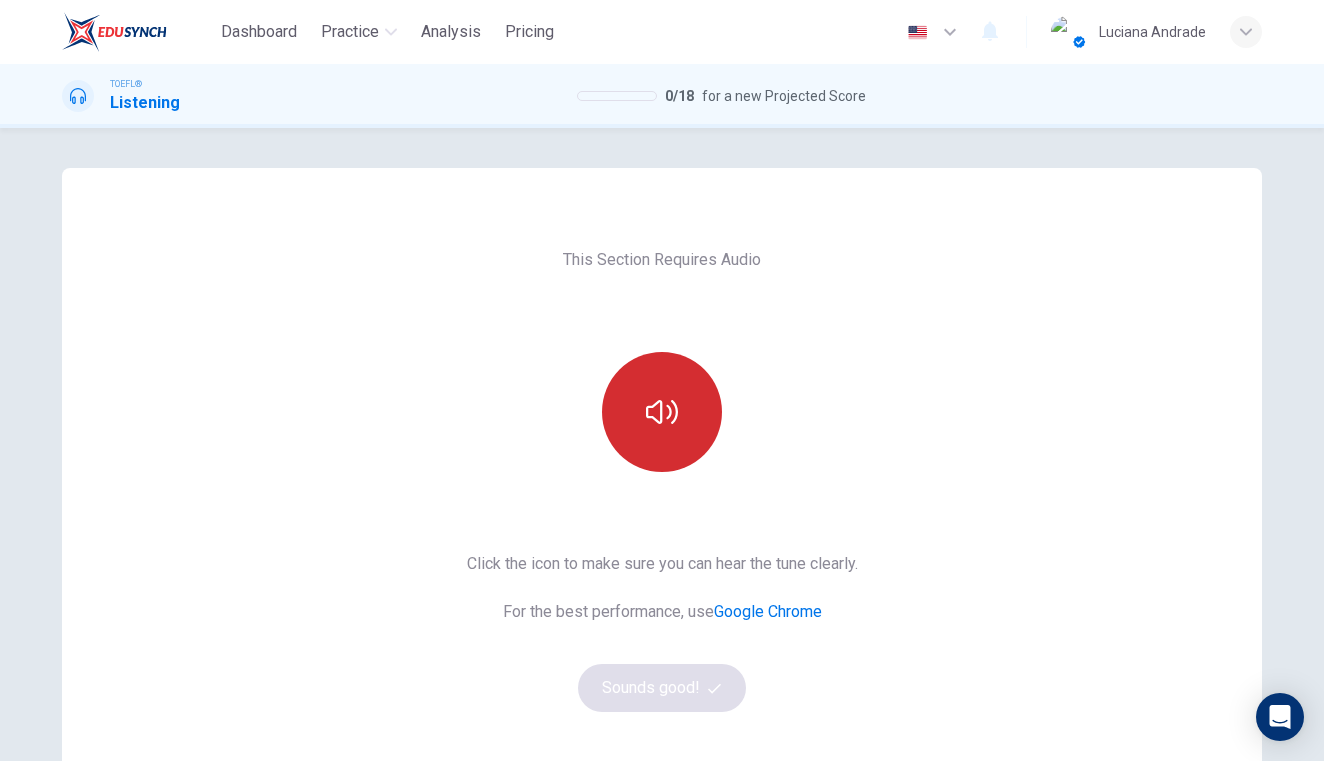 click at bounding box center (662, 412) 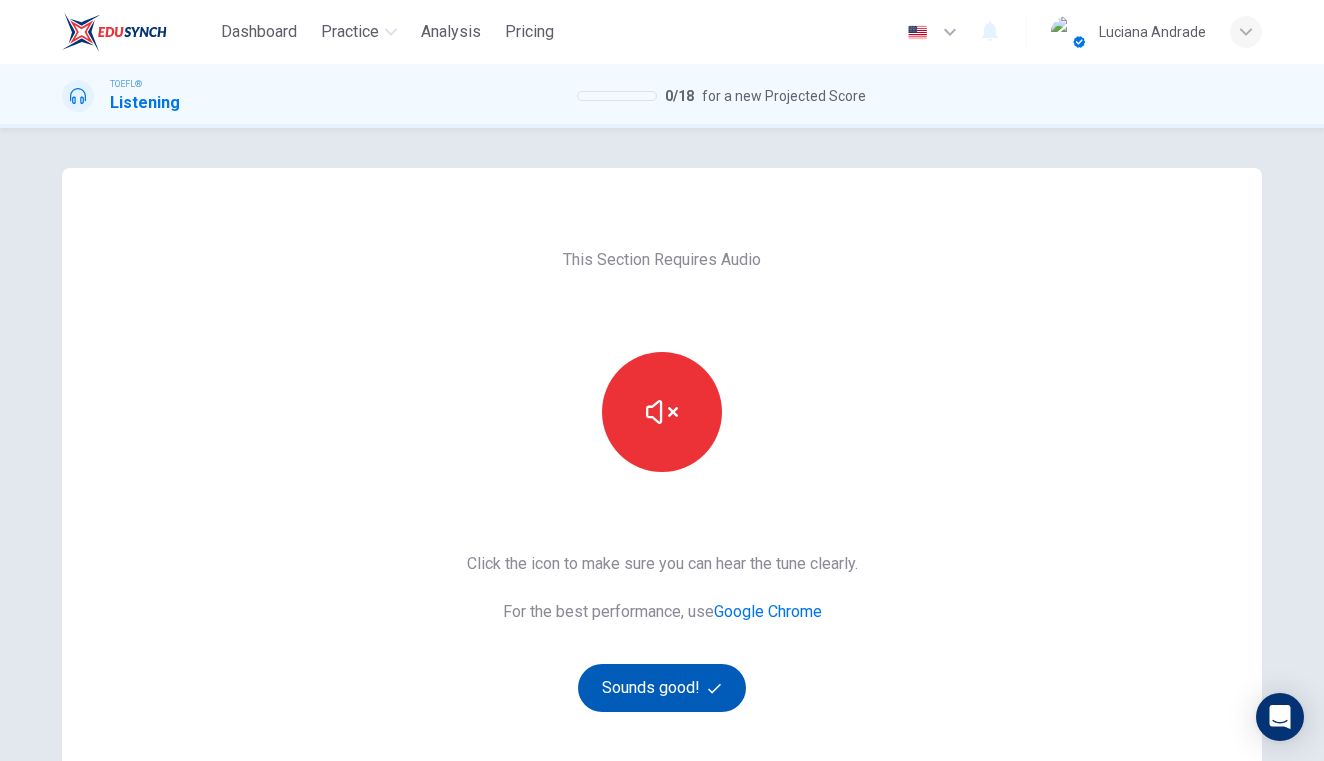 click on "Sounds good!" at bounding box center [662, 688] 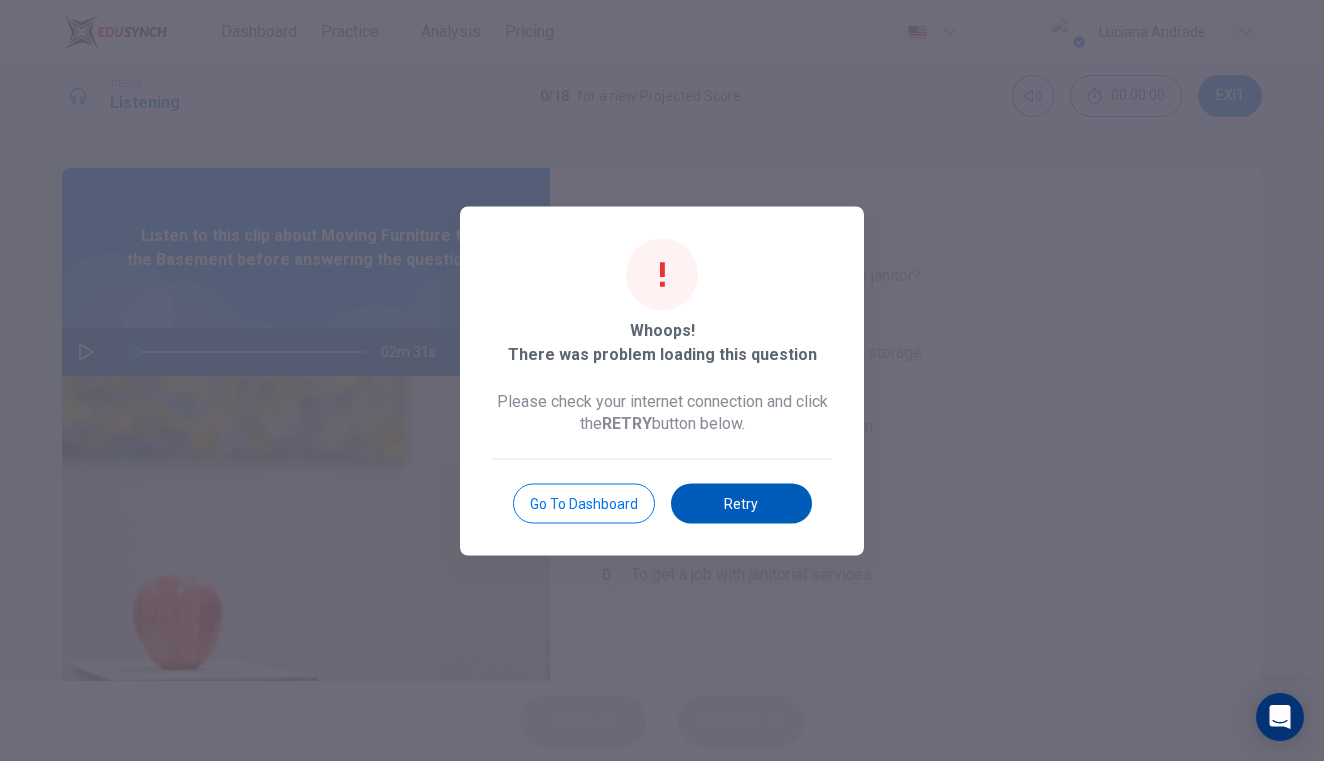 click on "Retry" at bounding box center (741, 503) 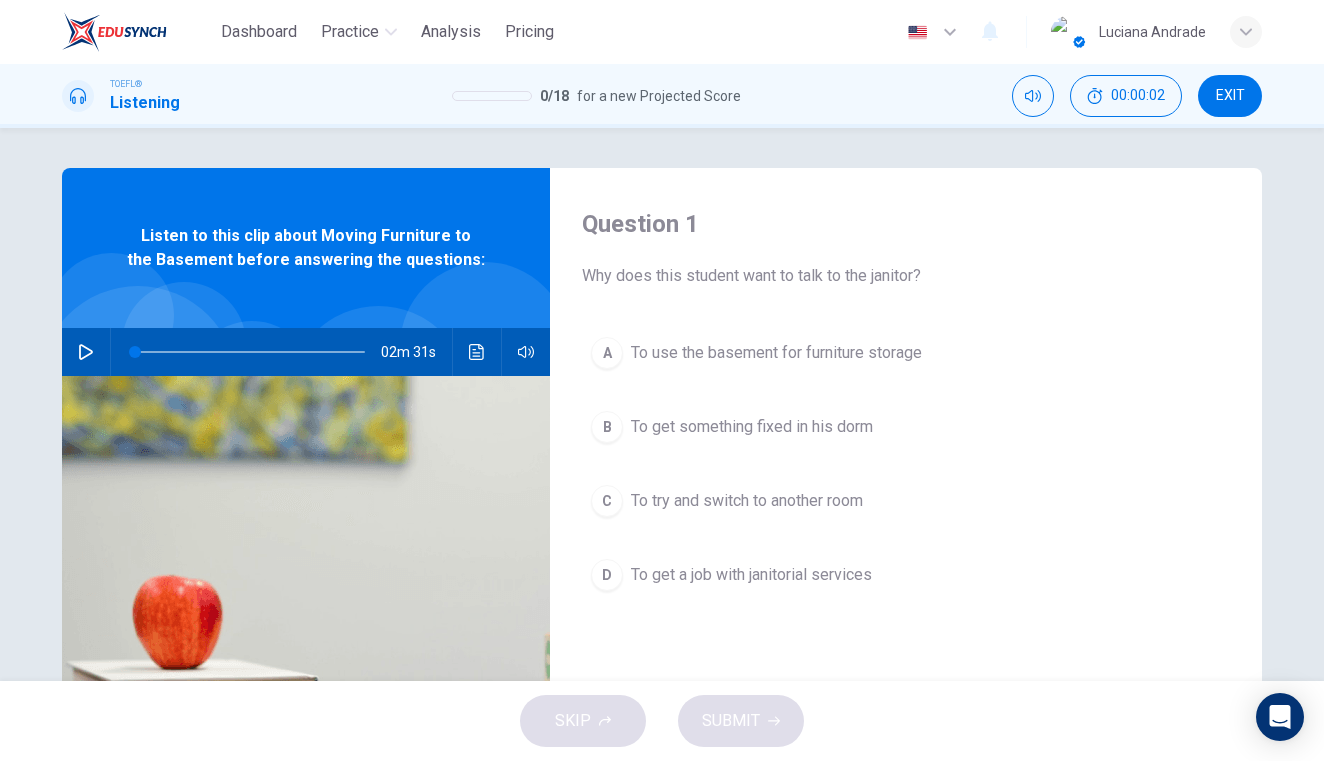click at bounding box center [86, 352] 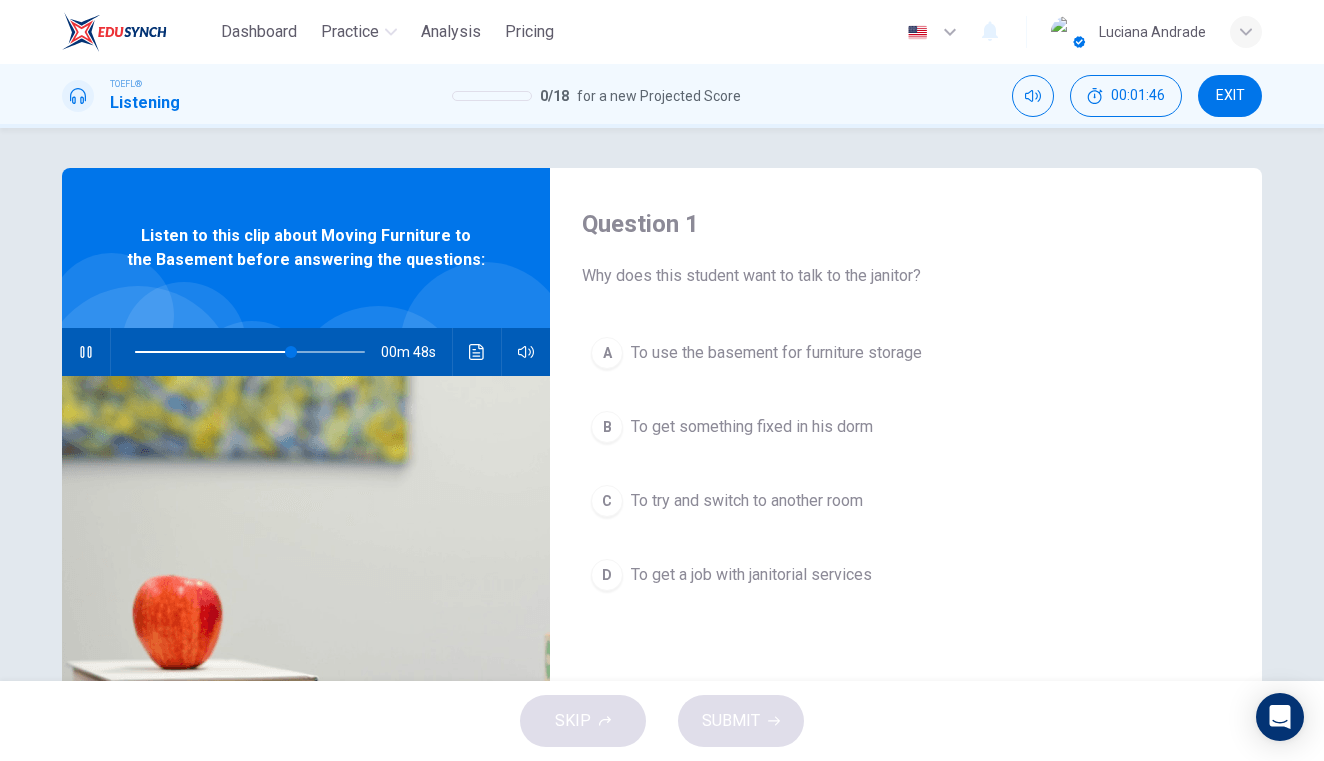 click at bounding box center [86, 352] 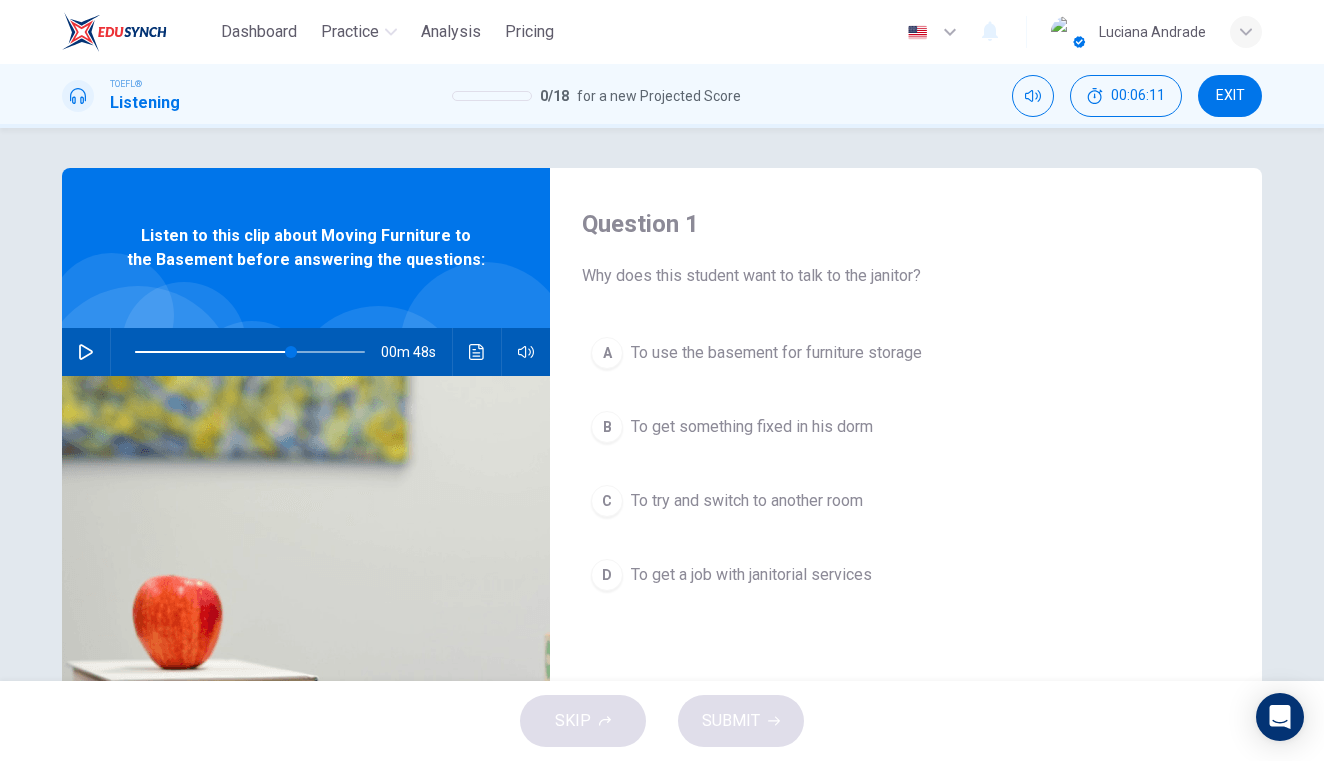 click at bounding box center [86, 352] 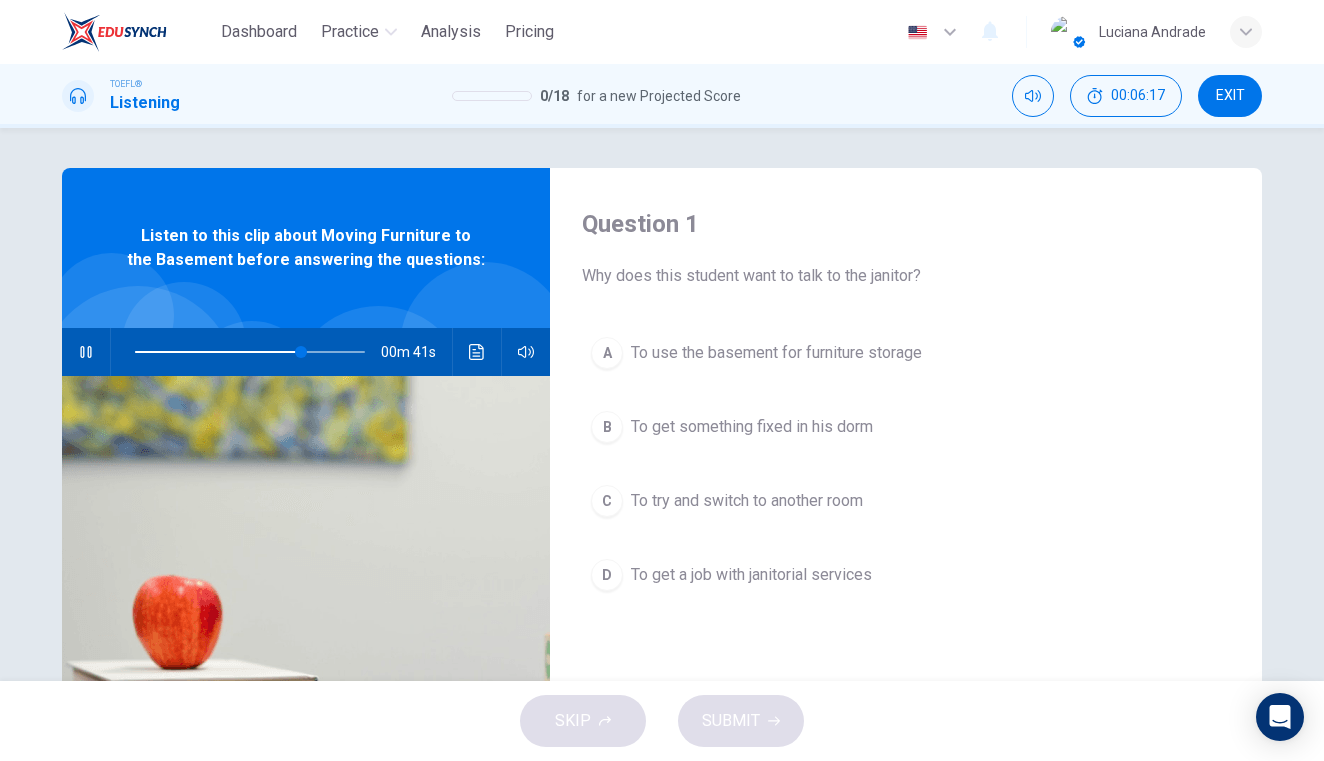 click on "To use the basement for furniture storage" at bounding box center (776, 353) 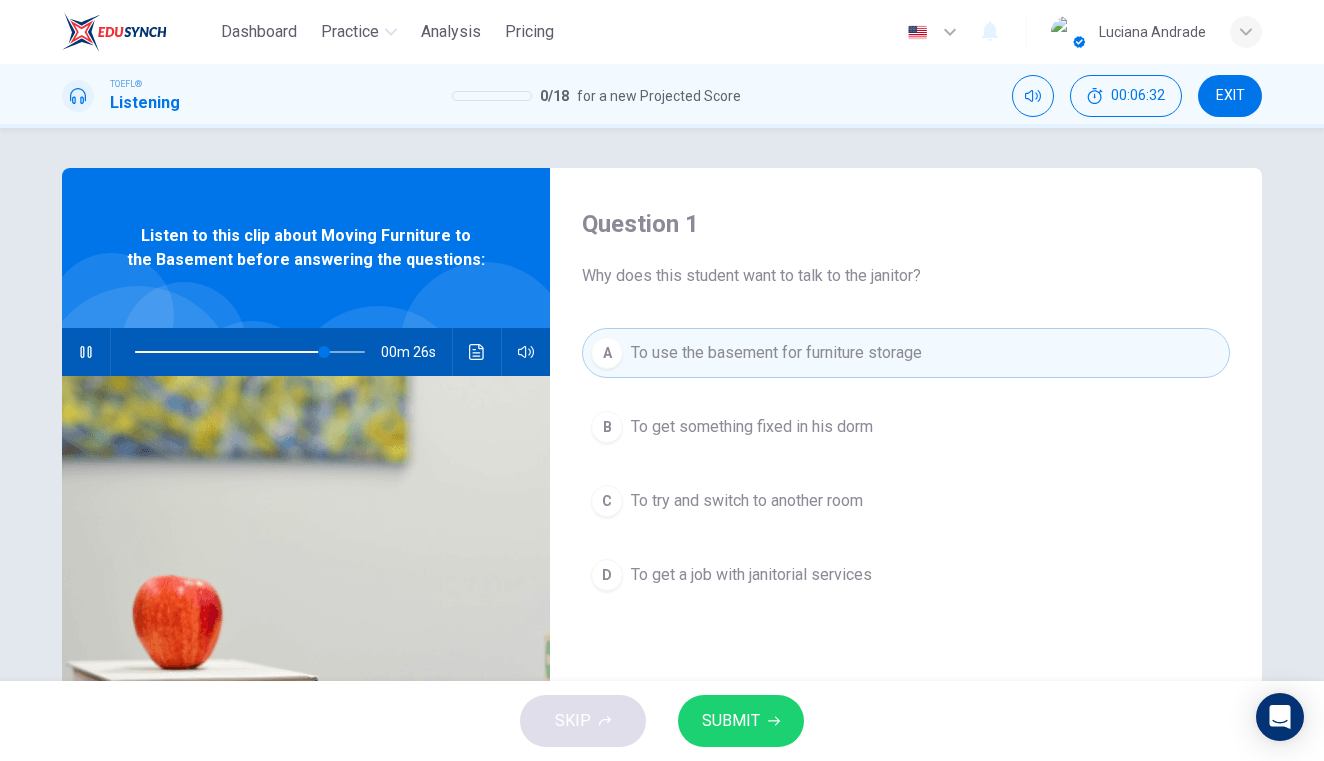 click on "SUBMIT" at bounding box center (731, 721) 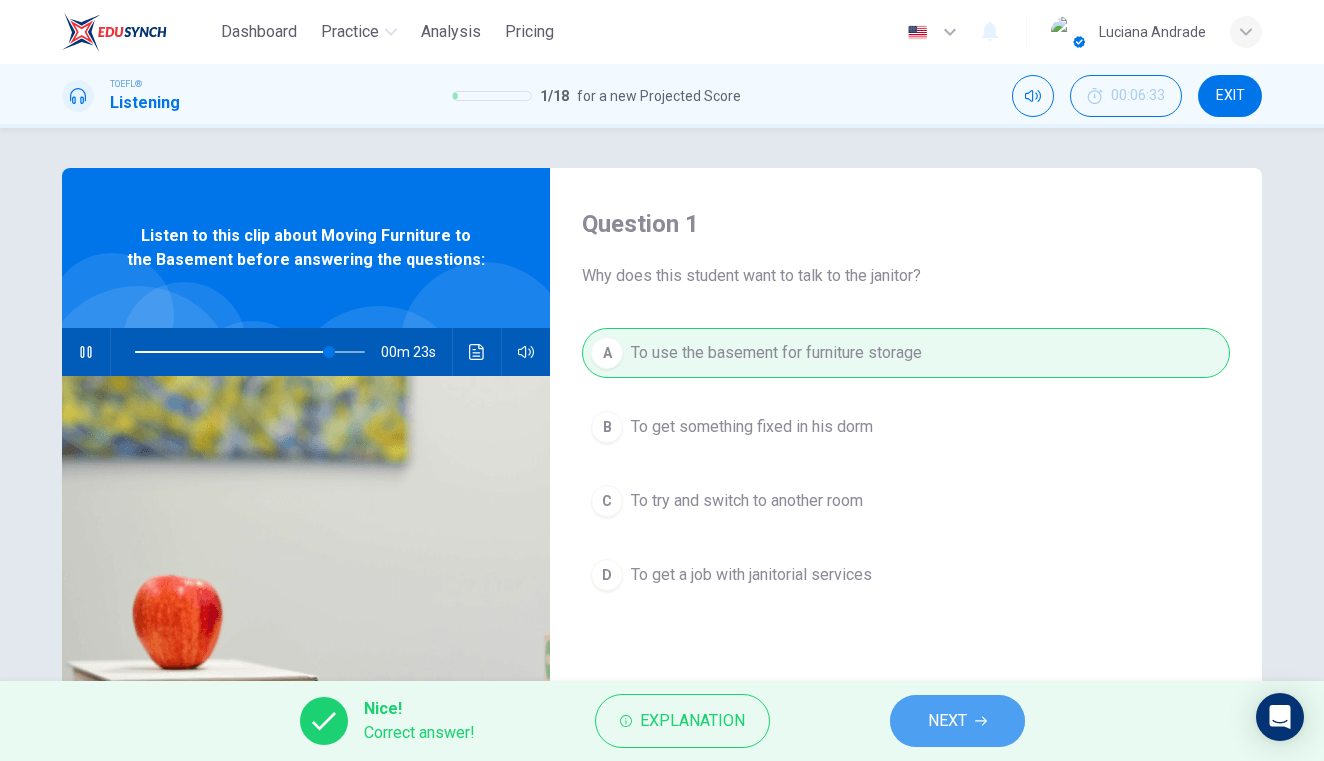 click on "NEXT" at bounding box center [947, 721] 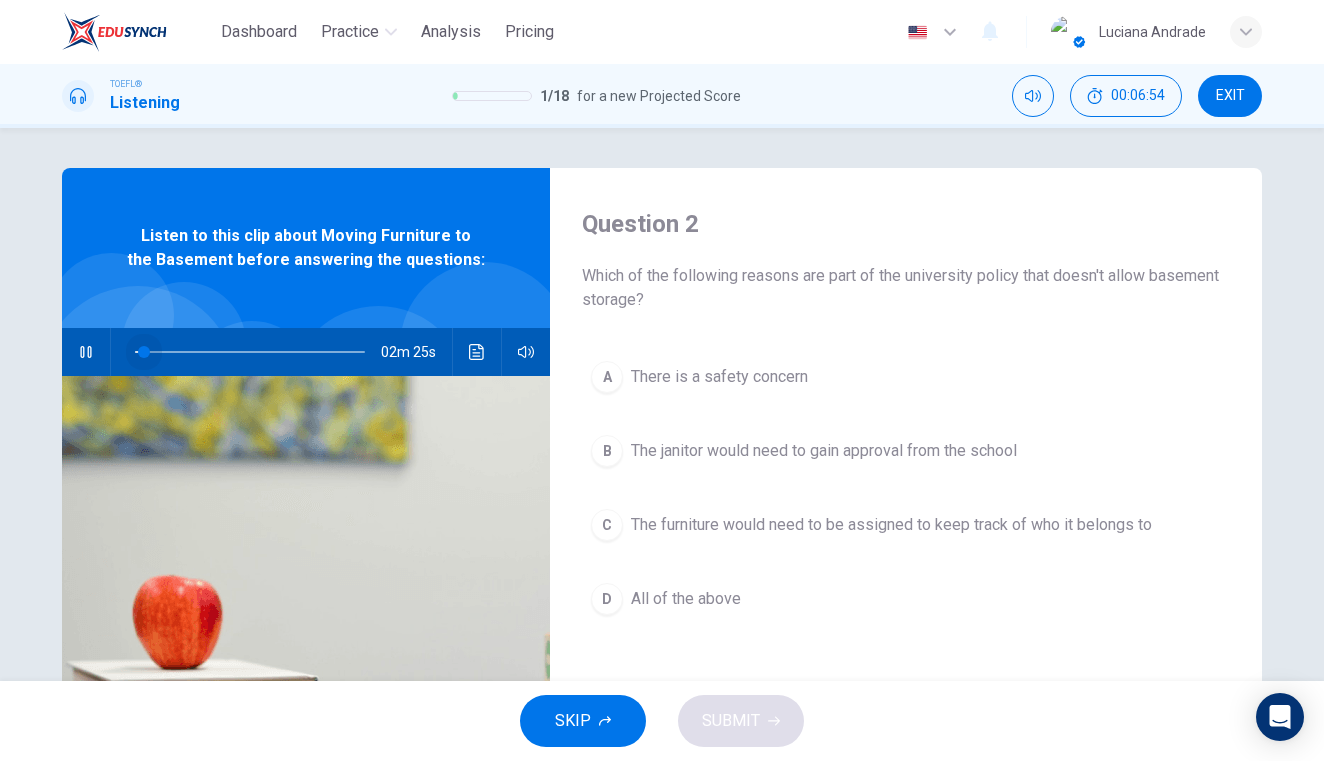 click at bounding box center [250, 352] 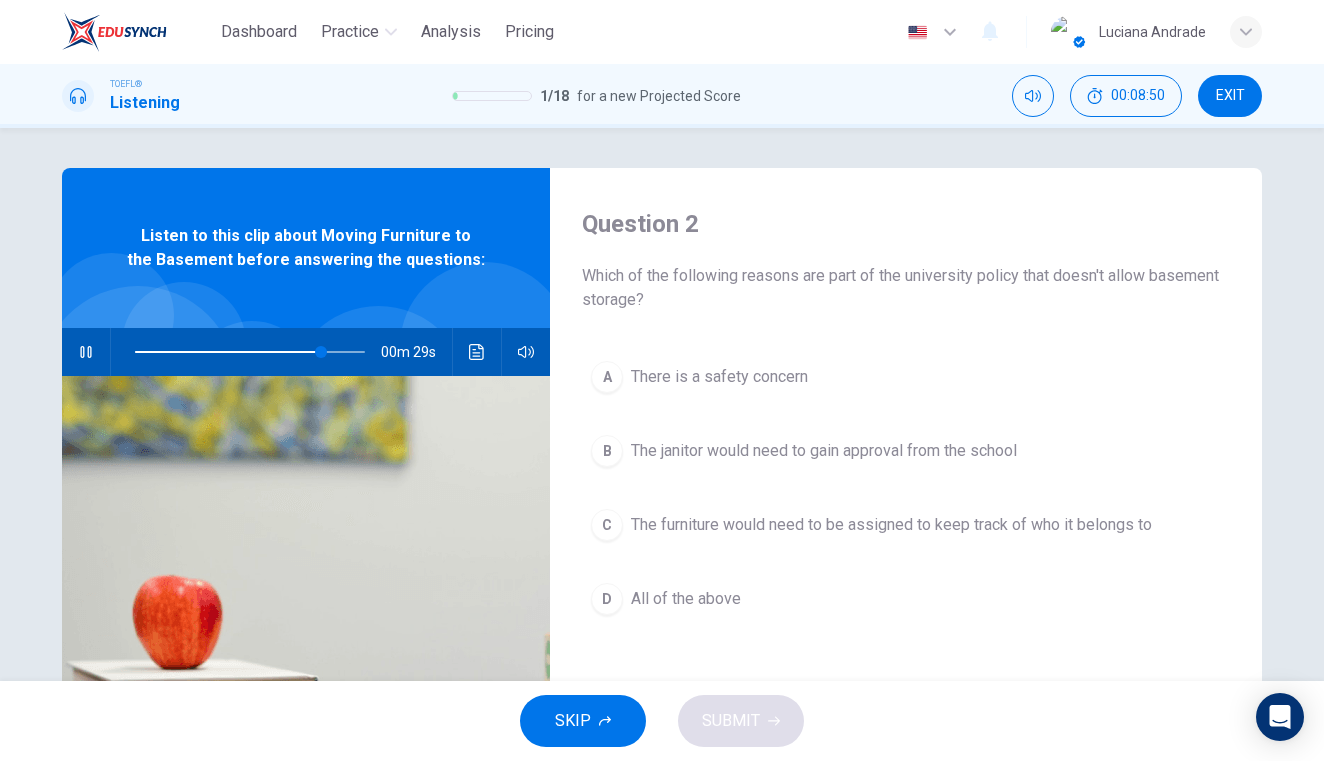 click on "All of the above" at bounding box center (719, 377) 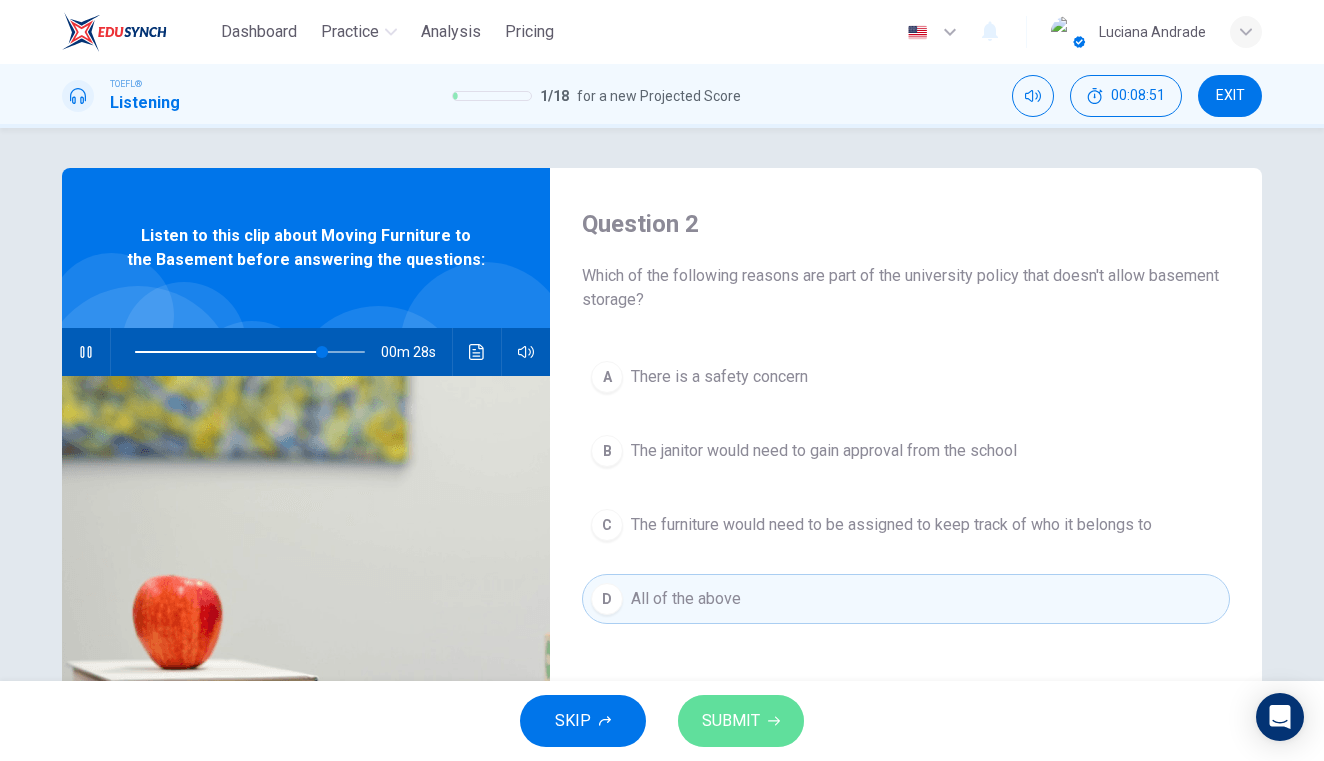 click on "SUBMIT" at bounding box center (741, 721) 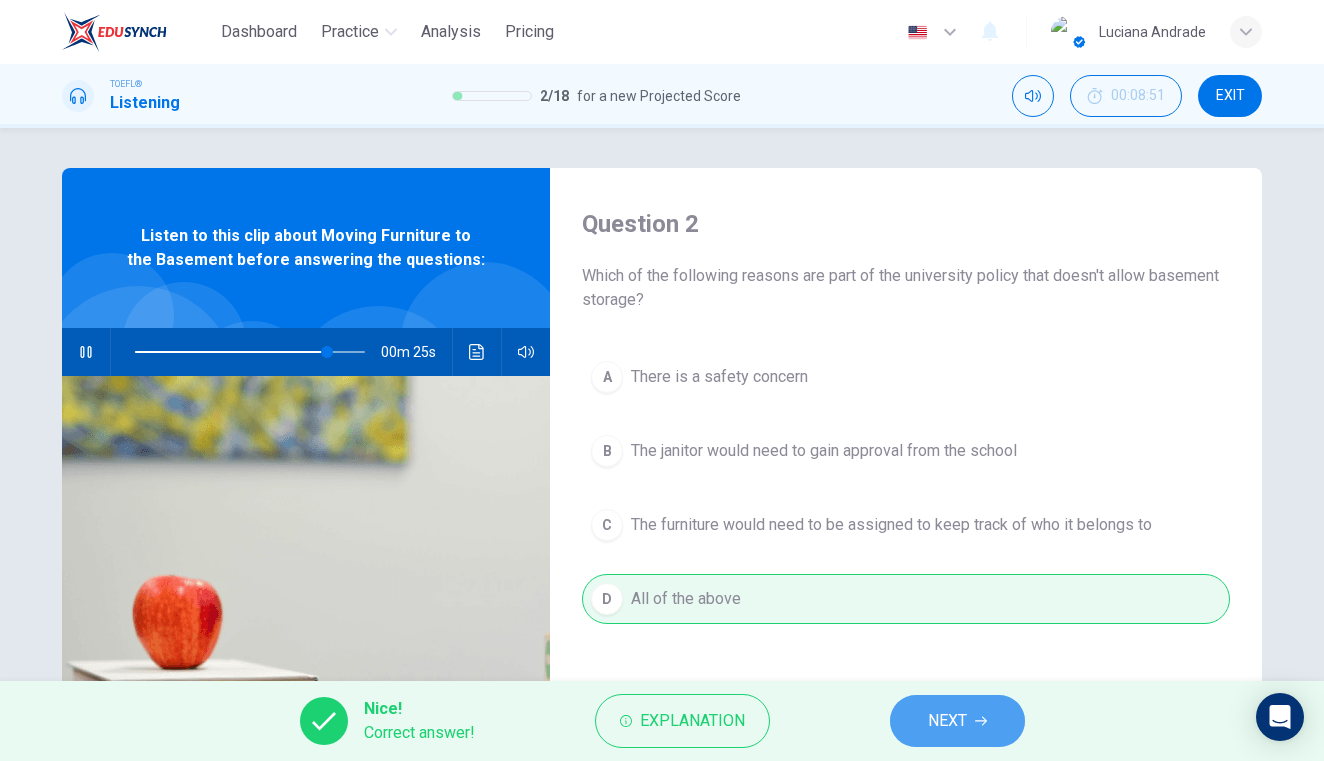 click on "NEXT" at bounding box center (947, 721) 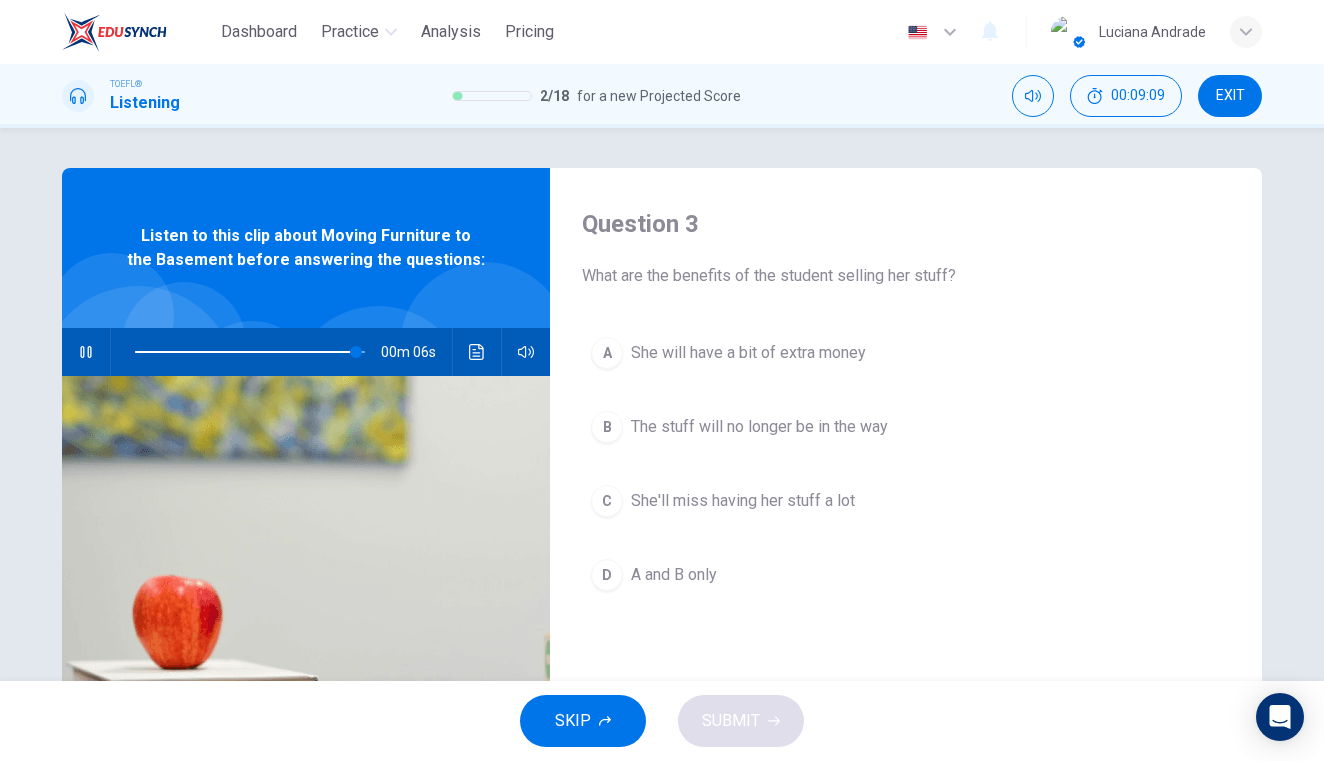 click on "A She will have a bit of extra money B The stuff will no longer be in the way C She'll miss having her stuff a lot D A and B only" at bounding box center (906, 484) 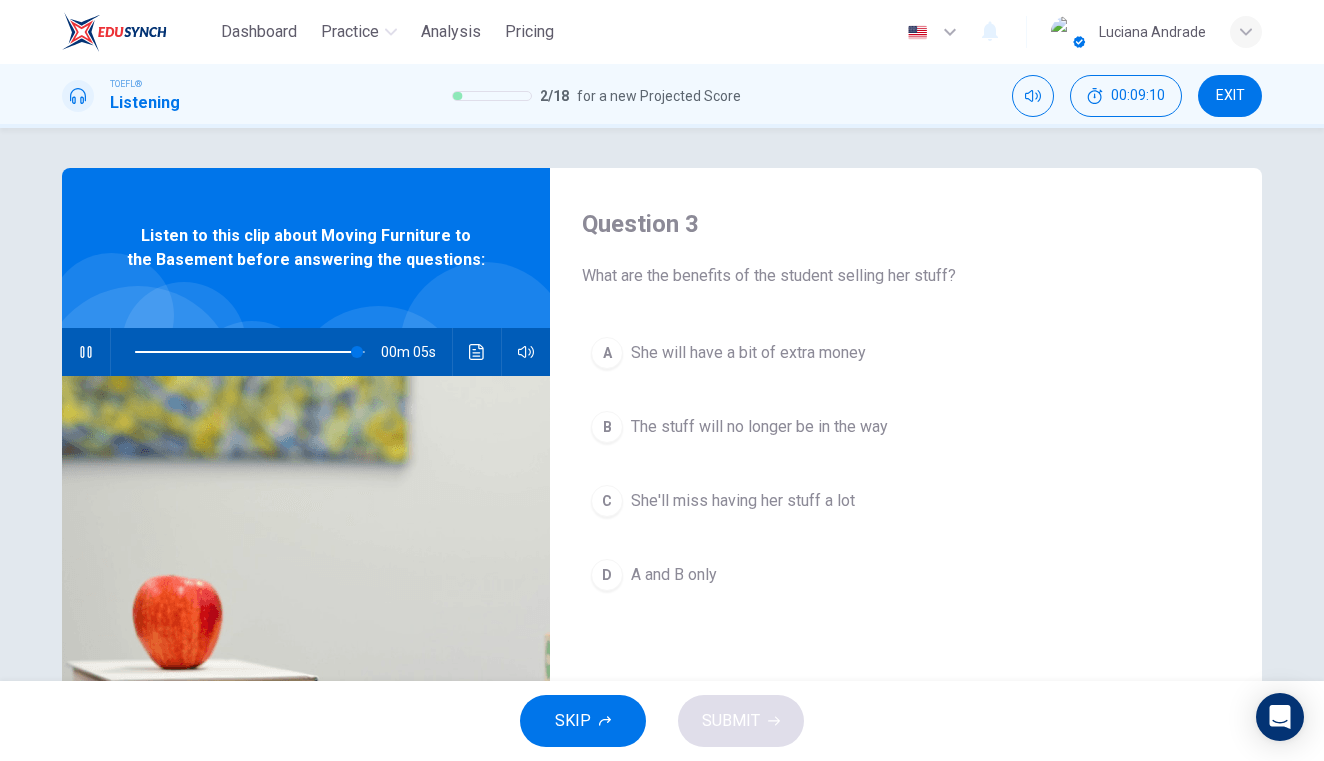 click on "She will have a bit of extra money" at bounding box center (748, 353) 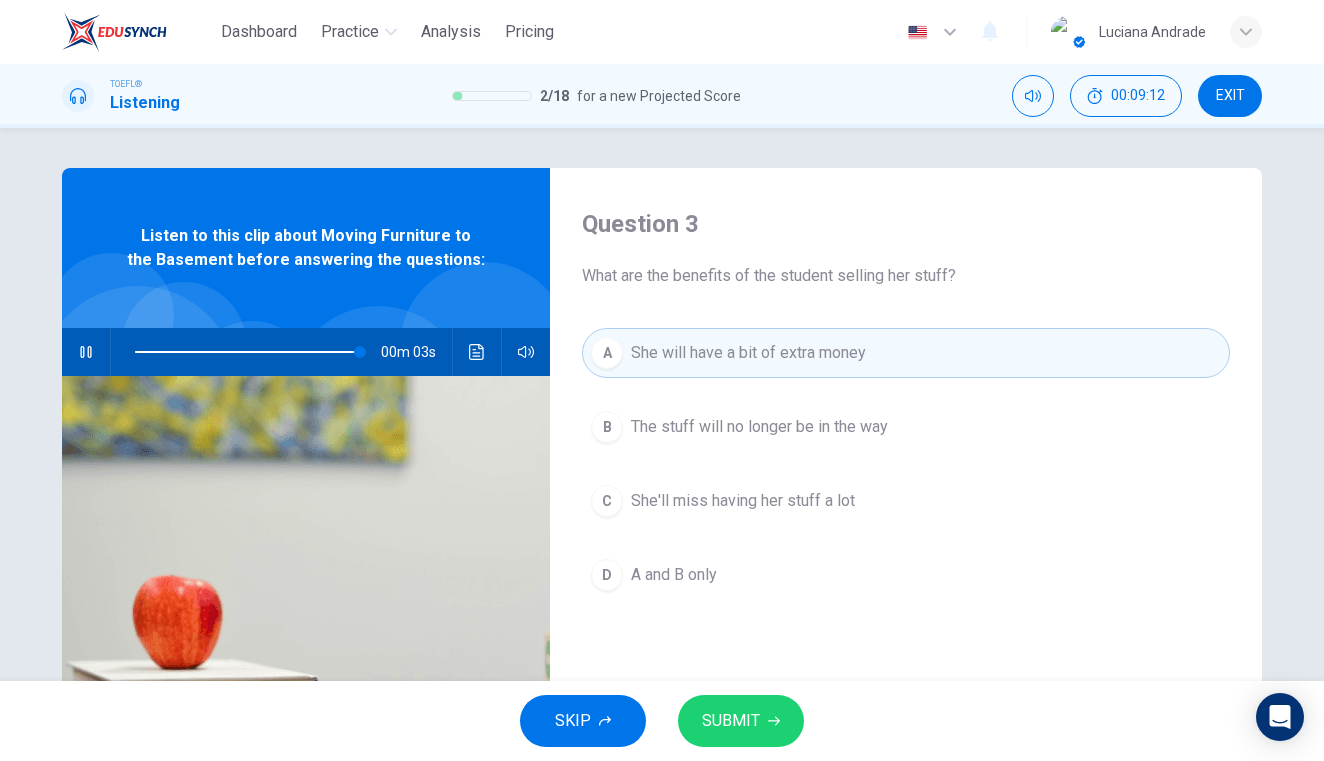 click on "SUBMIT" at bounding box center [731, 721] 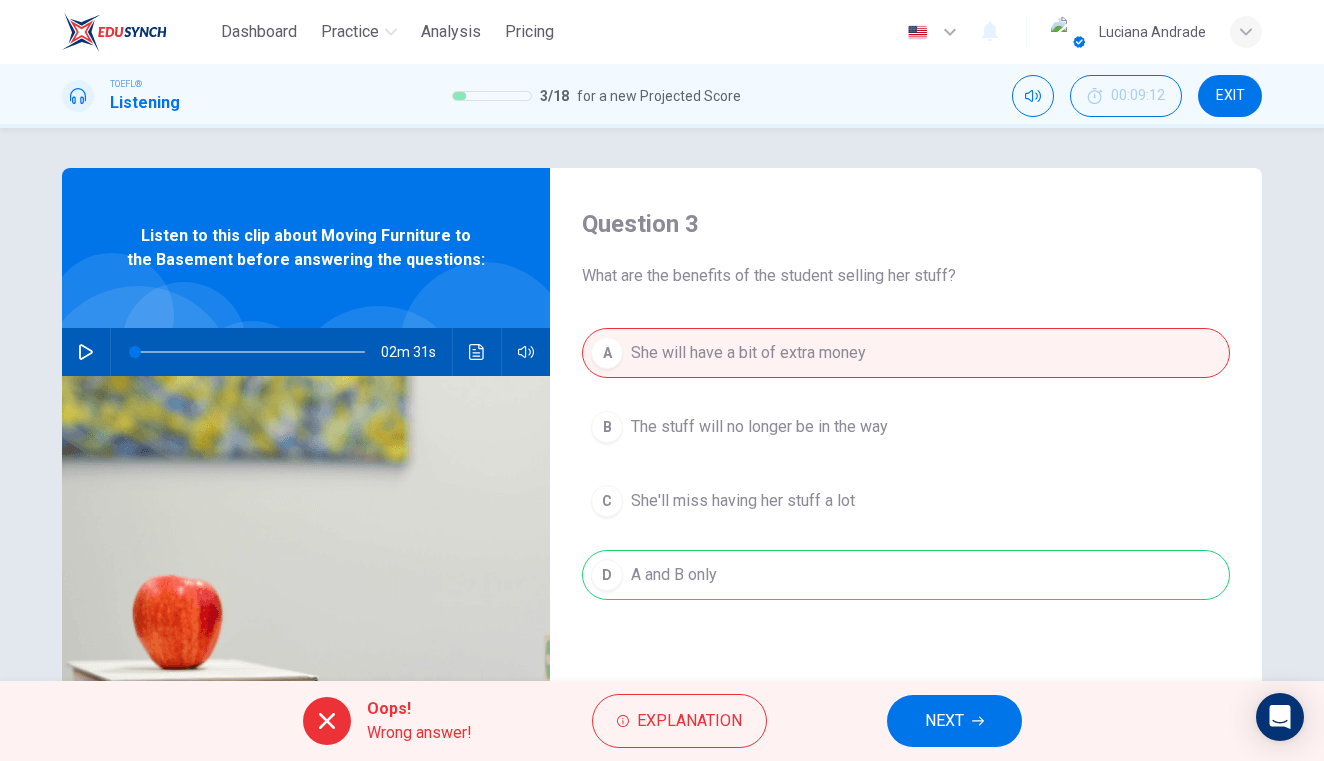 click on "NEXT" at bounding box center [944, 721] 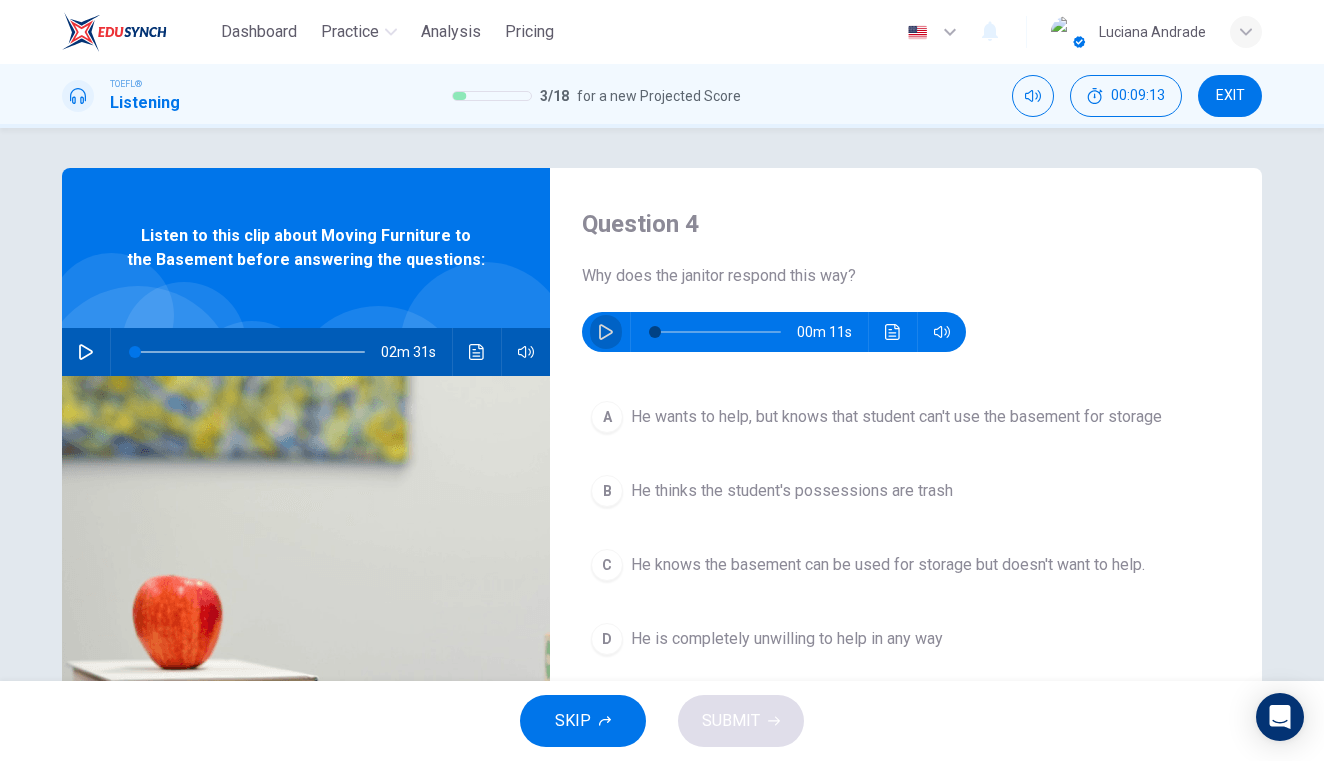 click at bounding box center (606, 332) 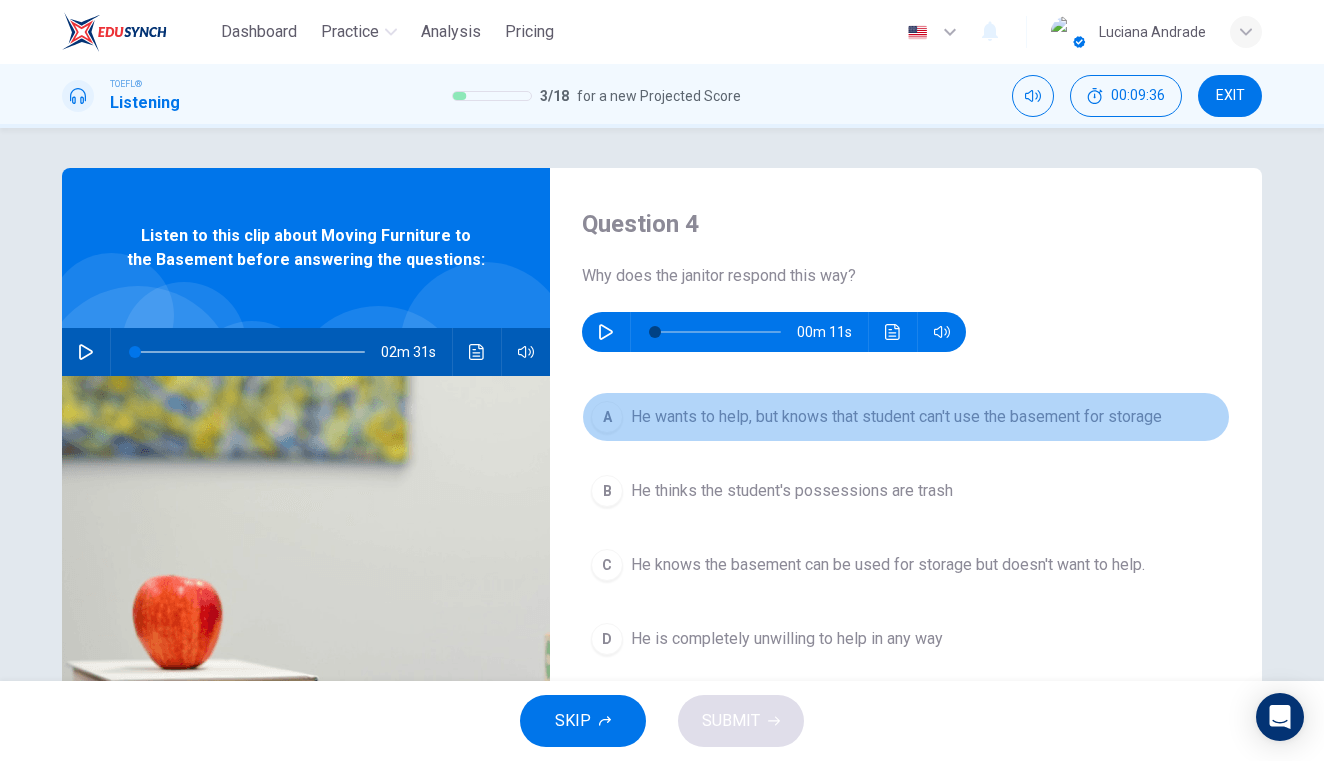 click on "He wants to help, but knows that student can't use the basement for storage" at bounding box center (896, 417) 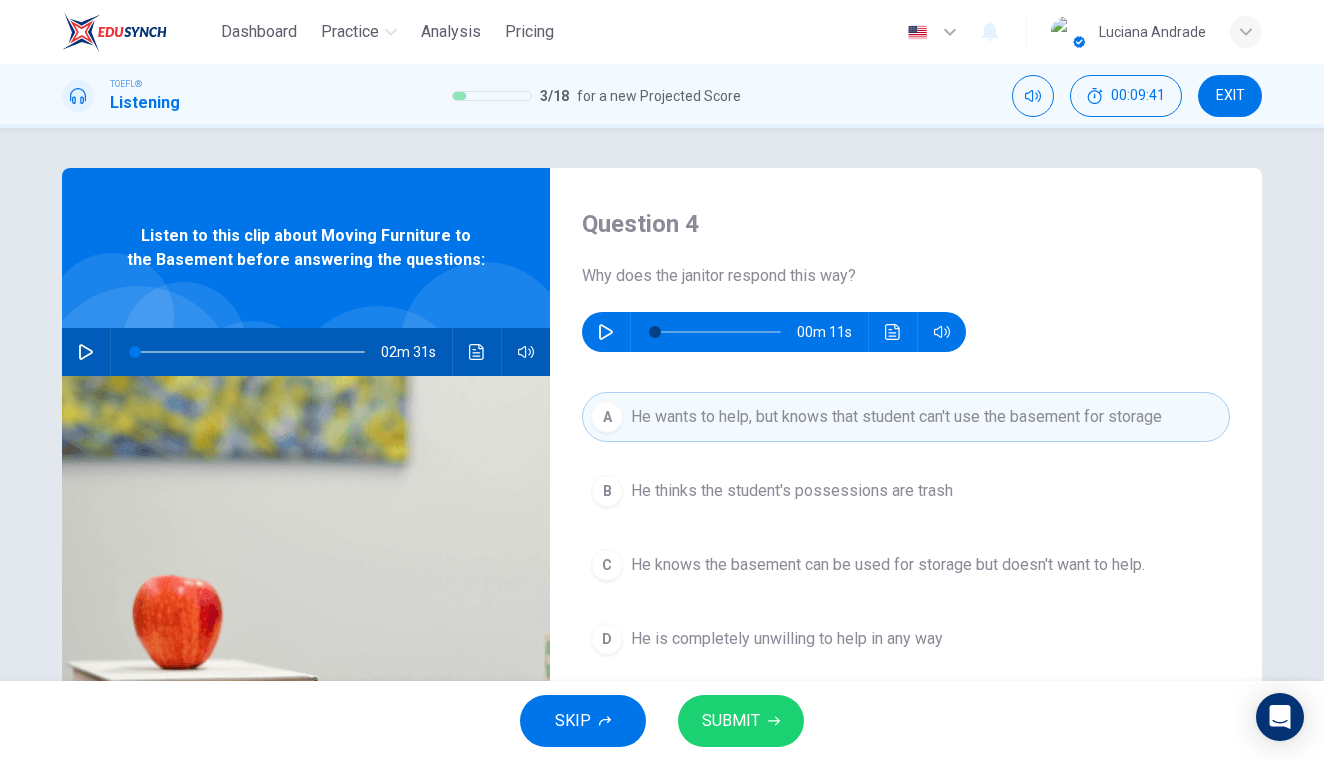 click on "SUBMIT" at bounding box center (731, 721) 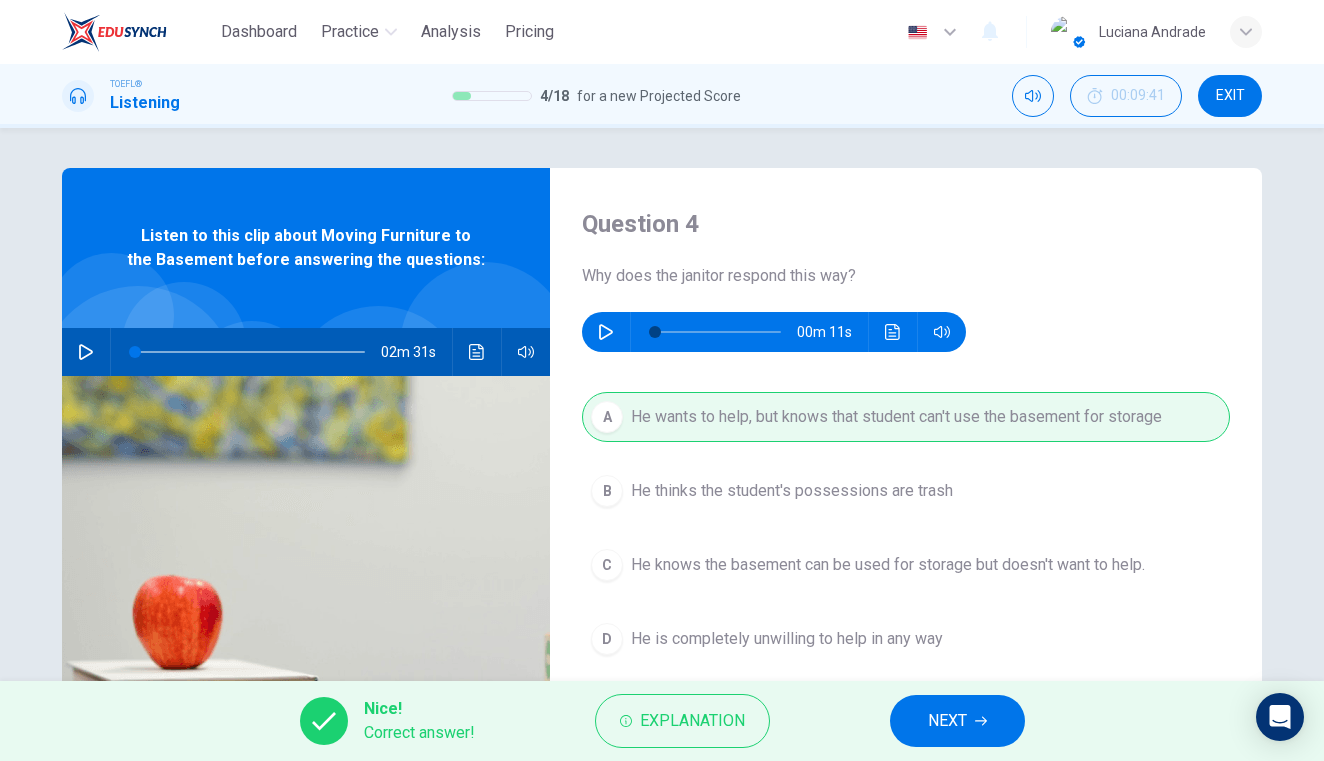 click on "NEXT" at bounding box center [957, 721] 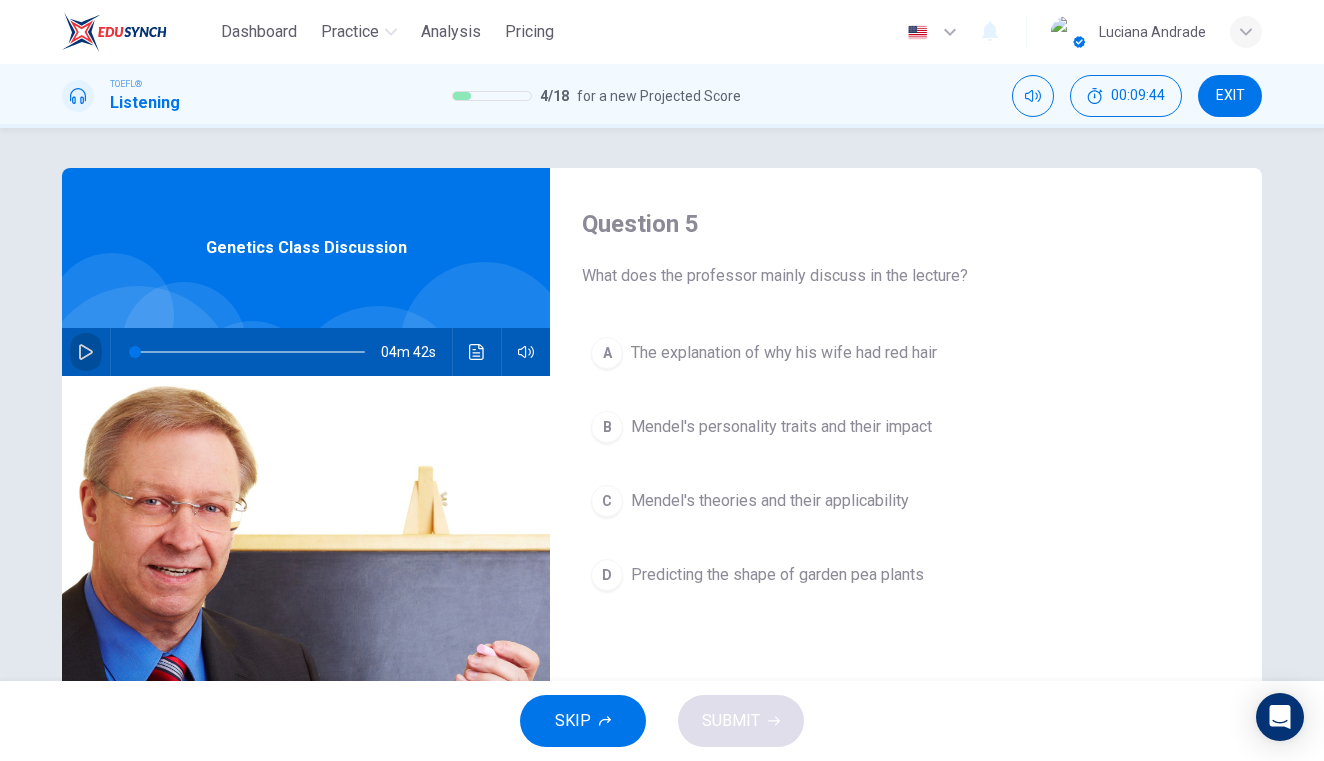 click at bounding box center (86, 352) 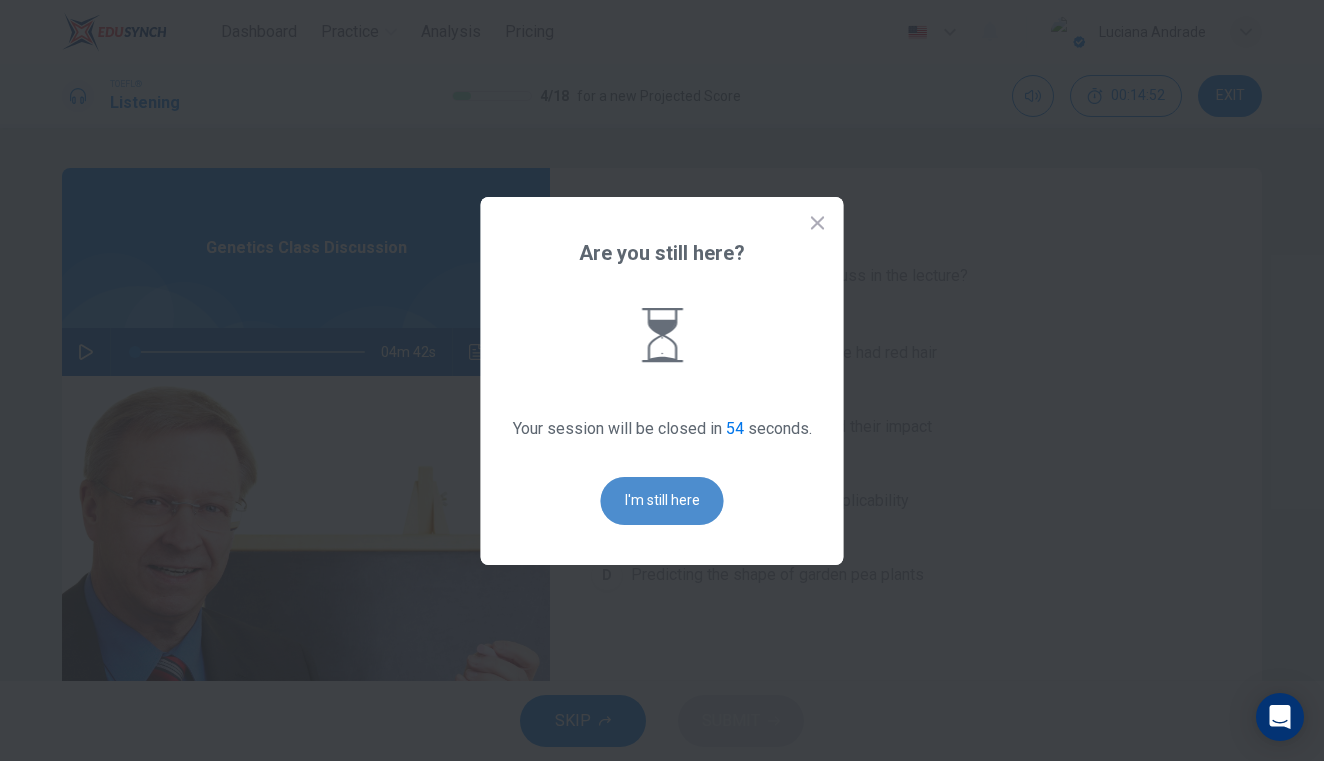 click on "I'm still here" at bounding box center [662, 501] 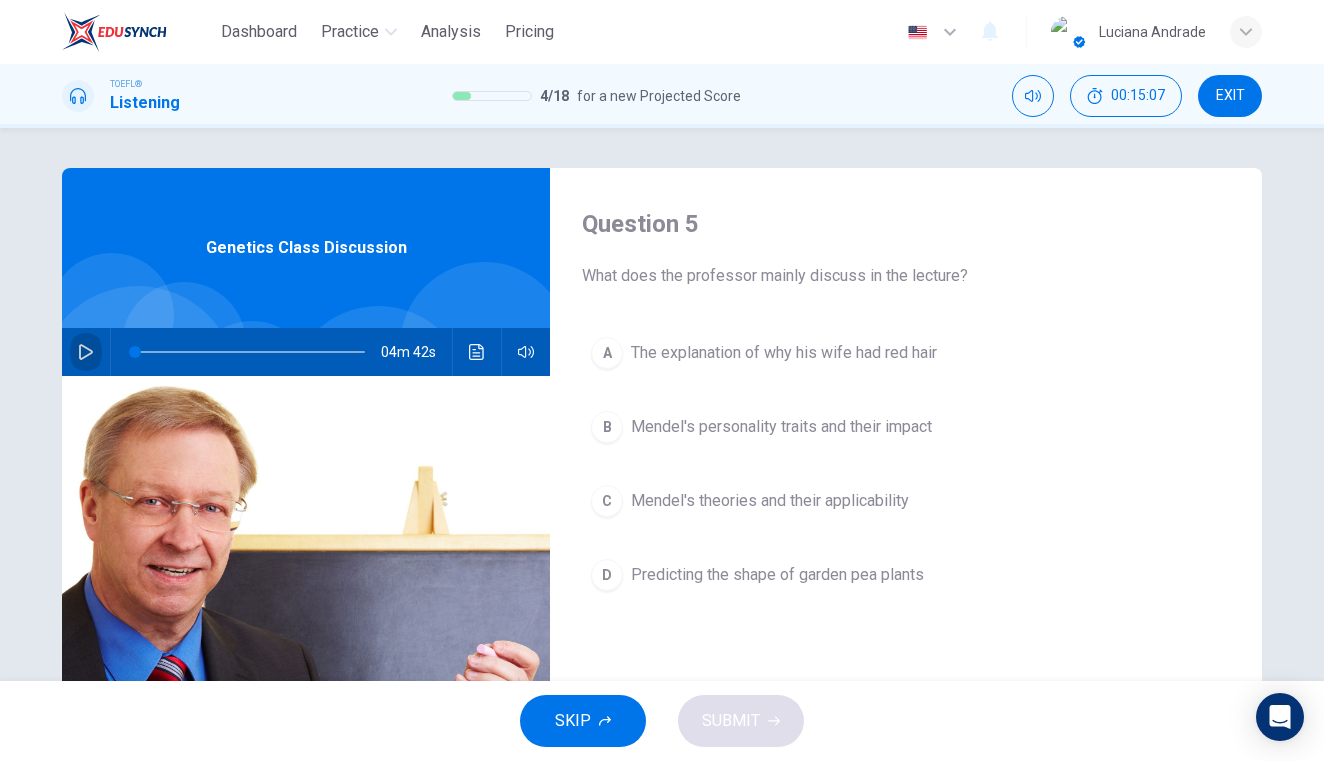 click at bounding box center [86, 352] 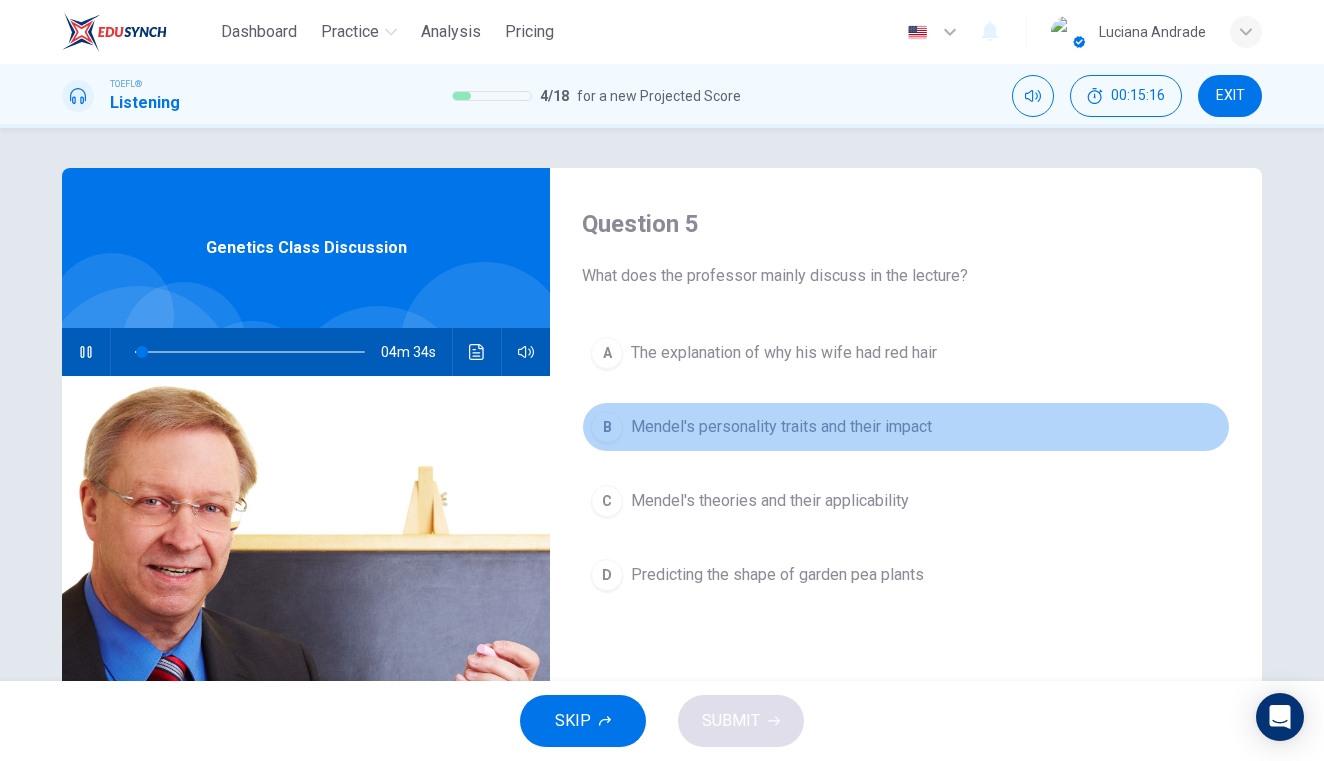 click on "Mendel's personality traits and their impact" at bounding box center [784, 353] 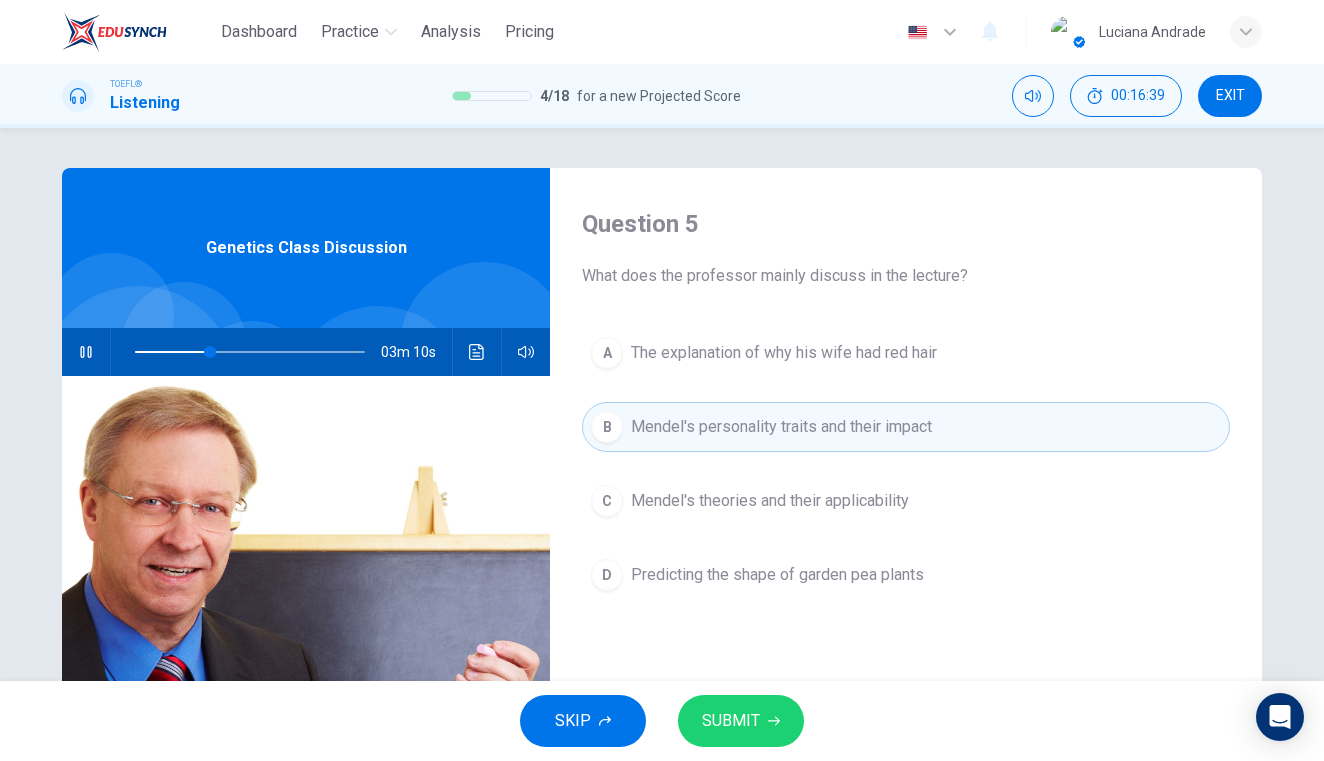 click on "Mendel's theories and their applicability" at bounding box center (784, 353) 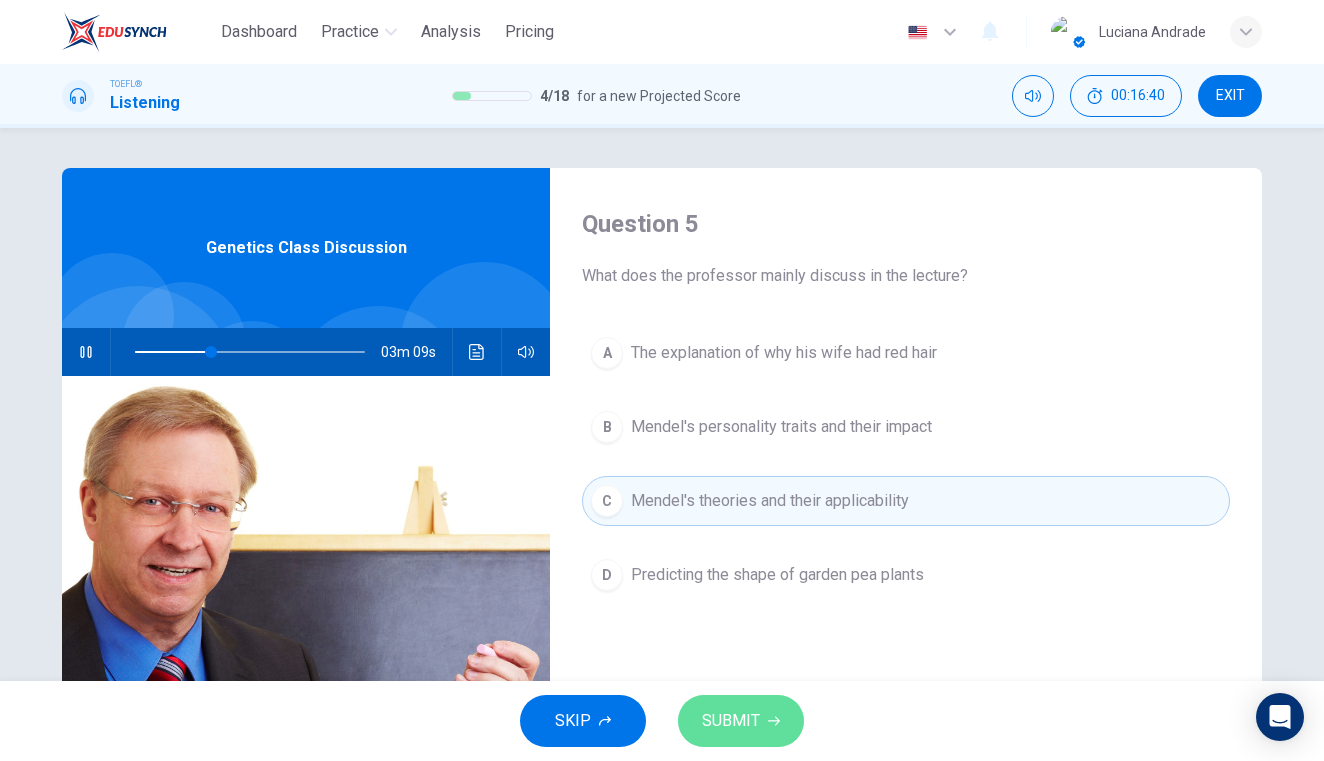click on "SUBMIT" at bounding box center [731, 721] 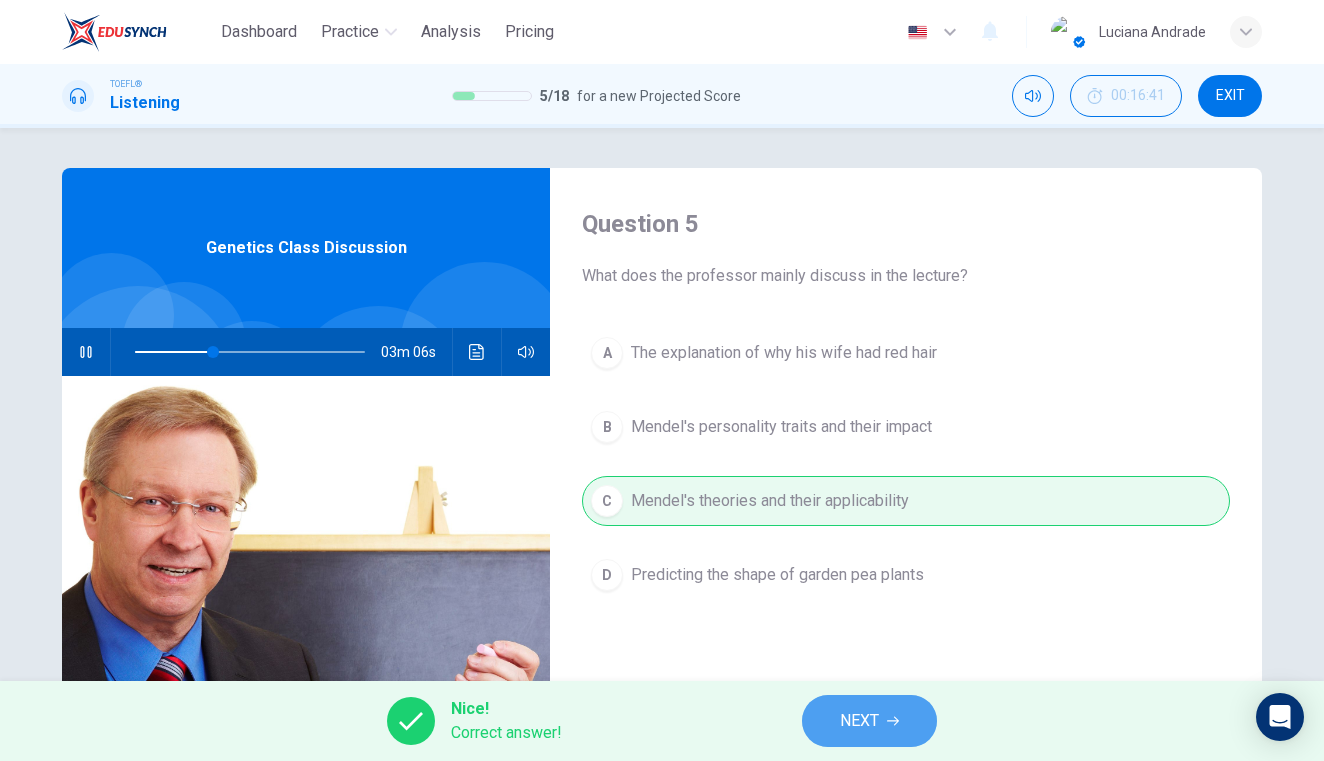 click on "NEXT" at bounding box center (859, 721) 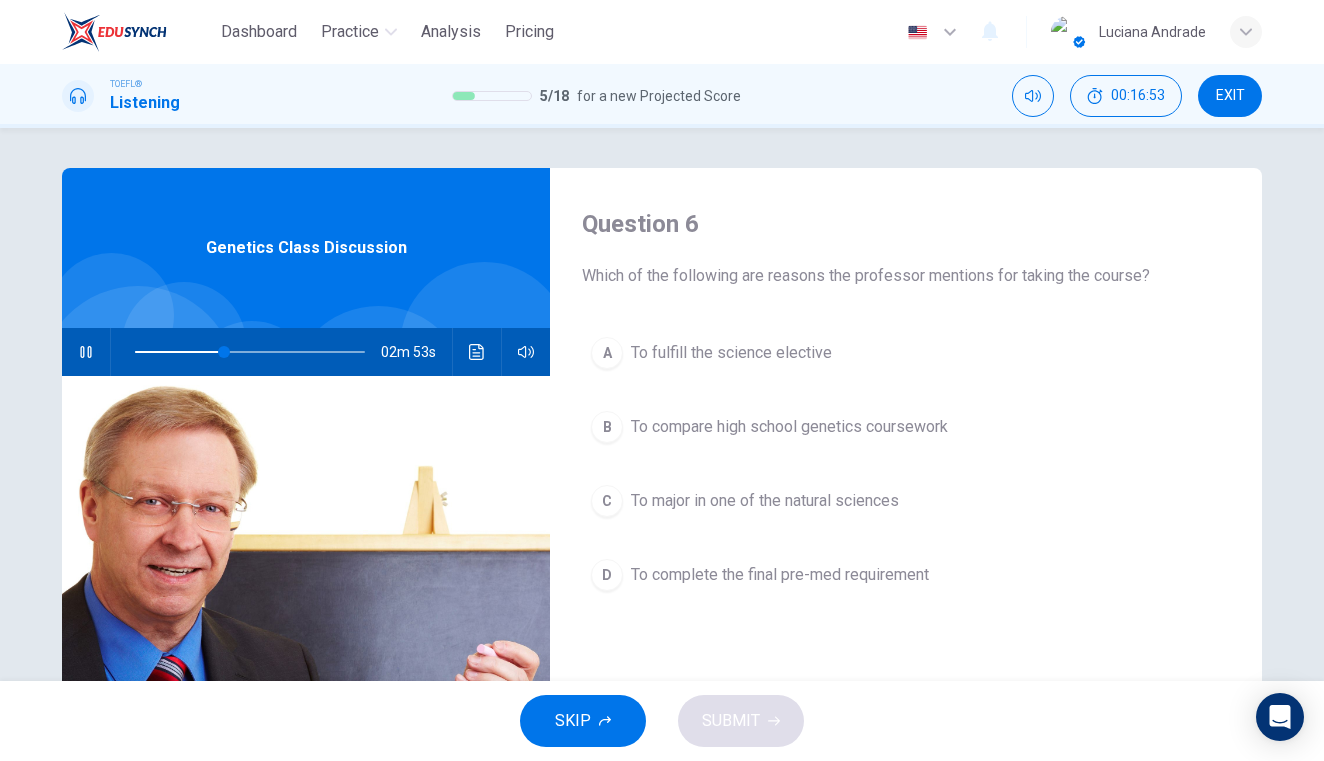 click on "To compare high school genetics coursework" at bounding box center (731, 353) 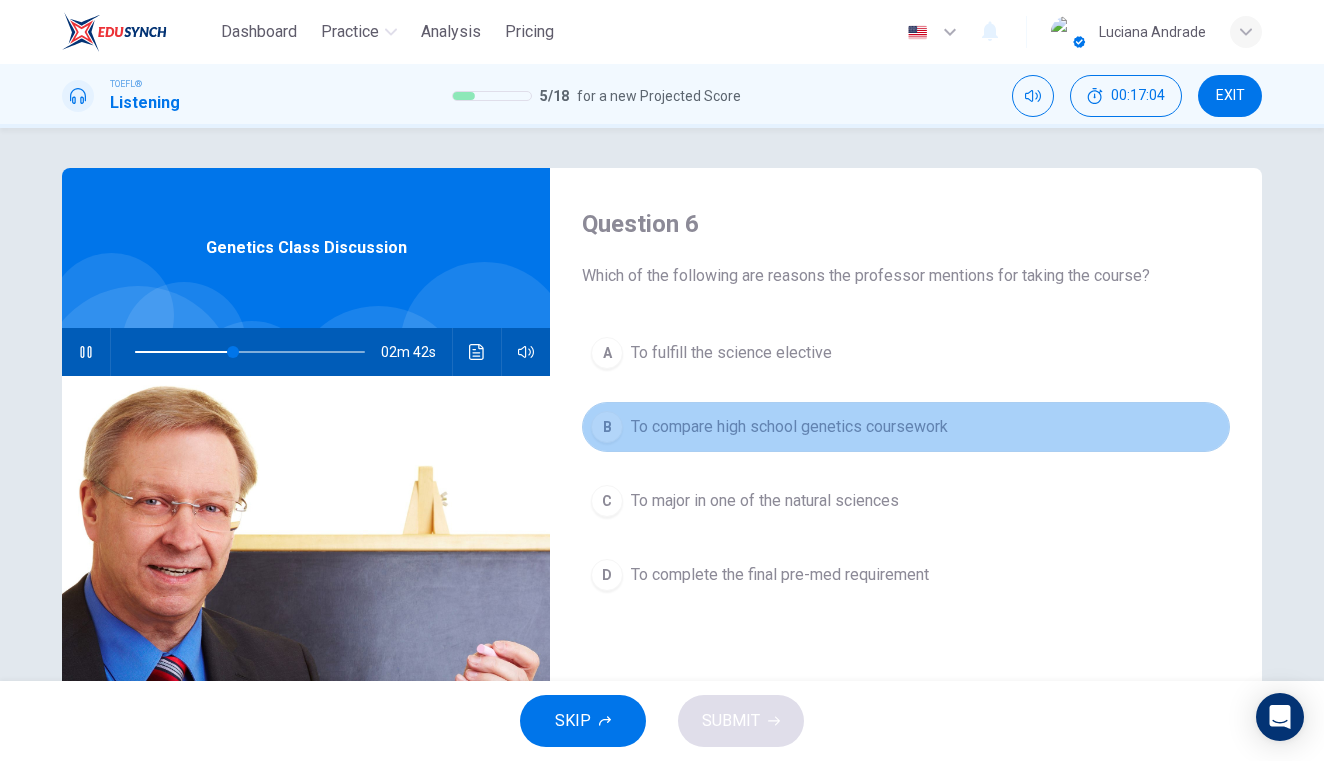 click on "B To compare high school genetics coursework" at bounding box center (906, 427) 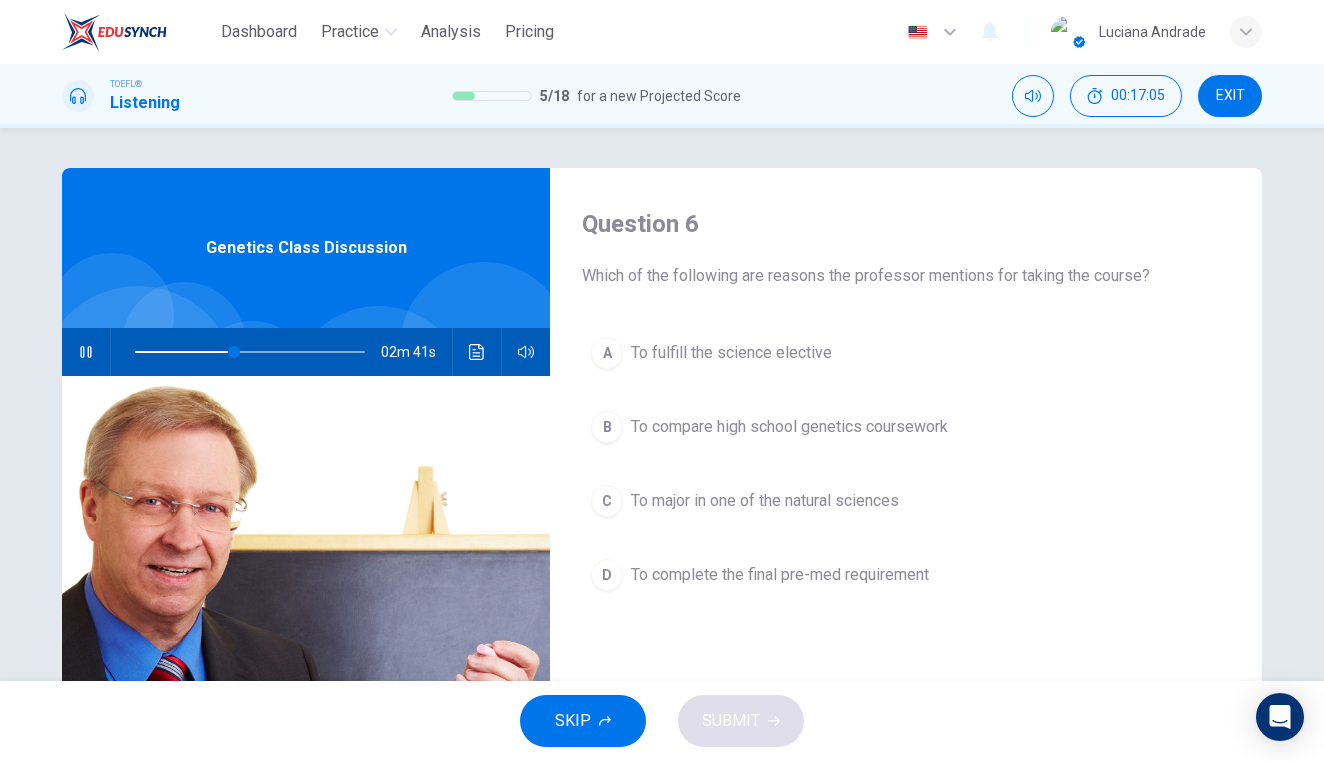 click on "To compare high school genetics coursework" at bounding box center (731, 353) 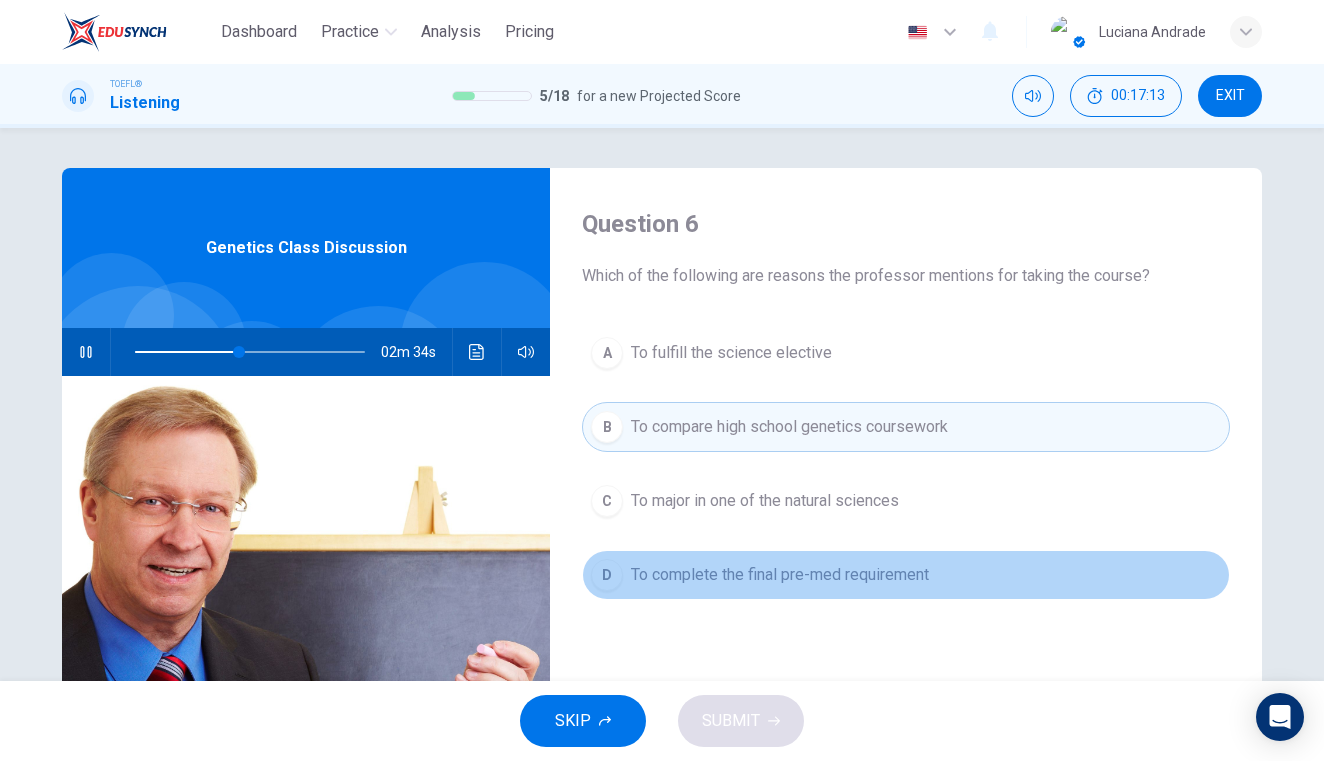 click on "To complete the final pre-med requirement" at bounding box center [731, 353] 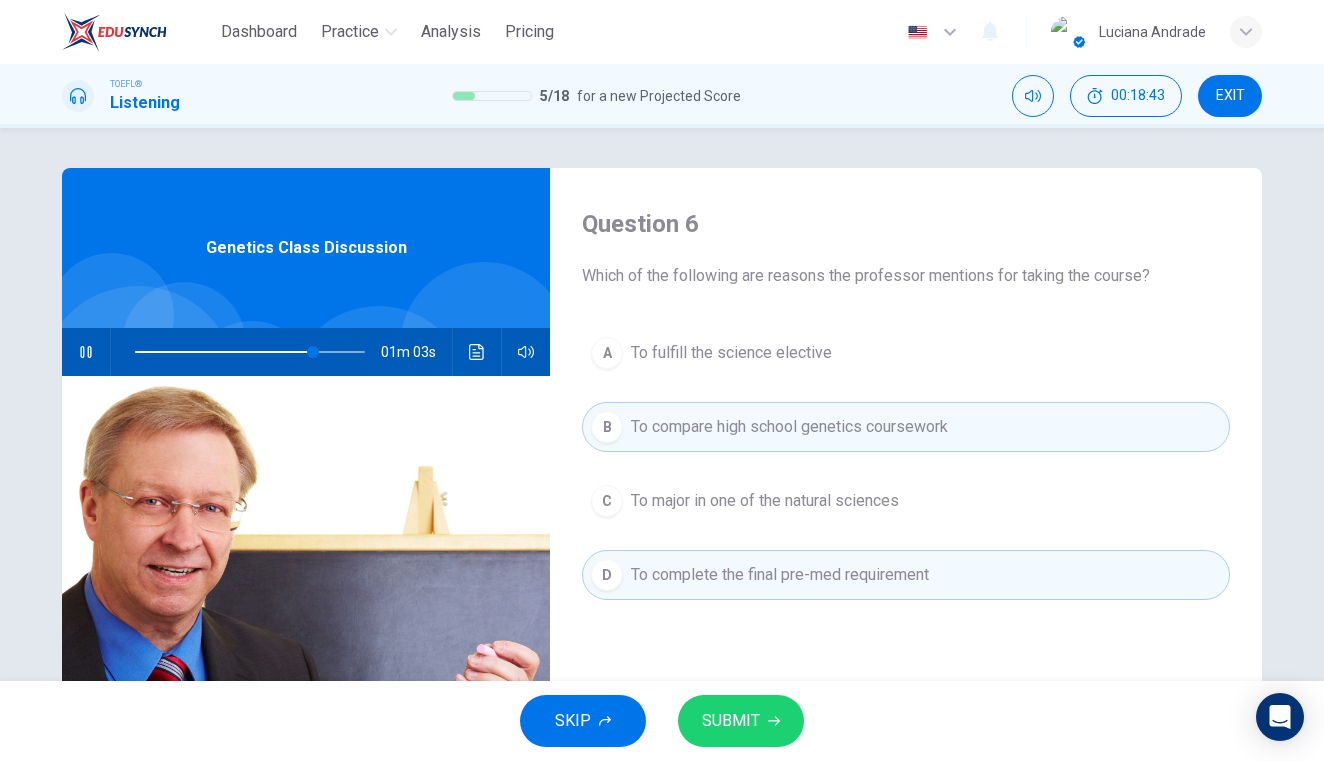 click on "A To fulfill the science elective" at bounding box center [906, 353] 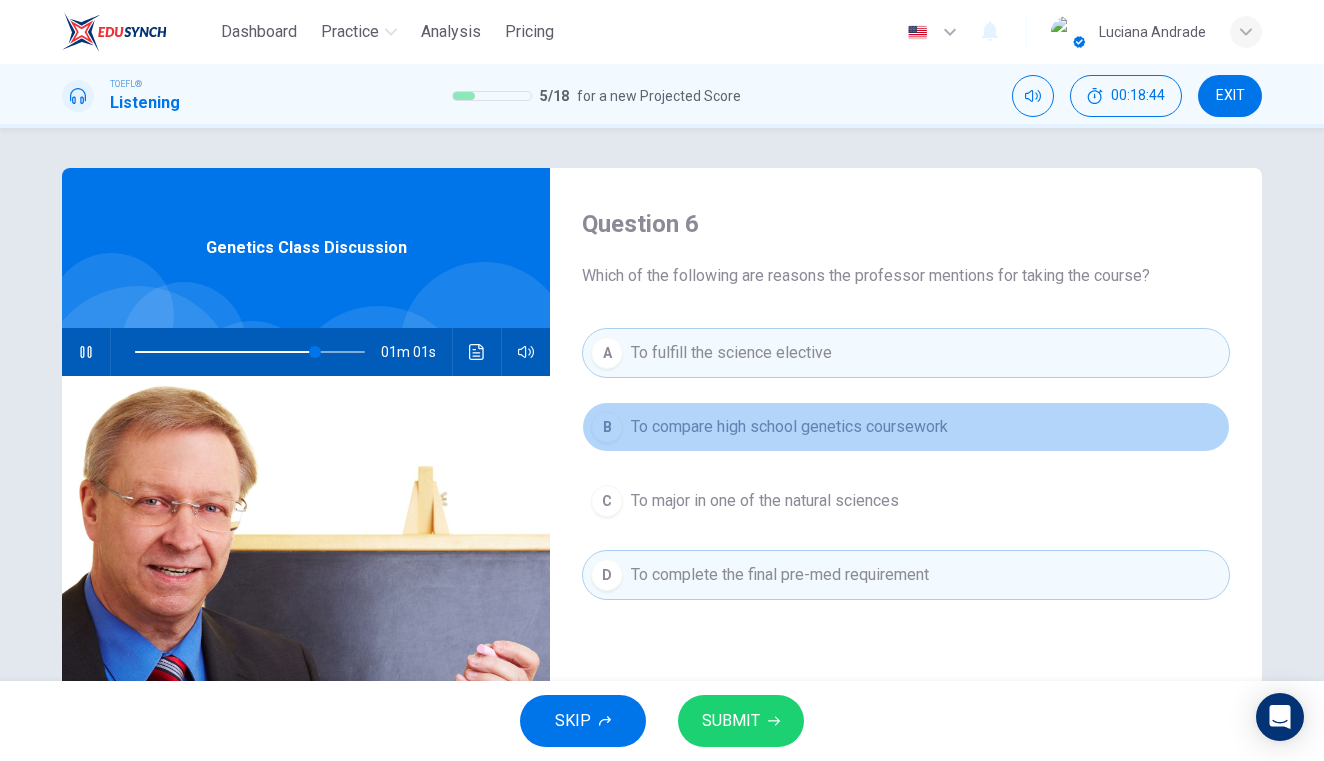 click on "To compare high school genetics coursework" at bounding box center (789, 427) 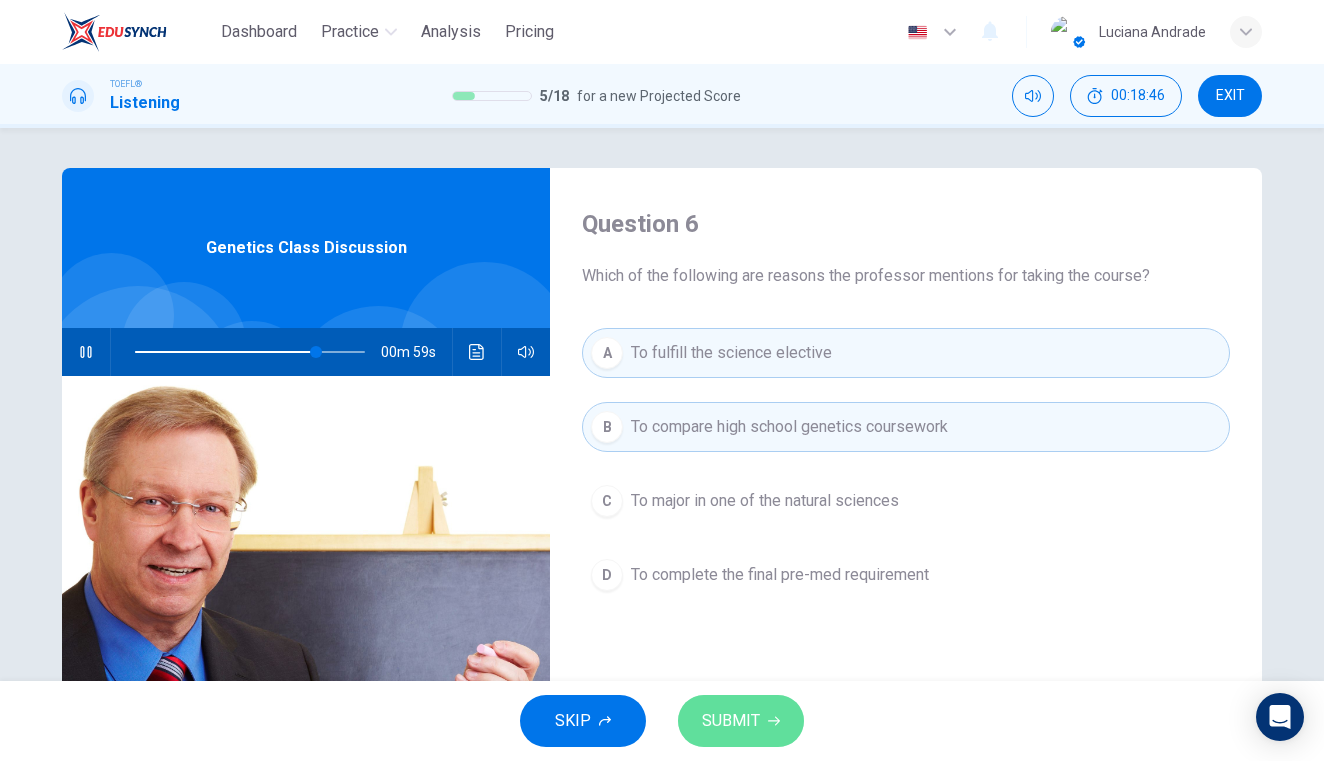 click on "SUBMIT" at bounding box center [731, 721] 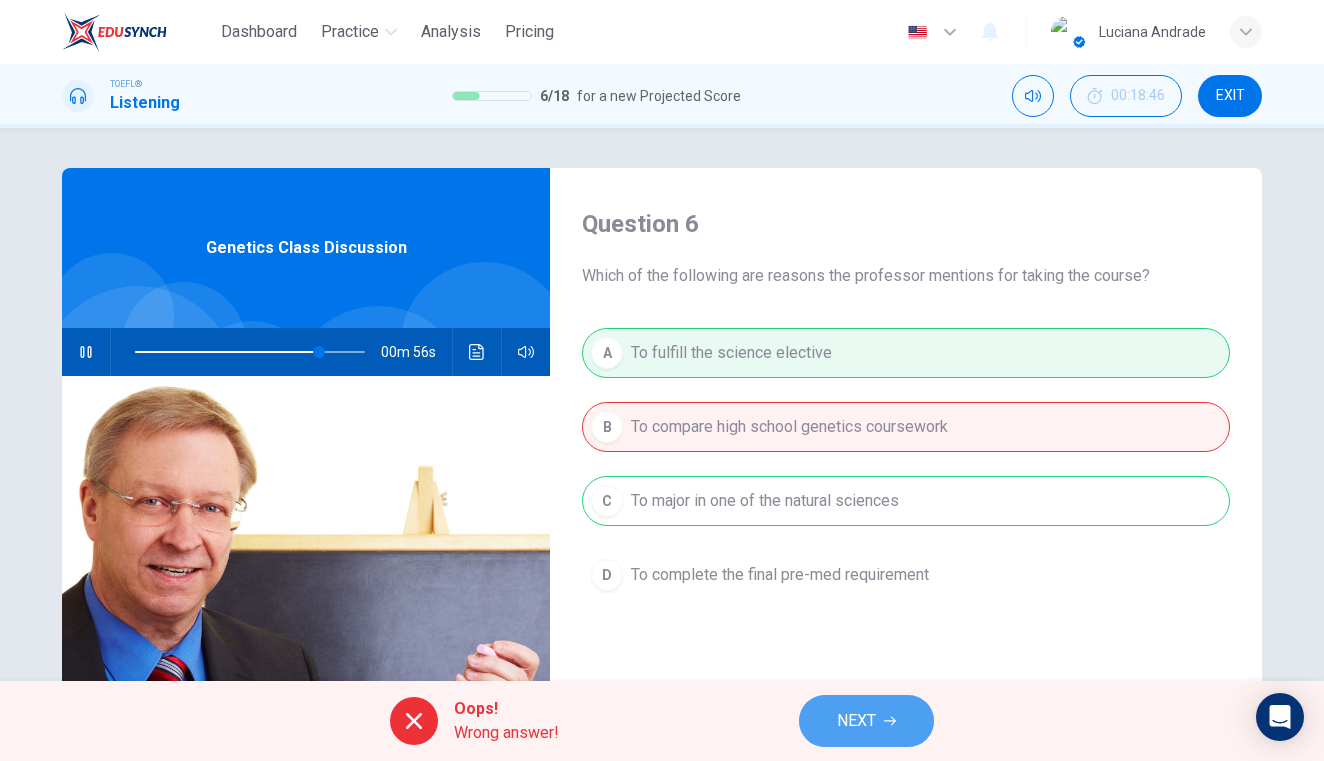 click on "NEXT" at bounding box center [866, 721] 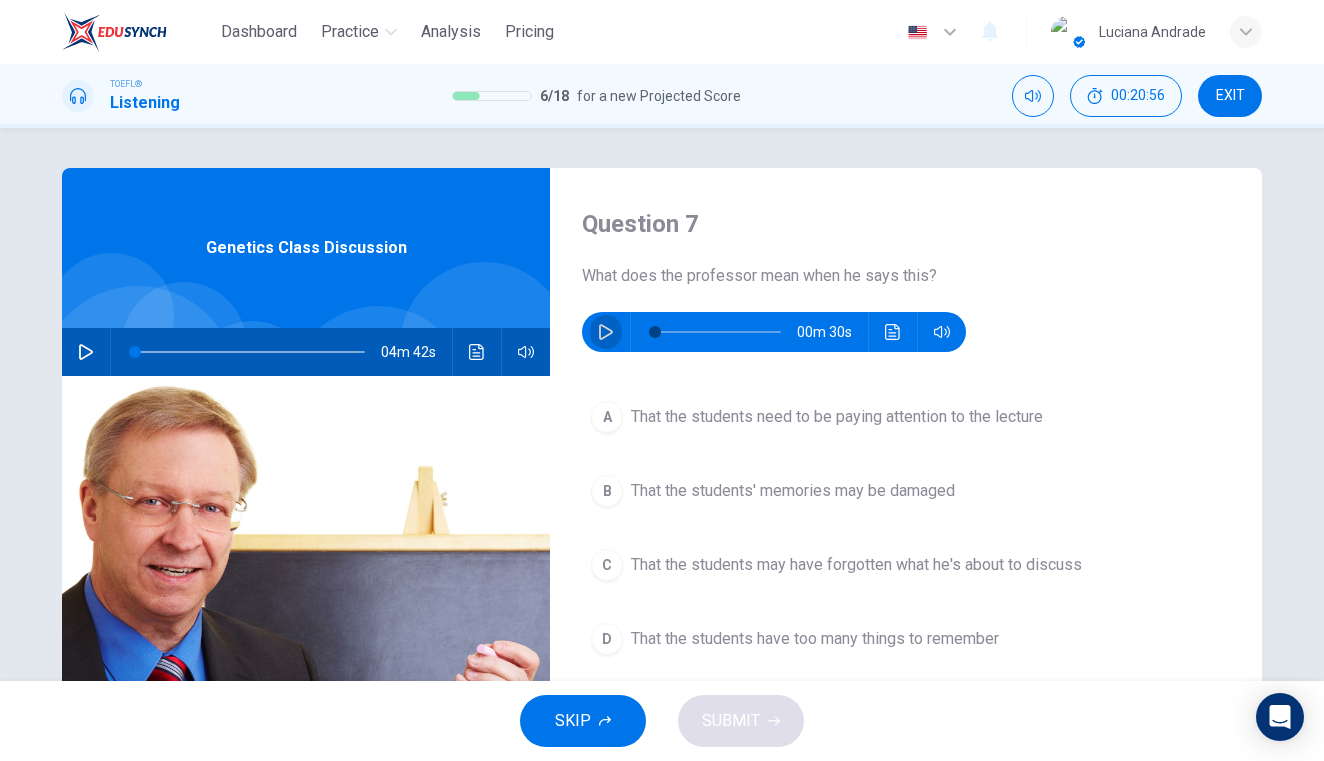 click at bounding box center (606, 332) 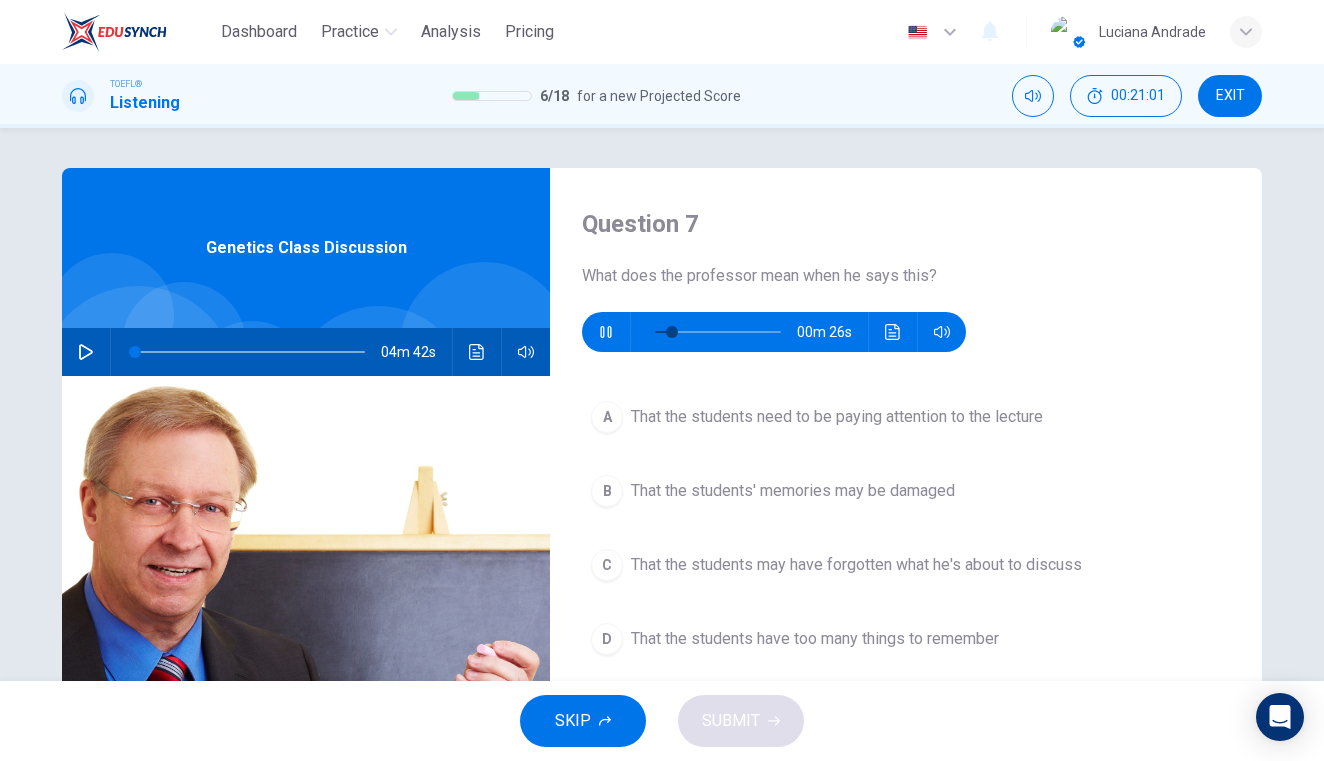 scroll, scrollTop: 172, scrollLeft: 0, axis: vertical 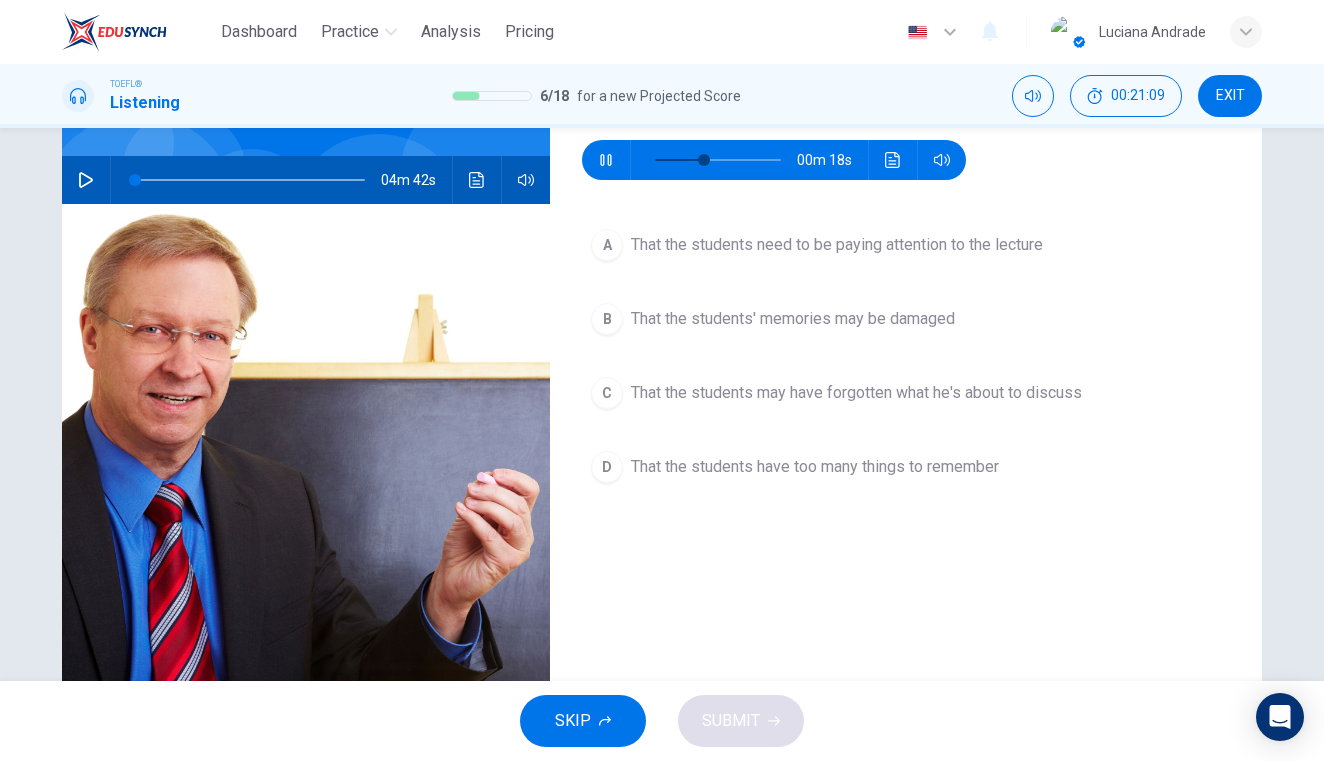 click on "That the students' memories may be damaged" at bounding box center (837, 245) 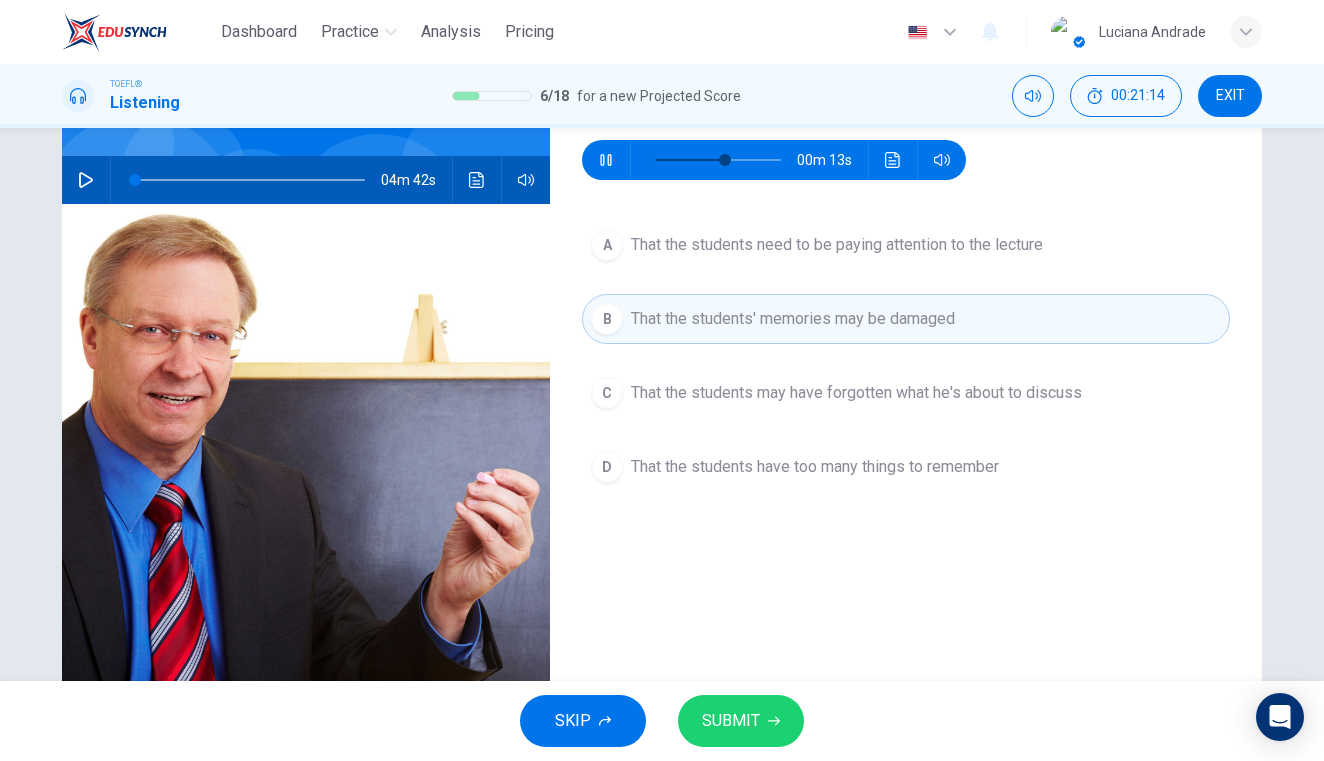 click on "SUBMIT" at bounding box center (741, 721) 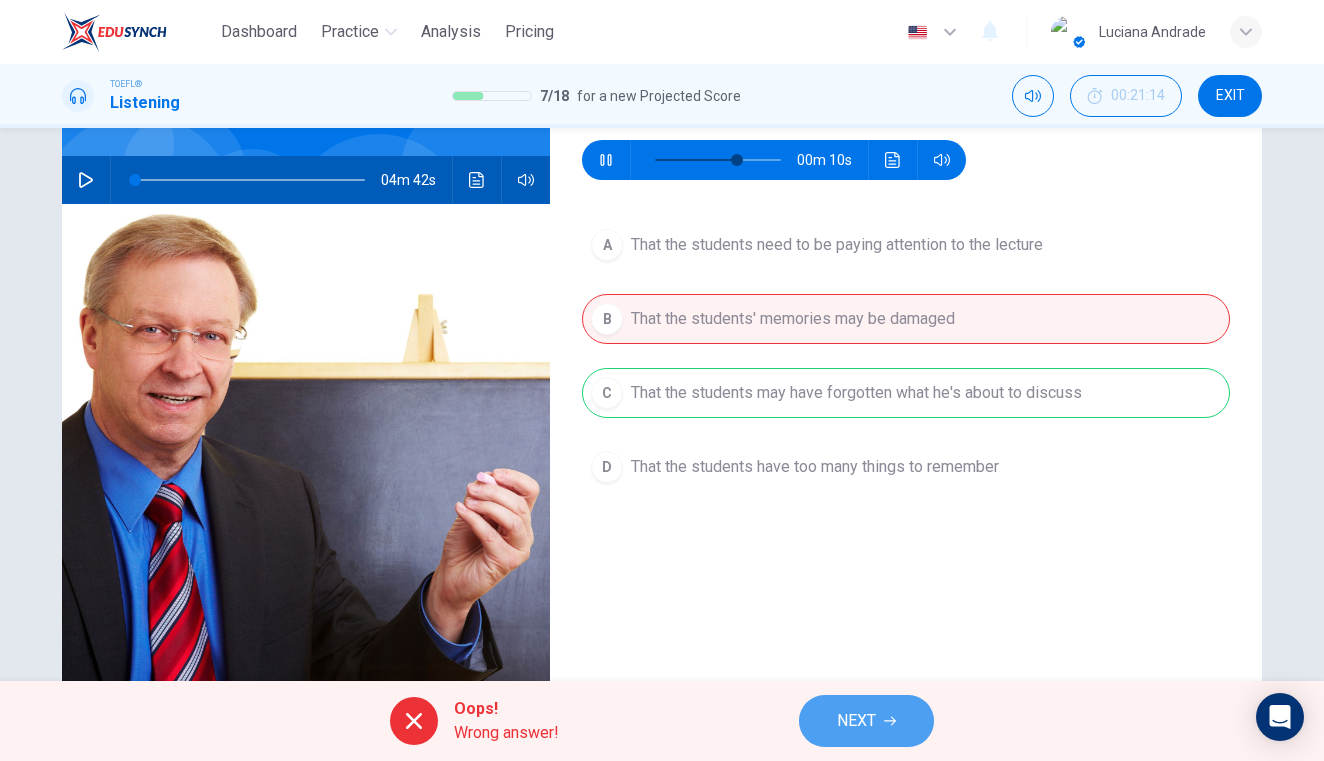 click on "NEXT" at bounding box center (866, 721) 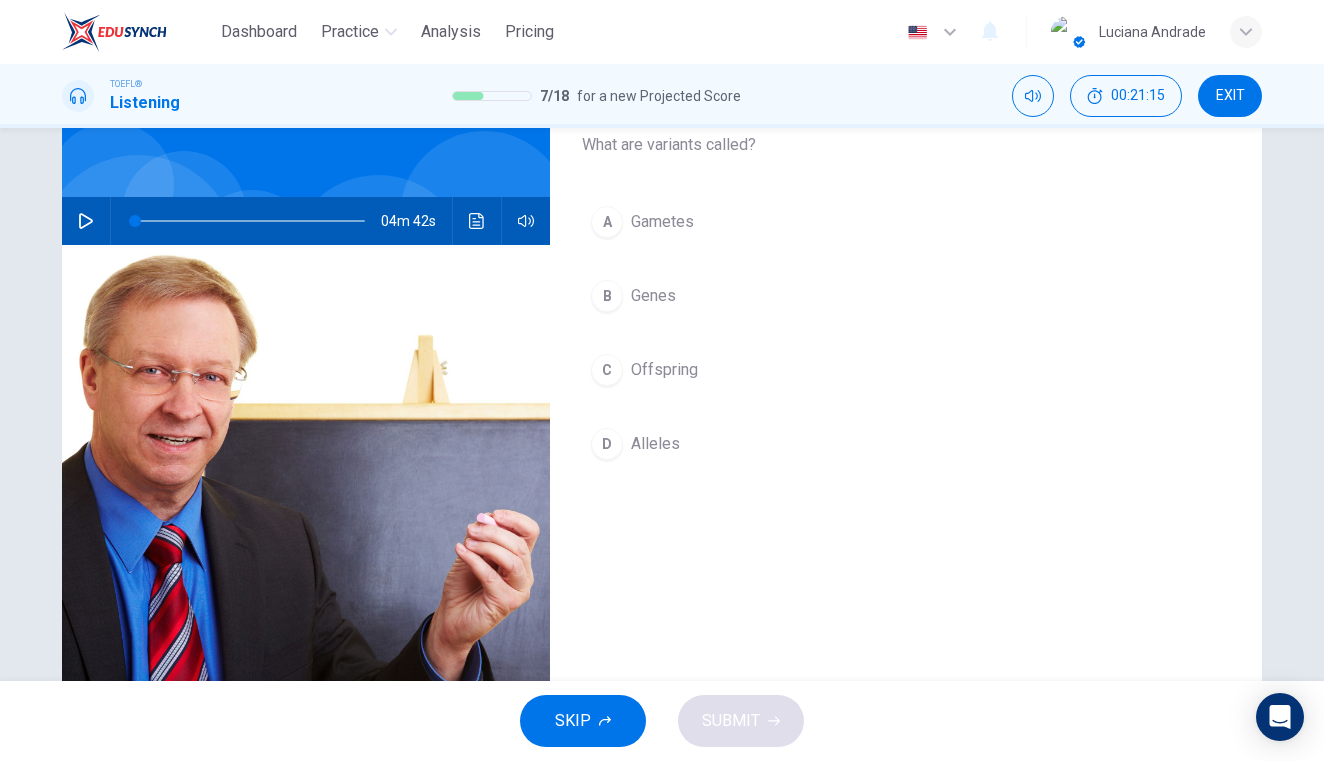 scroll, scrollTop: 0, scrollLeft: 0, axis: both 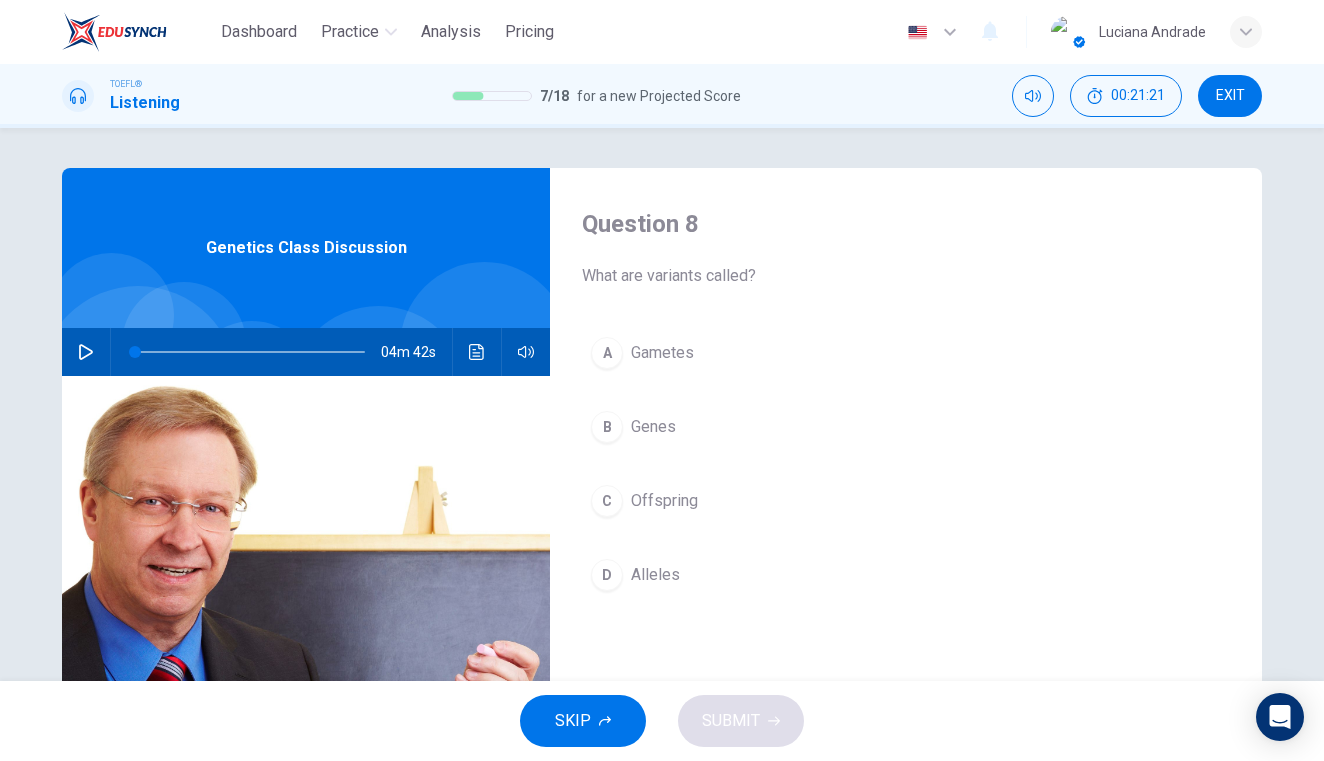 click on "C" at bounding box center (607, 353) 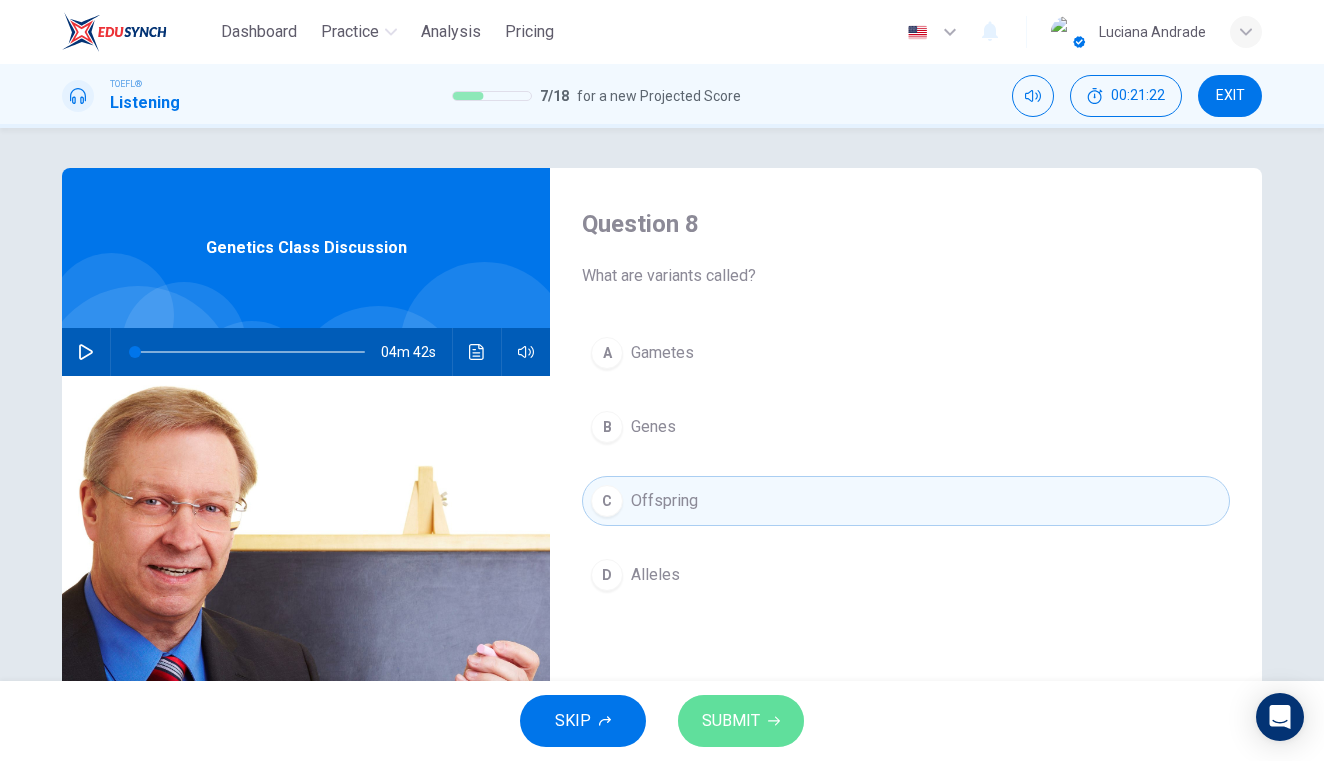 click on "SUBMIT" at bounding box center (741, 721) 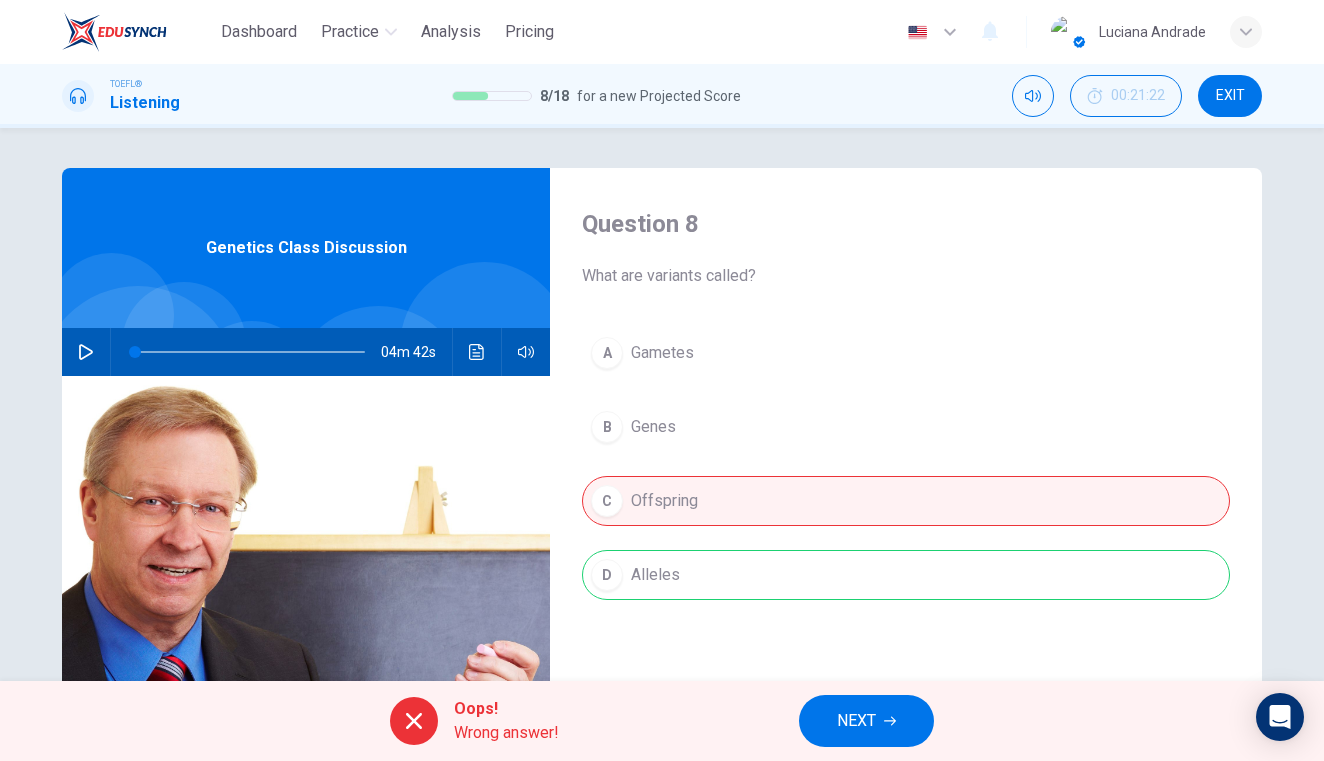 click on "NEXT" at bounding box center [866, 721] 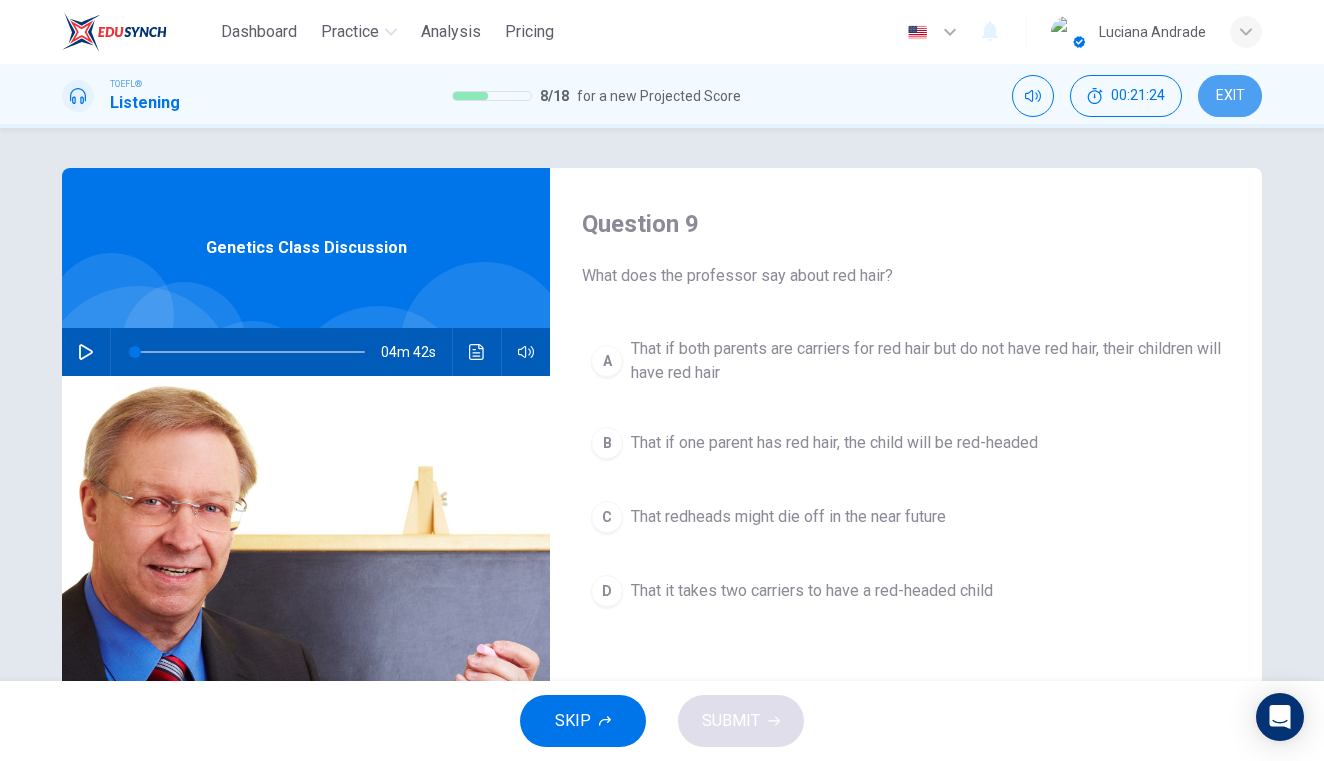 click on "EXIT" at bounding box center [1230, 96] 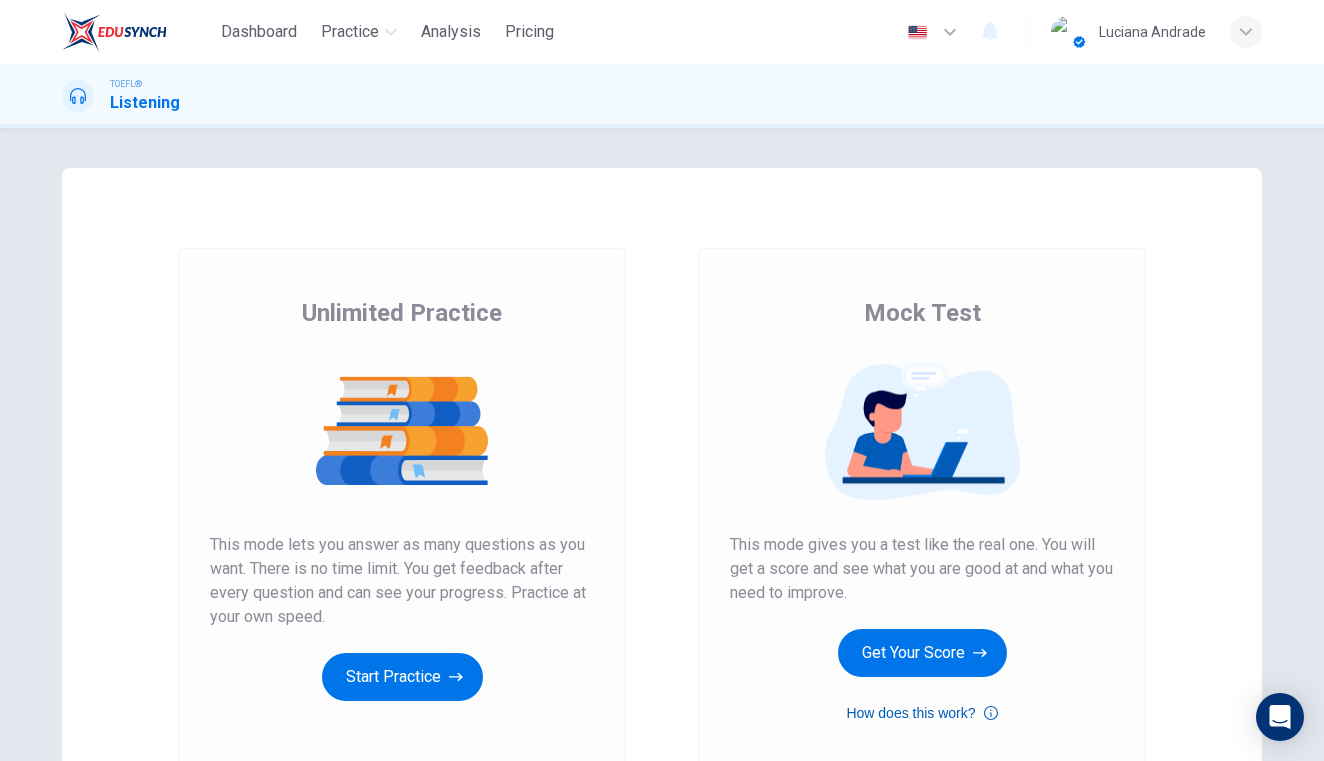 scroll, scrollTop: 0, scrollLeft: 0, axis: both 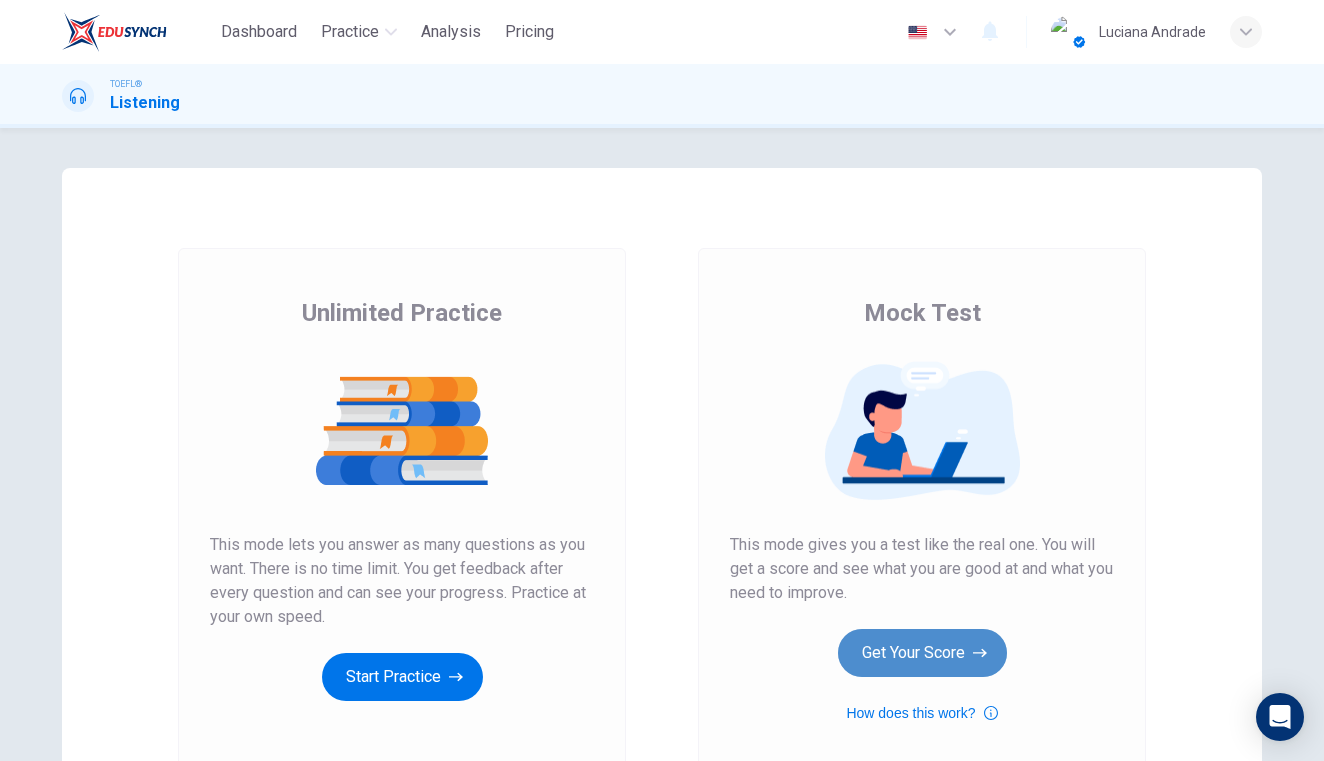 click on "Get Your Score" at bounding box center [402, 677] 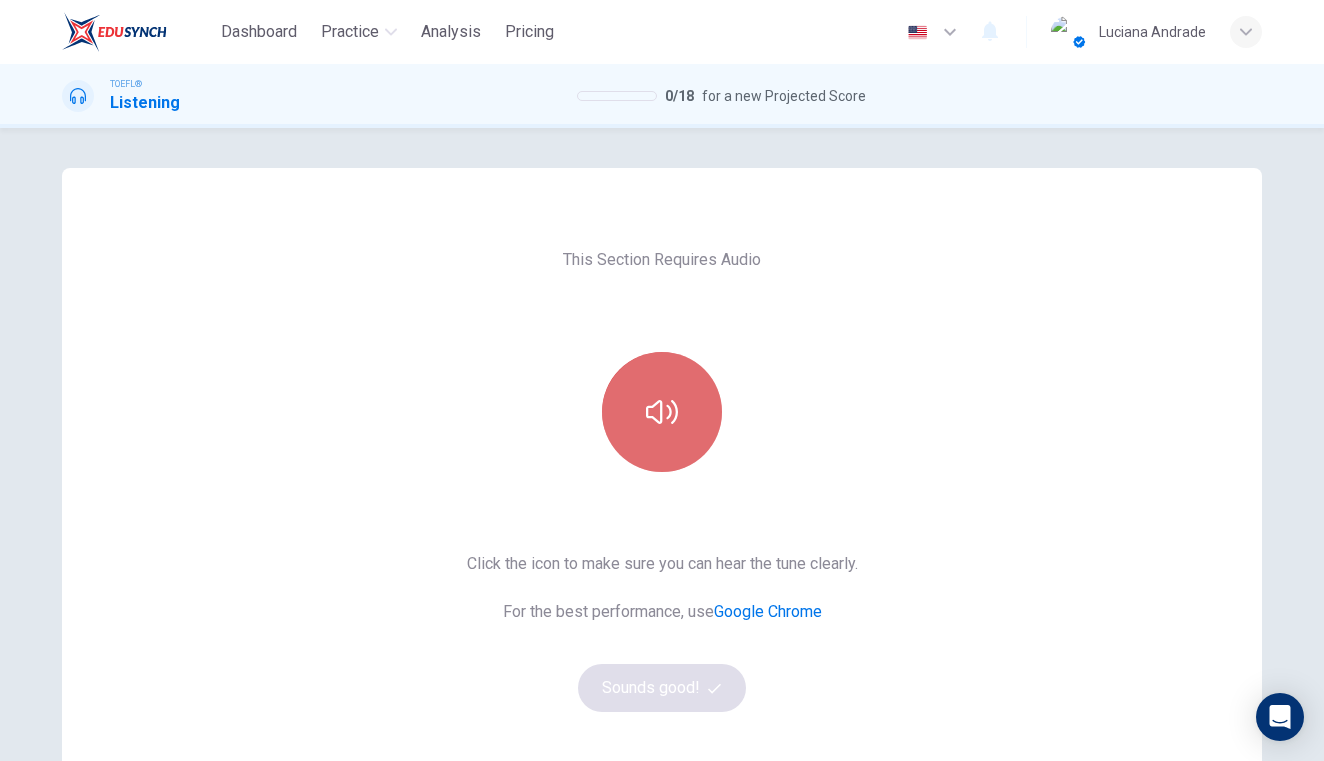 click at bounding box center (662, 412) 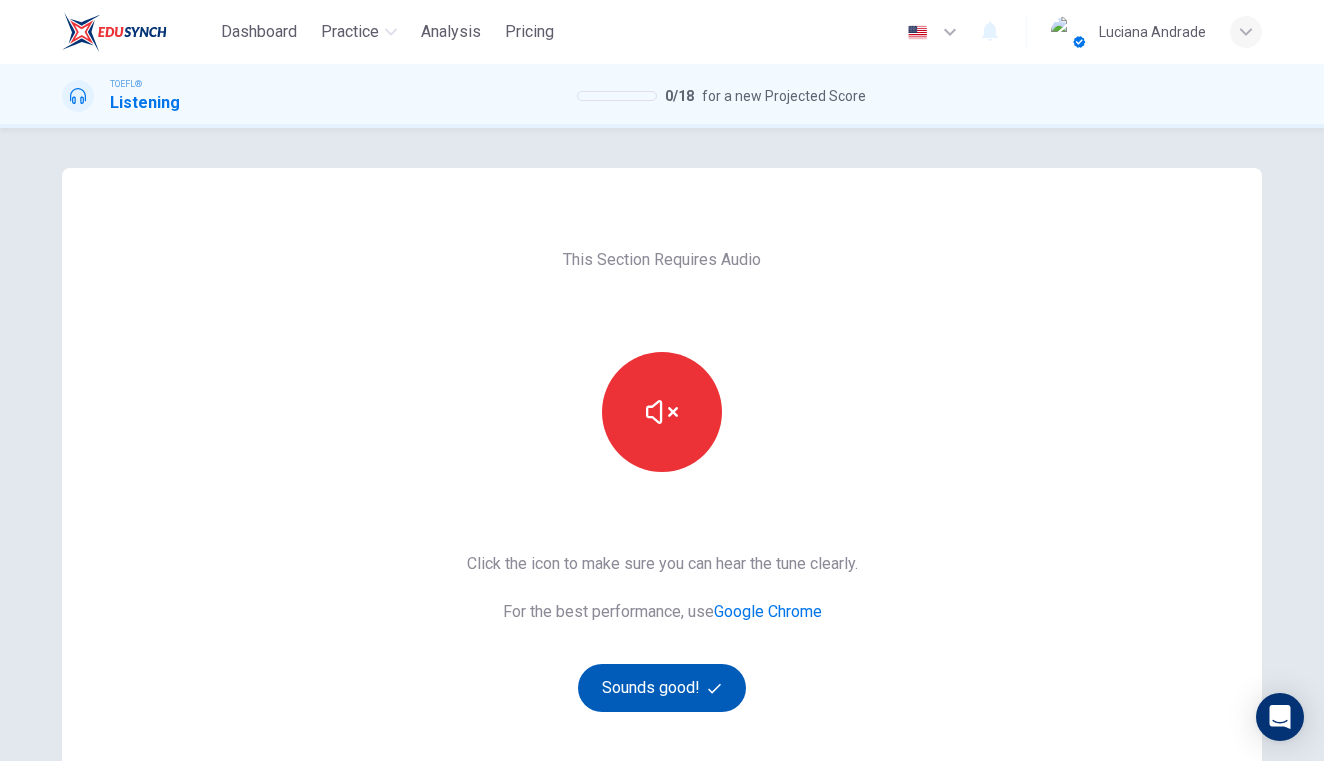 click on "Sounds good!" at bounding box center [662, 688] 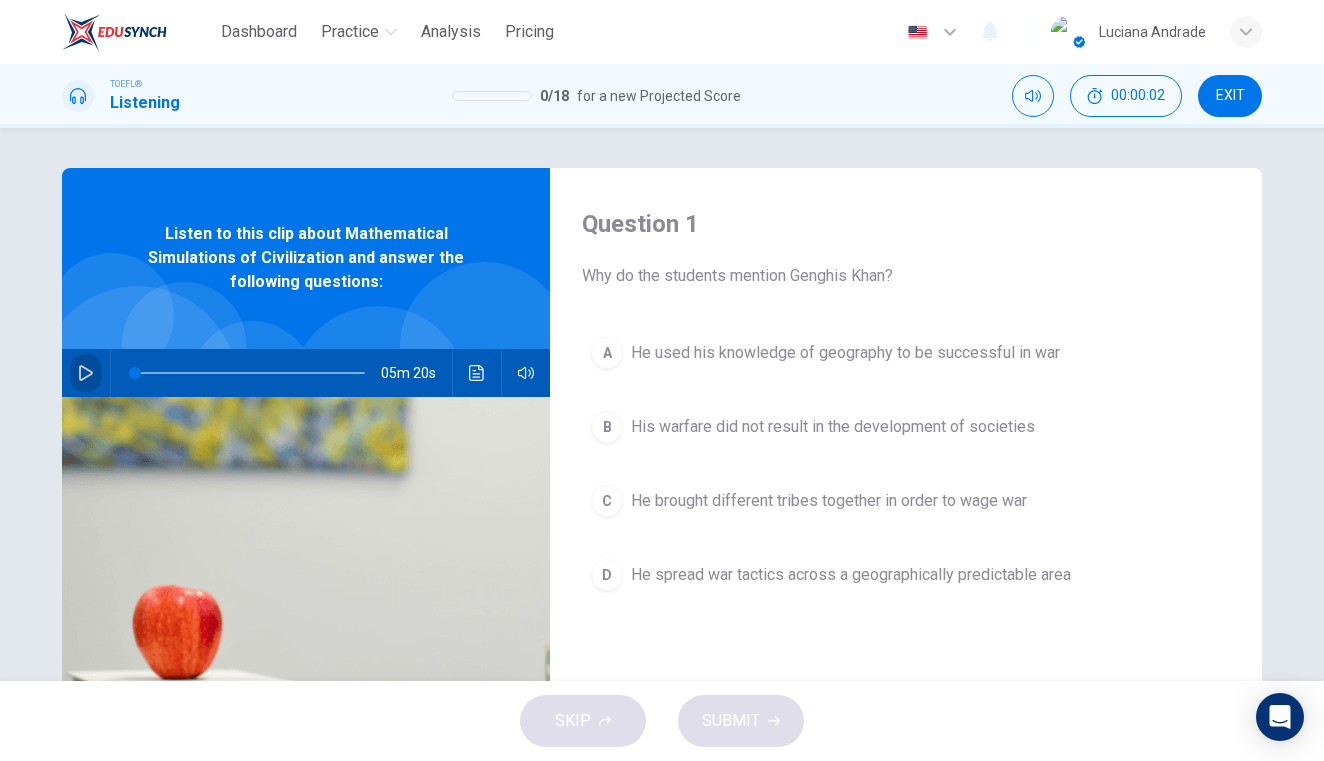 click at bounding box center [86, 373] 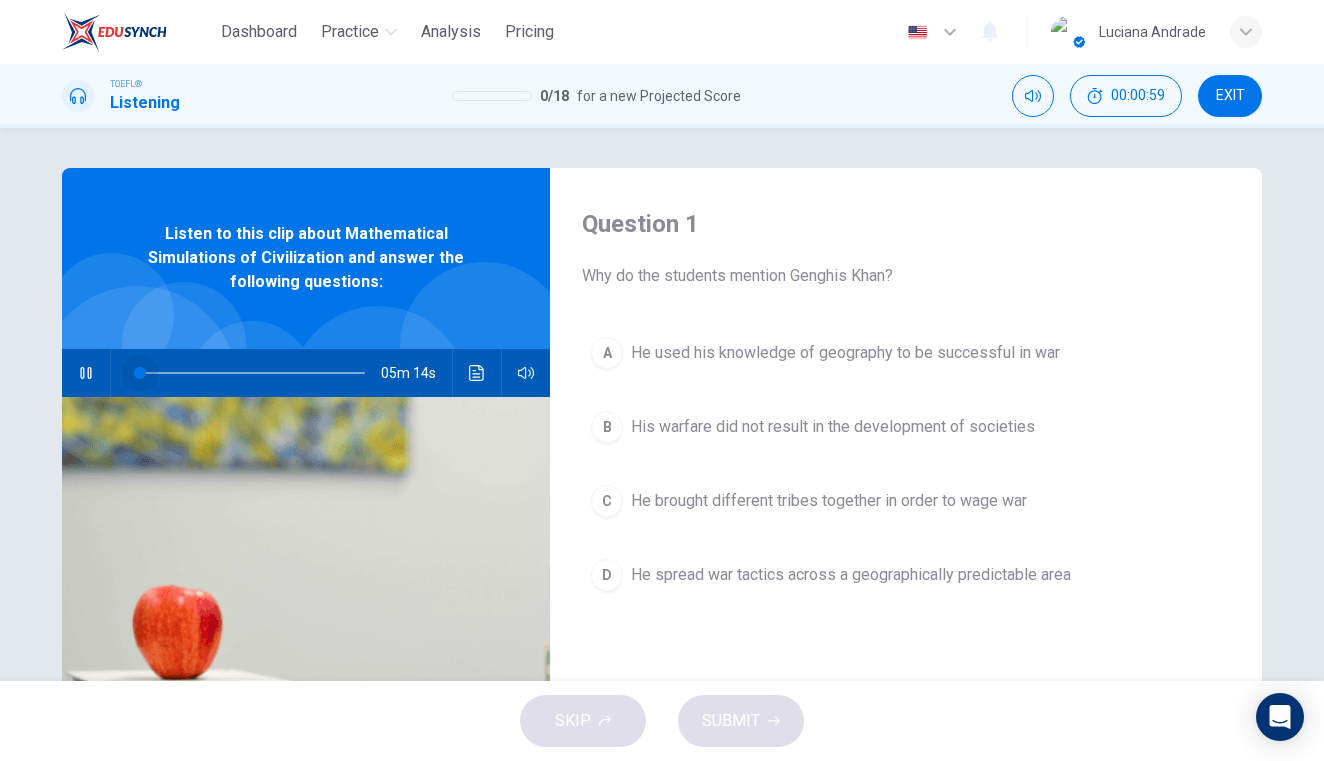click at bounding box center [250, 373] 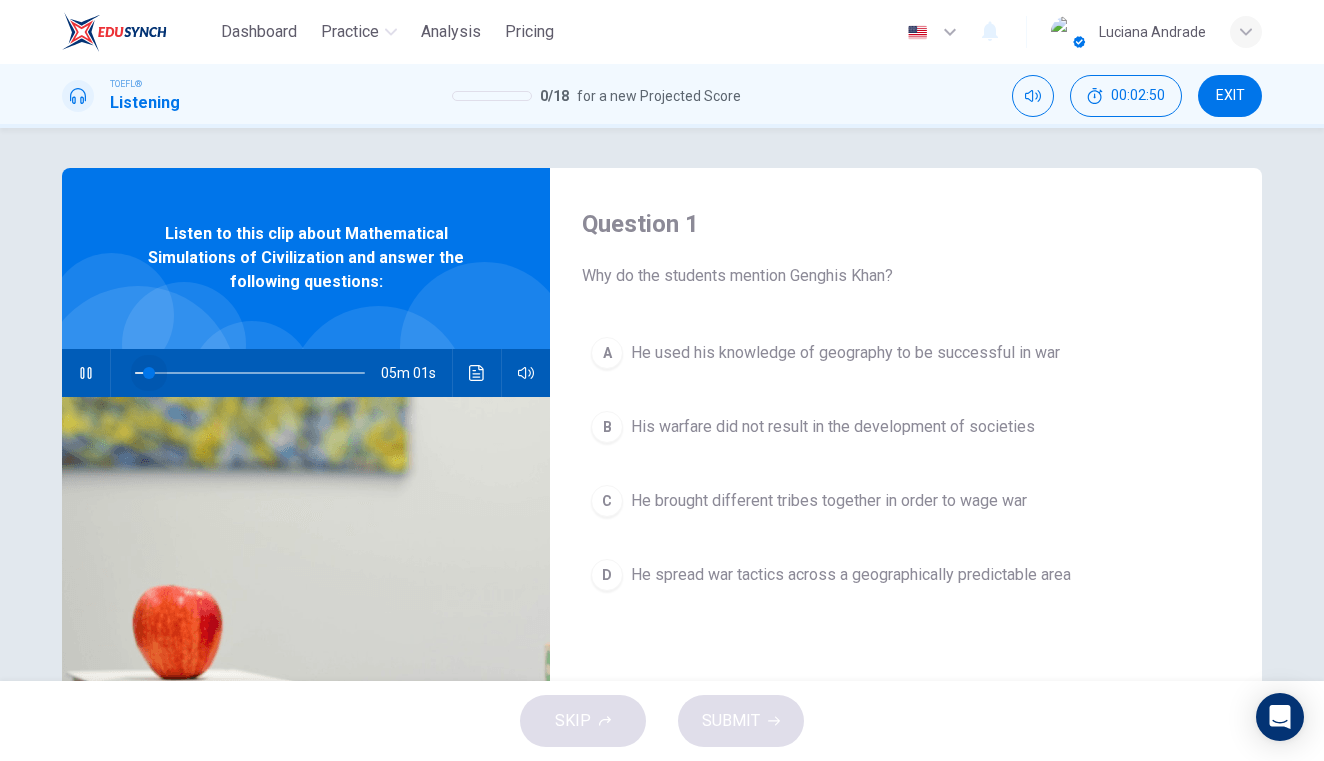 click at bounding box center [250, 373] 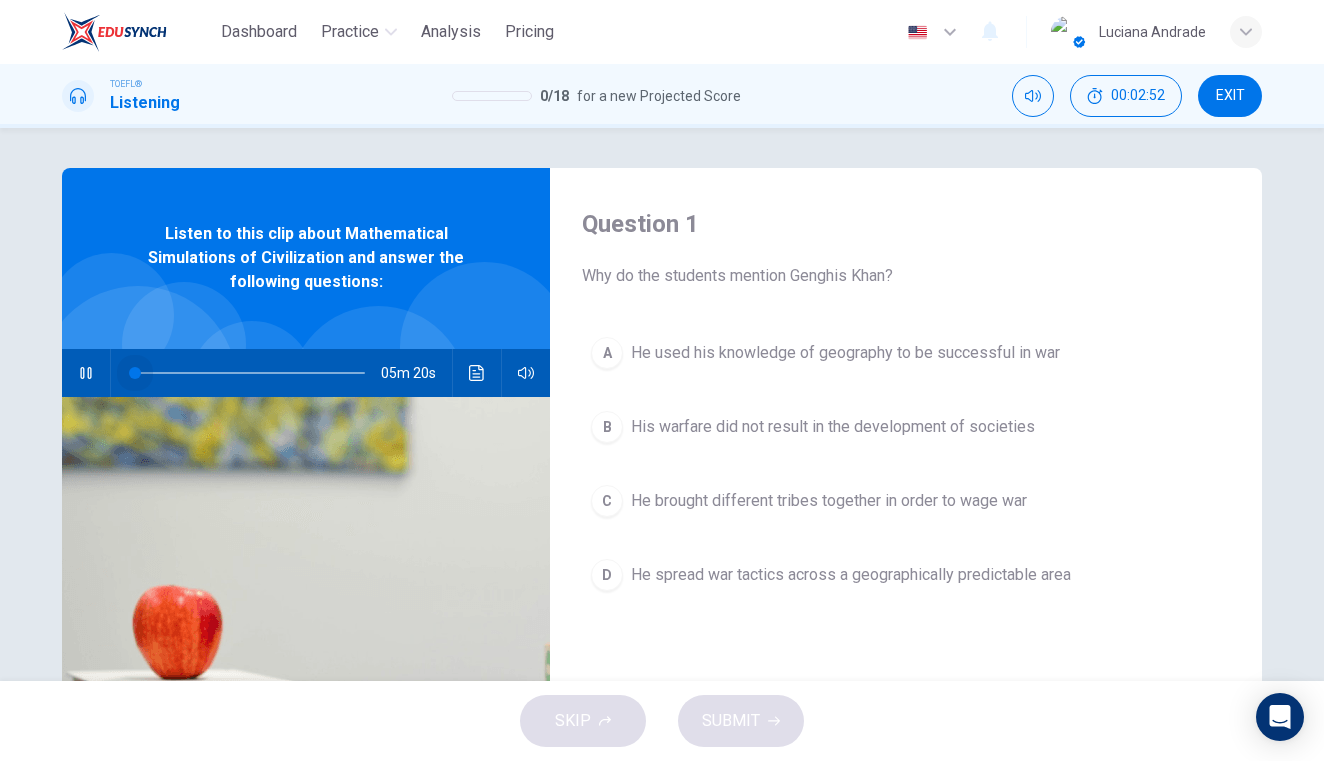 click at bounding box center [135, 373] 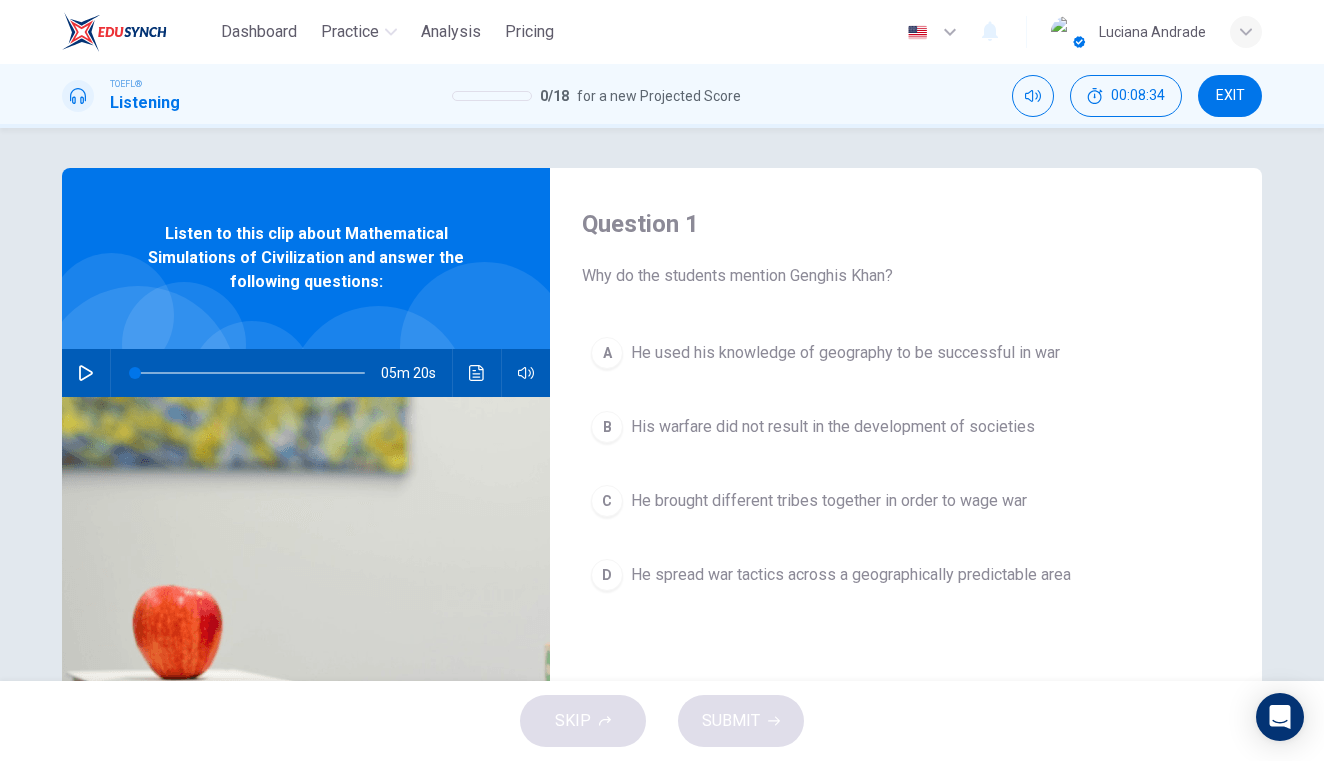 click on "B His warfare did not result in the development of societies" at bounding box center [906, 427] 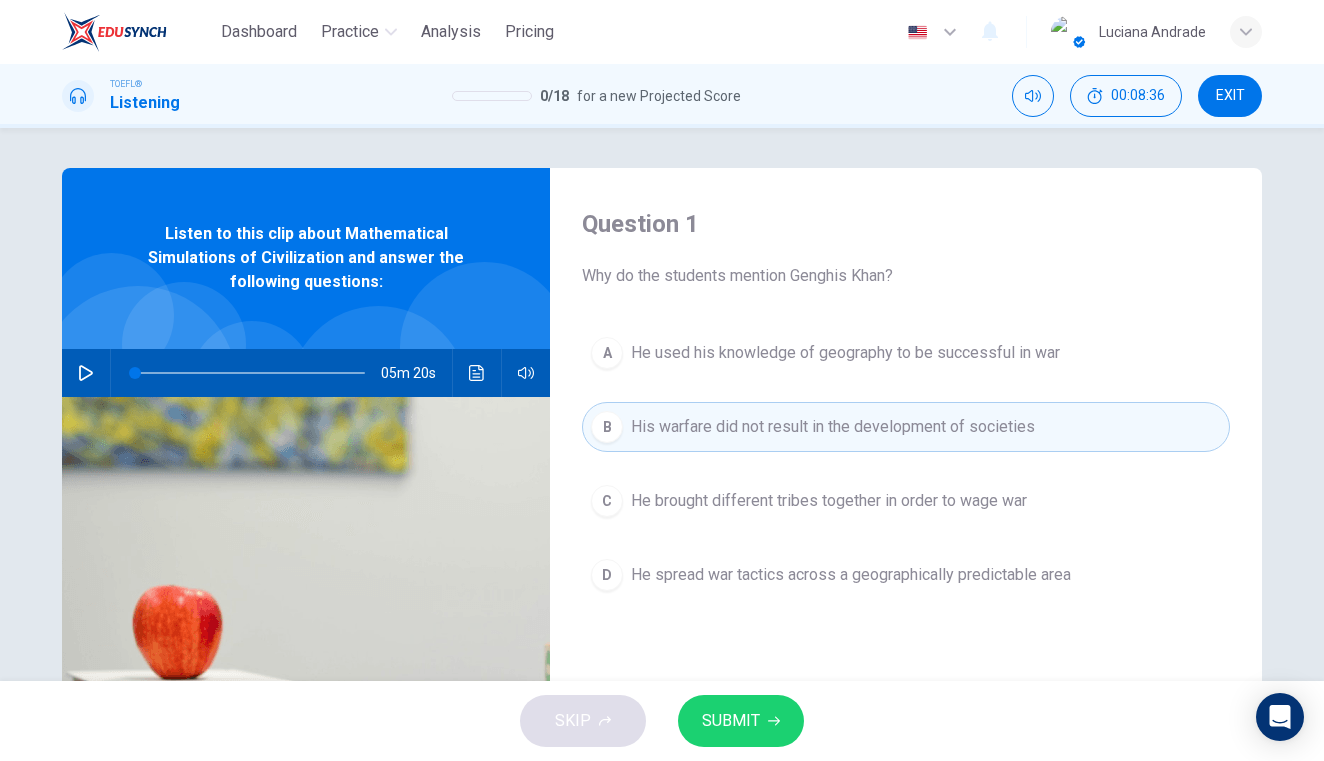 click on "SUBMIT" at bounding box center (731, 721) 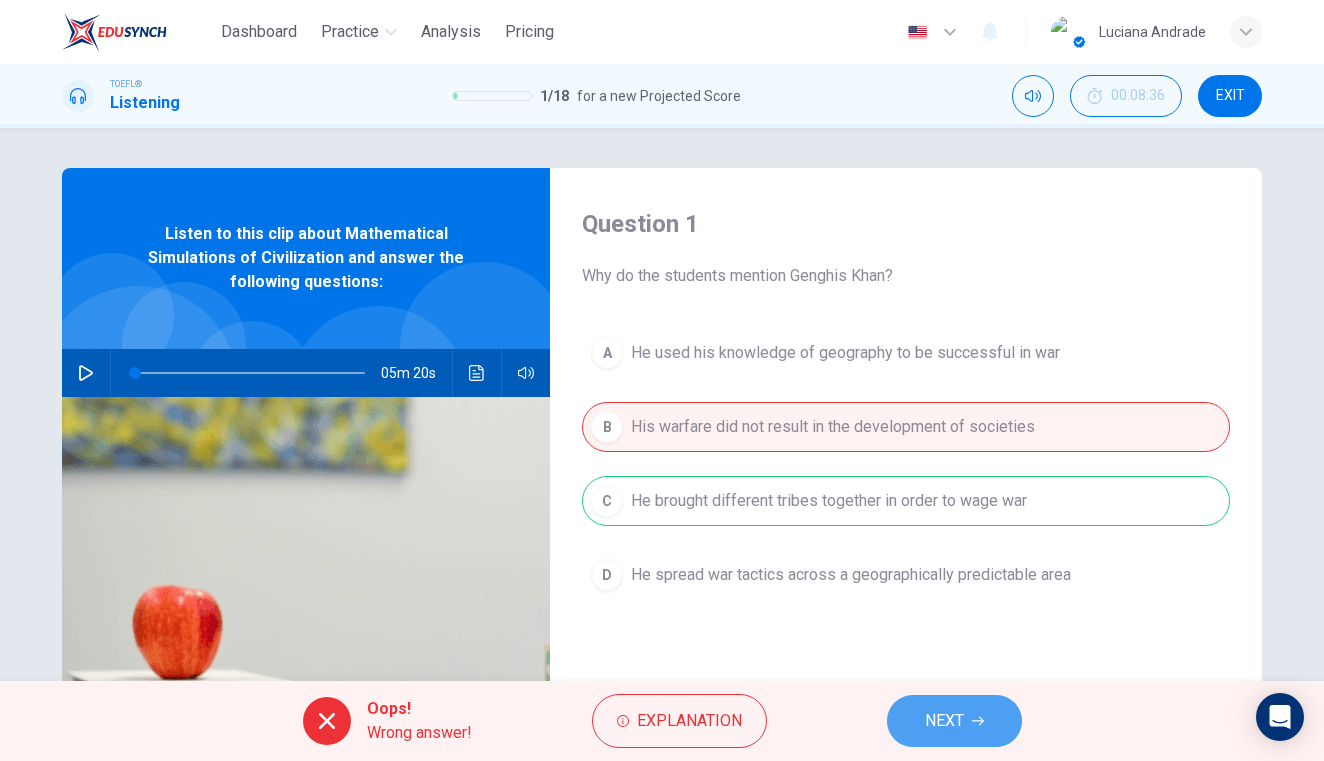 click on "NEXT" at bounding box center [944, 721] 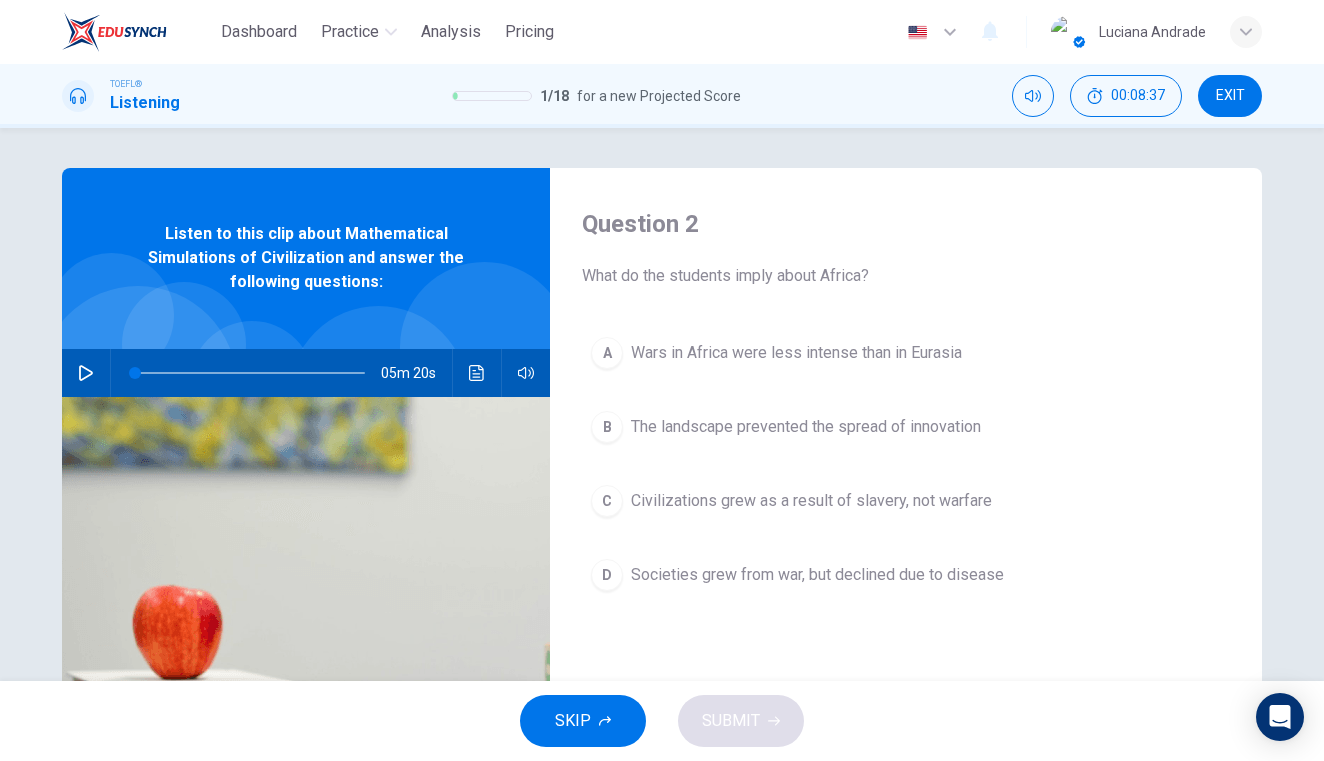 click on "EXIT" at bounding box center [1230, 96] 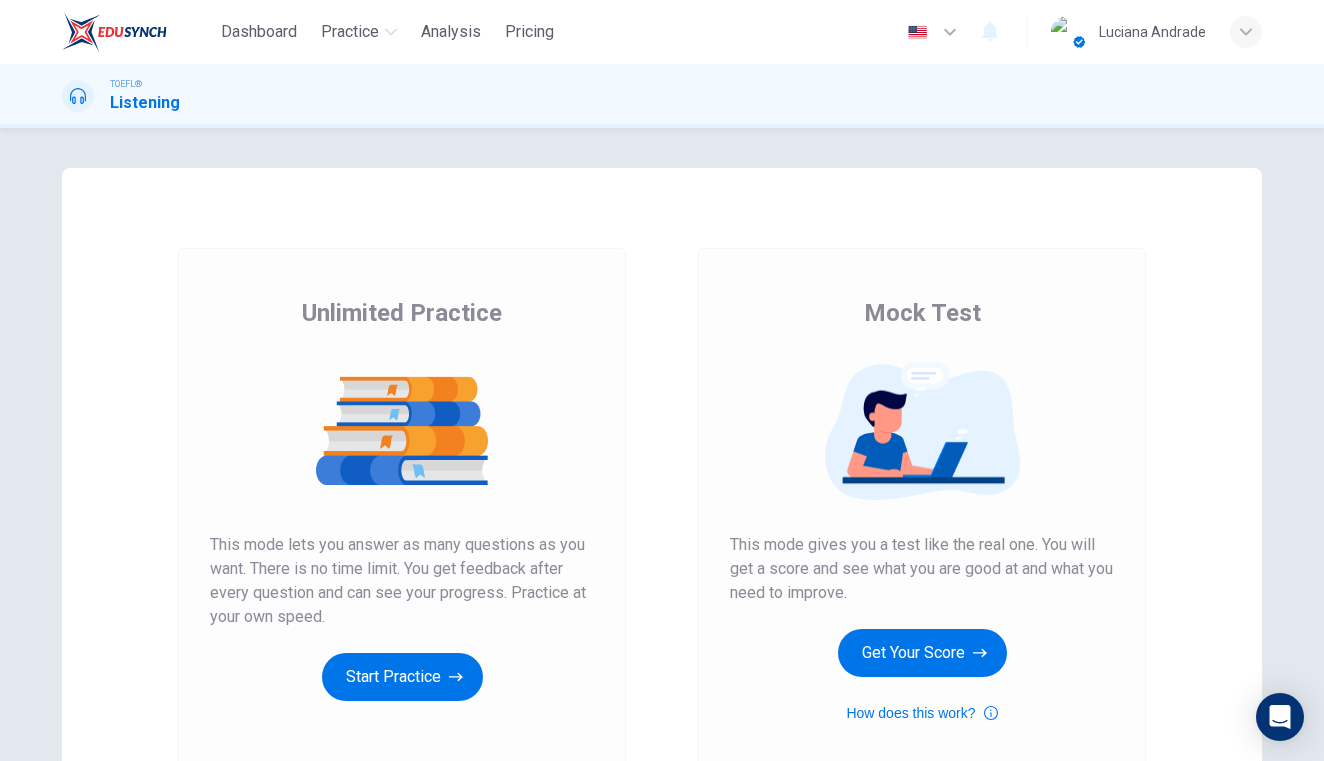 scroll, scrollTop: 0, scrollLeft: 0, axis: both 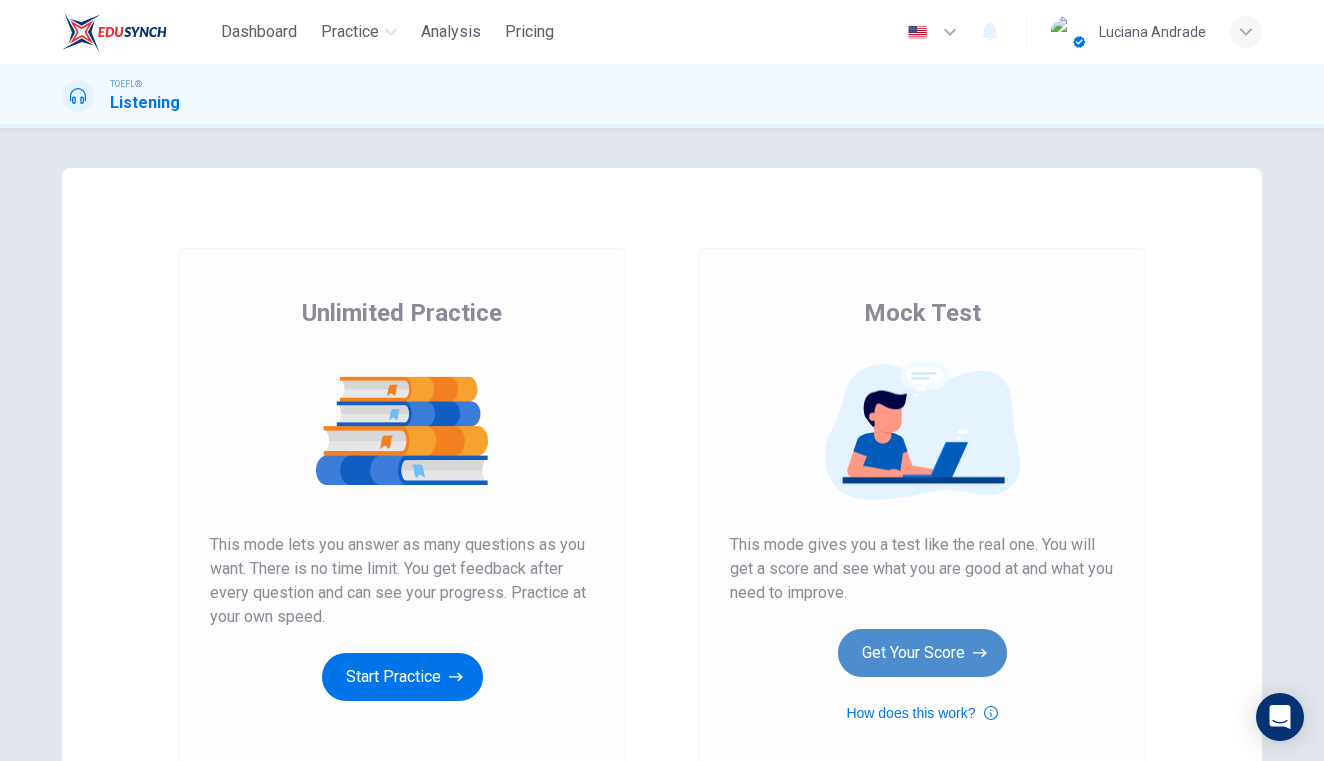 click on "Get Your Score" at bounding box center (402, 677) 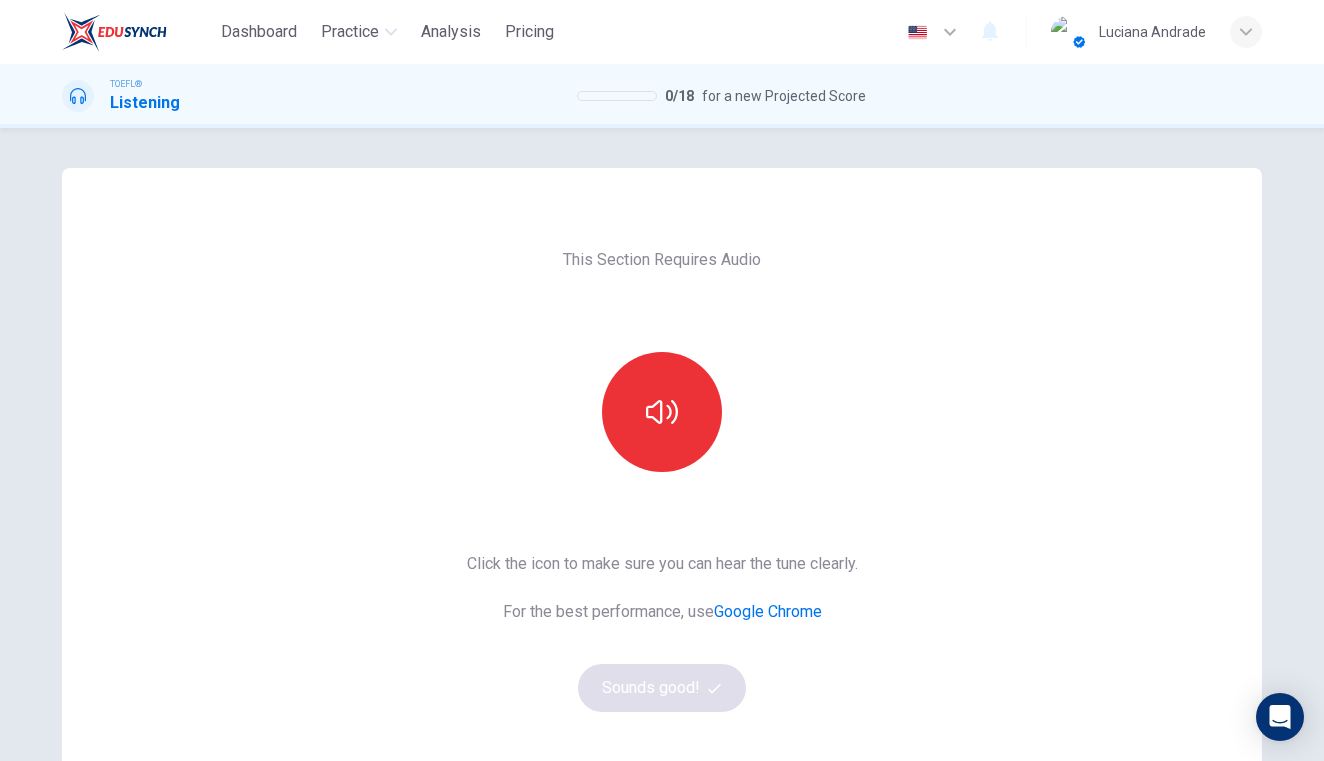 click on "Google Chrome" at bounding box center [768, 611] 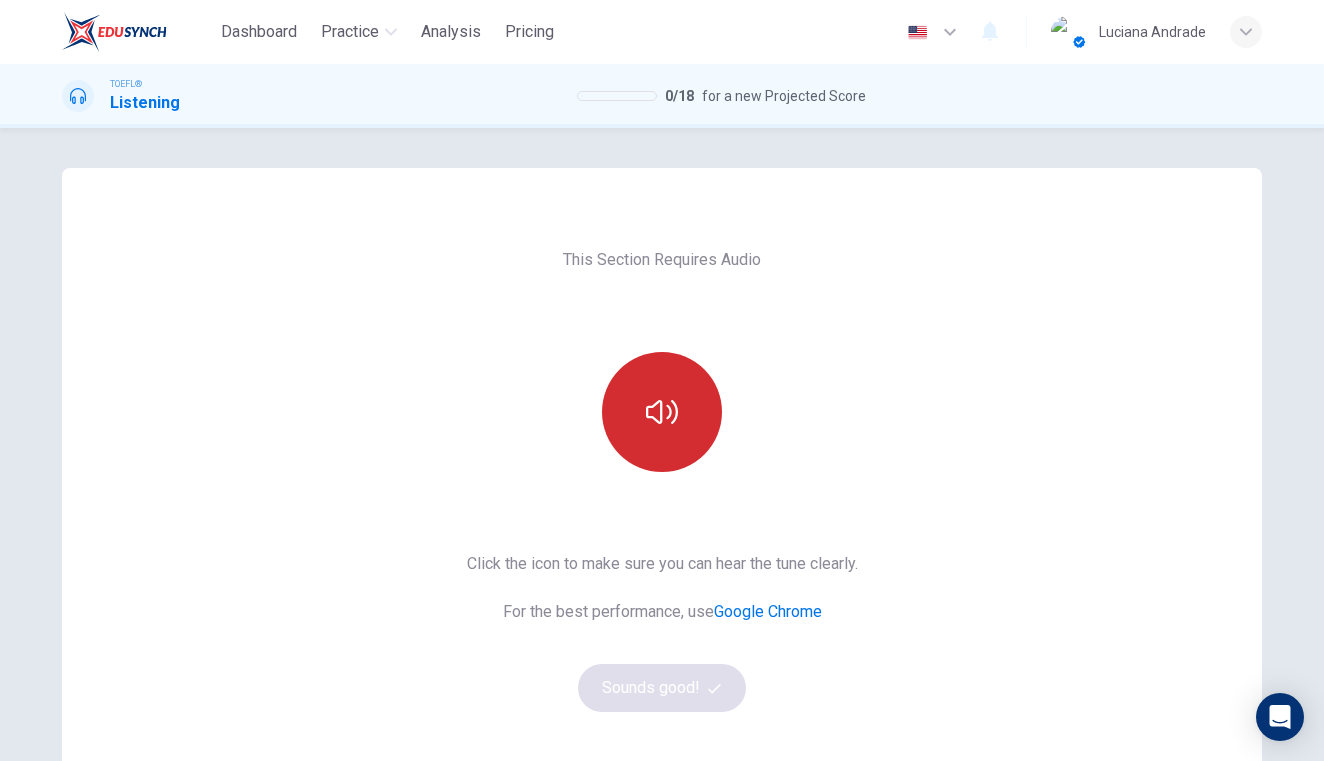 click at bounding box center (662, 412) 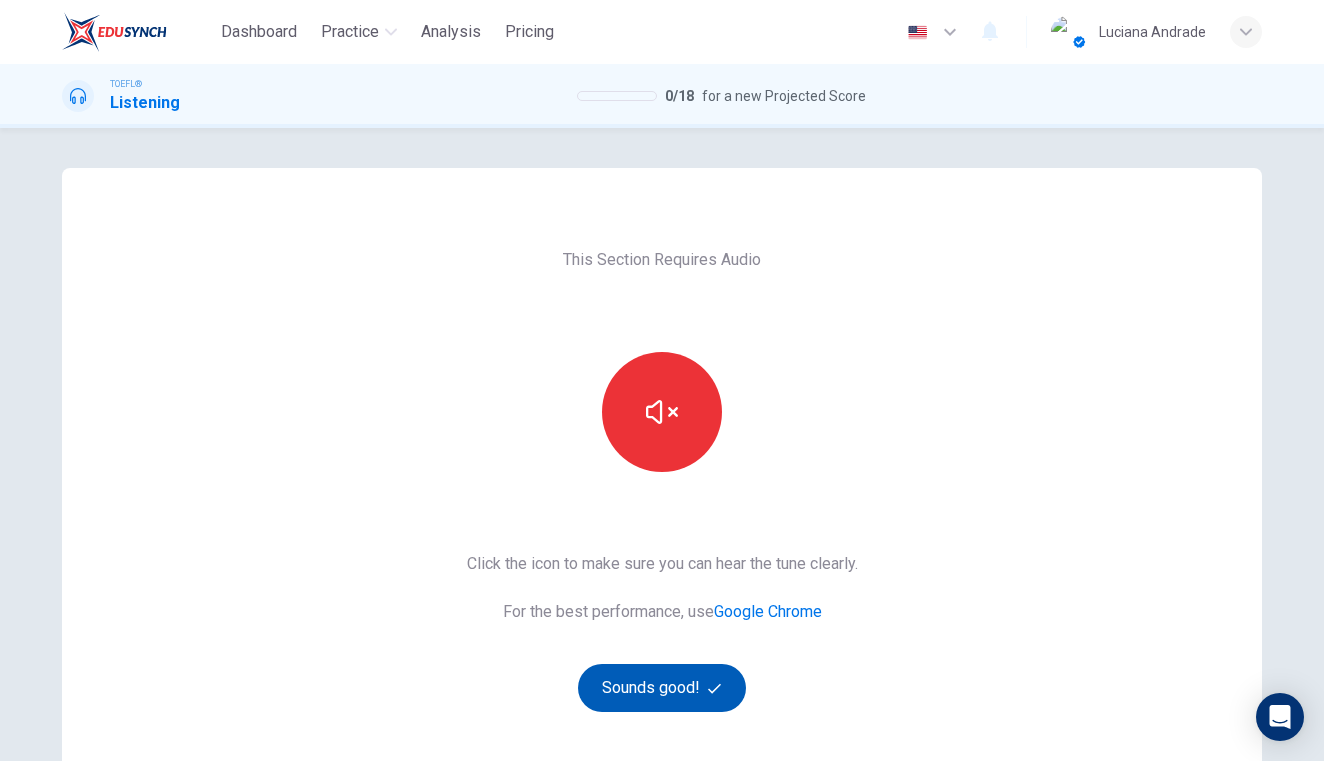 click on "Sounds good!" at bounding box center (662, 688) 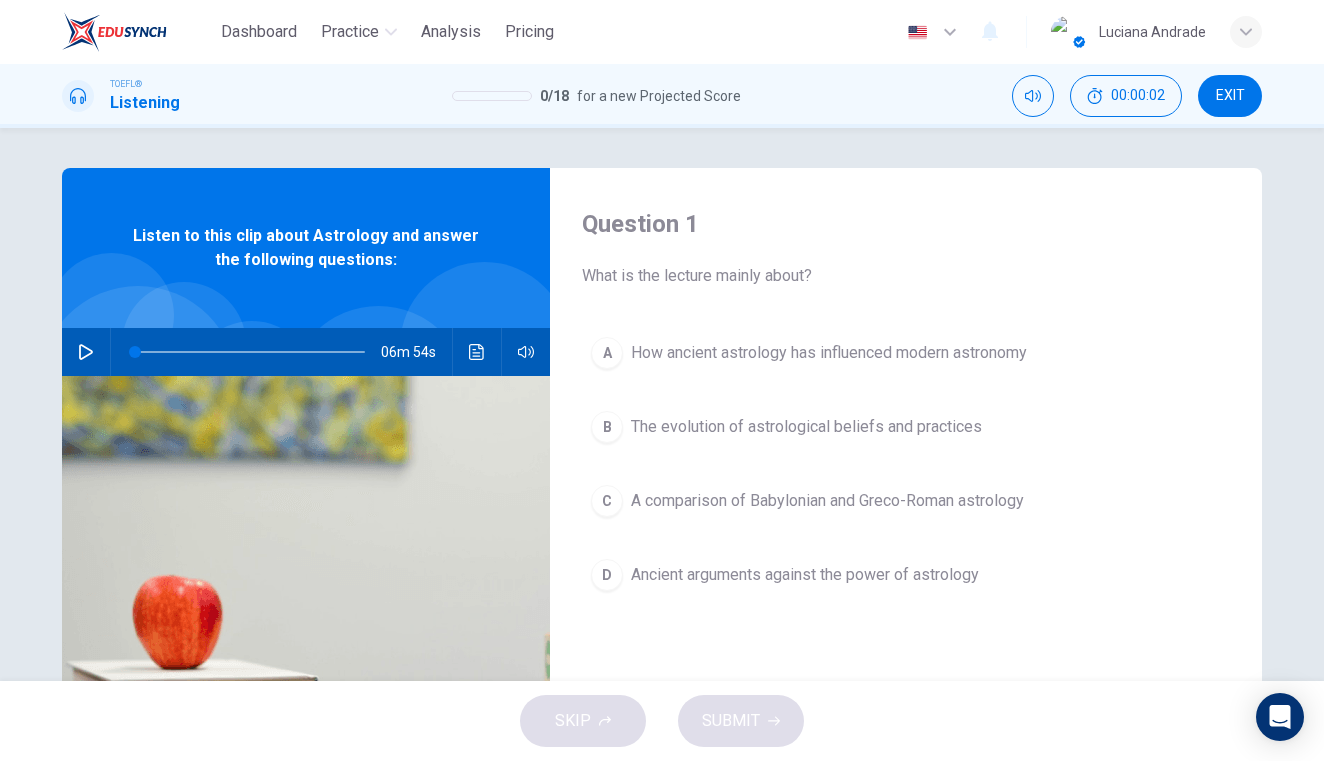 click at bounding box center [86, 352] 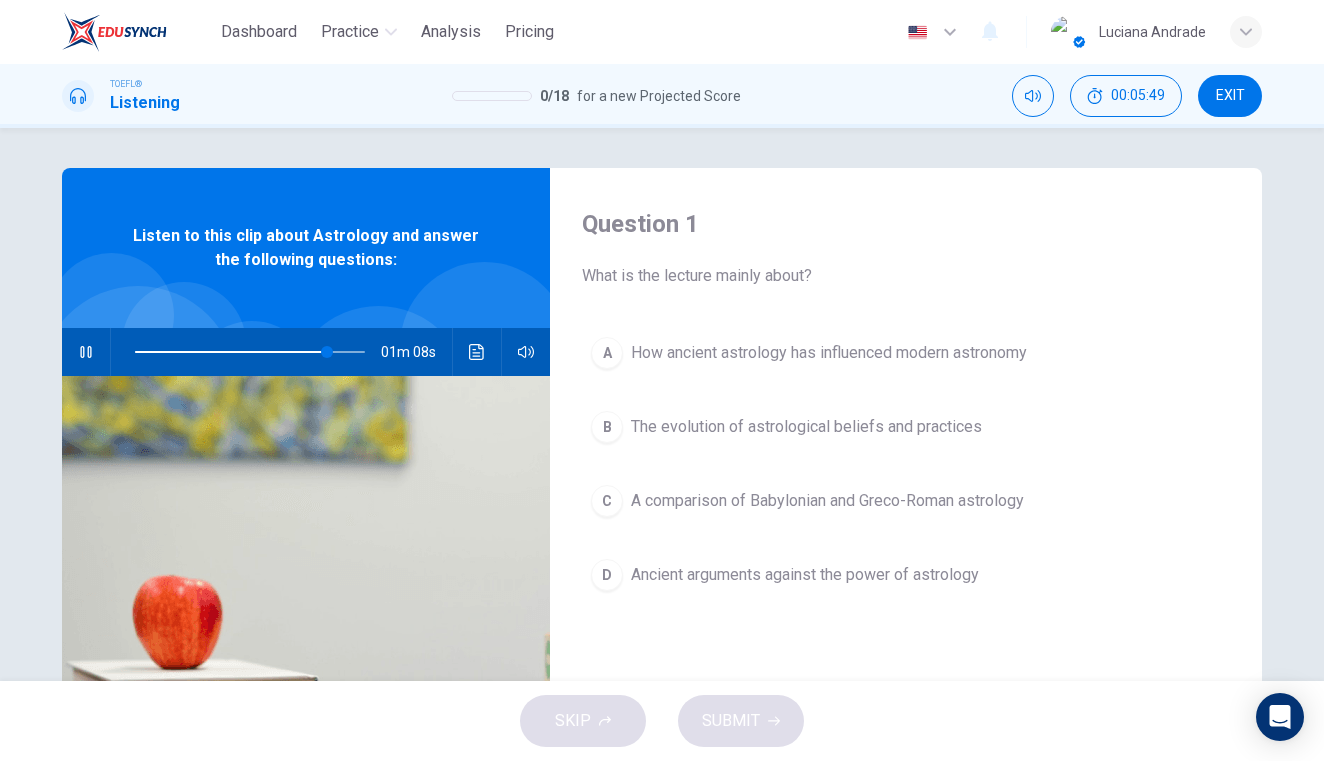click on "EXIT" at bounding box center (1230, 96) 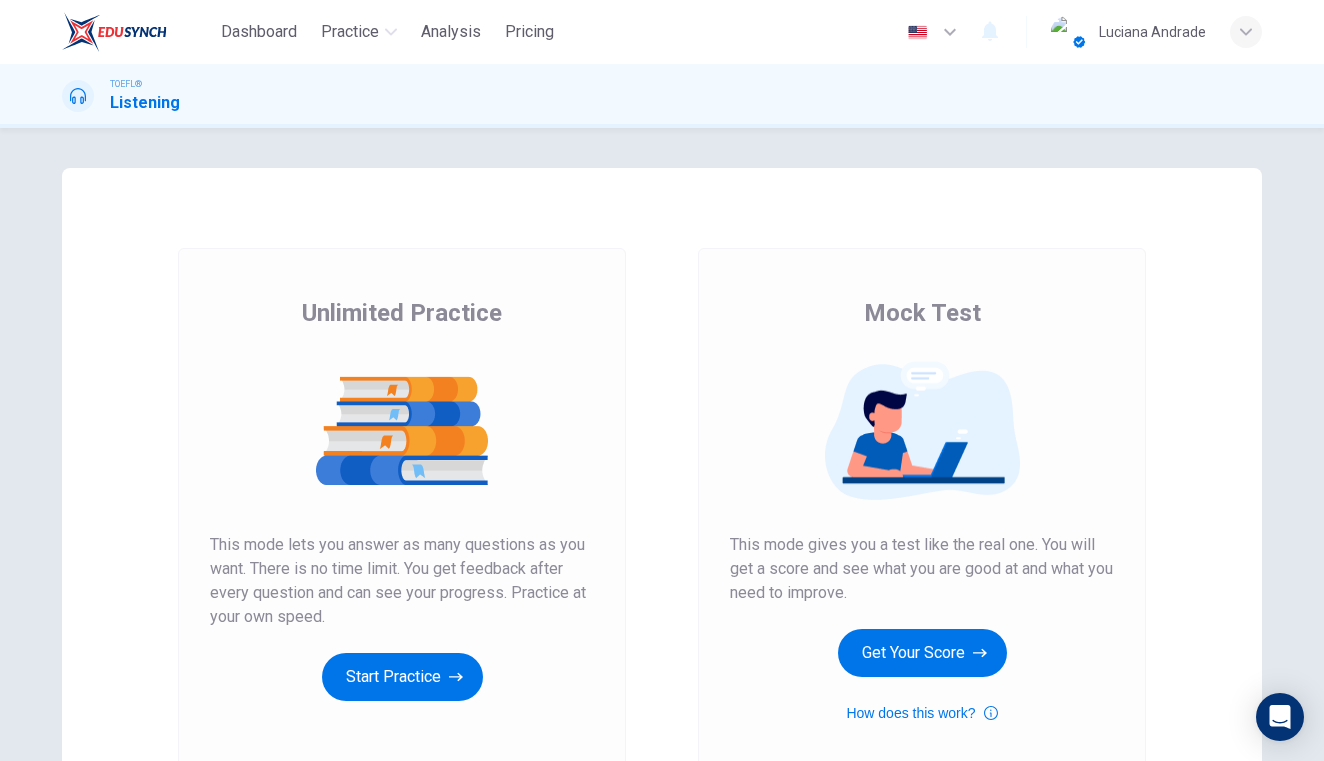 scroll, scrollTop: 0, scrollLeft: 0, axis: both 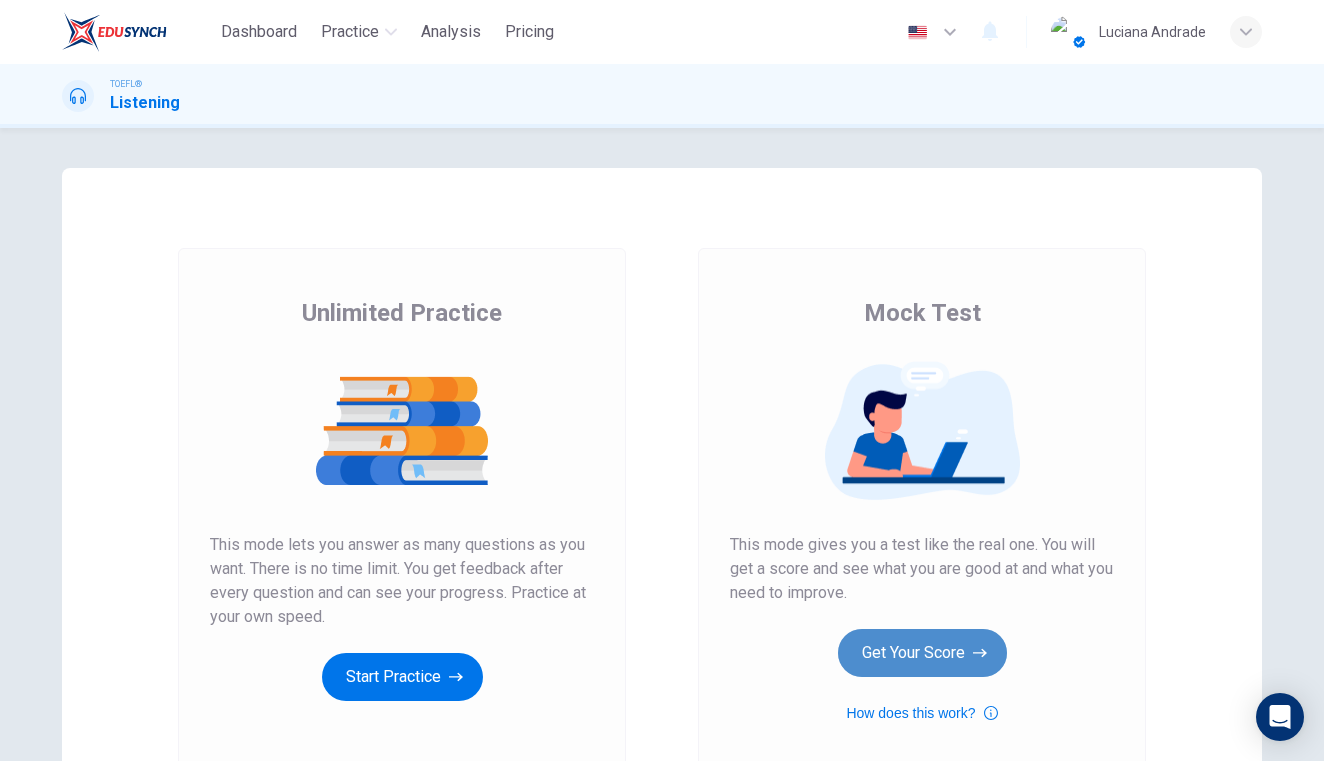click on "Get Your Score" at bounding box center [402, 677] 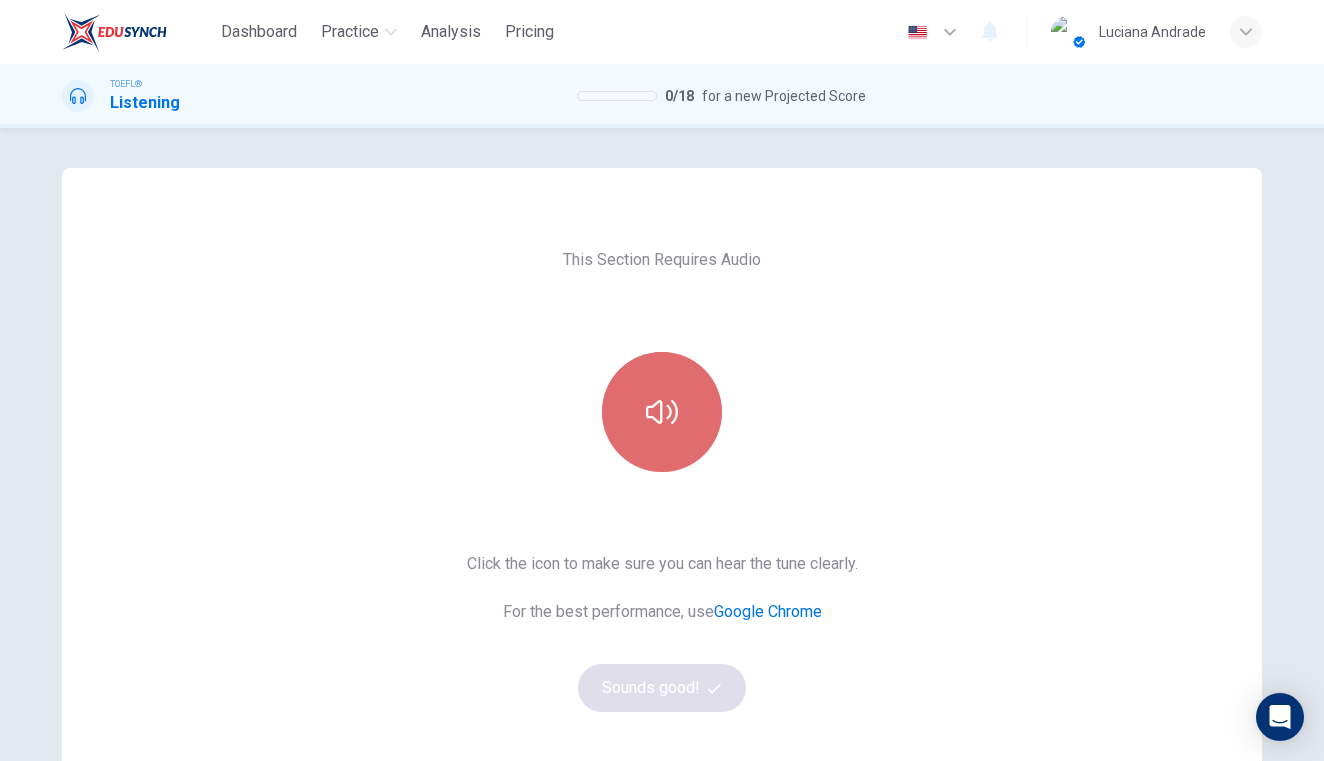 click at bounding box center [662, 412] 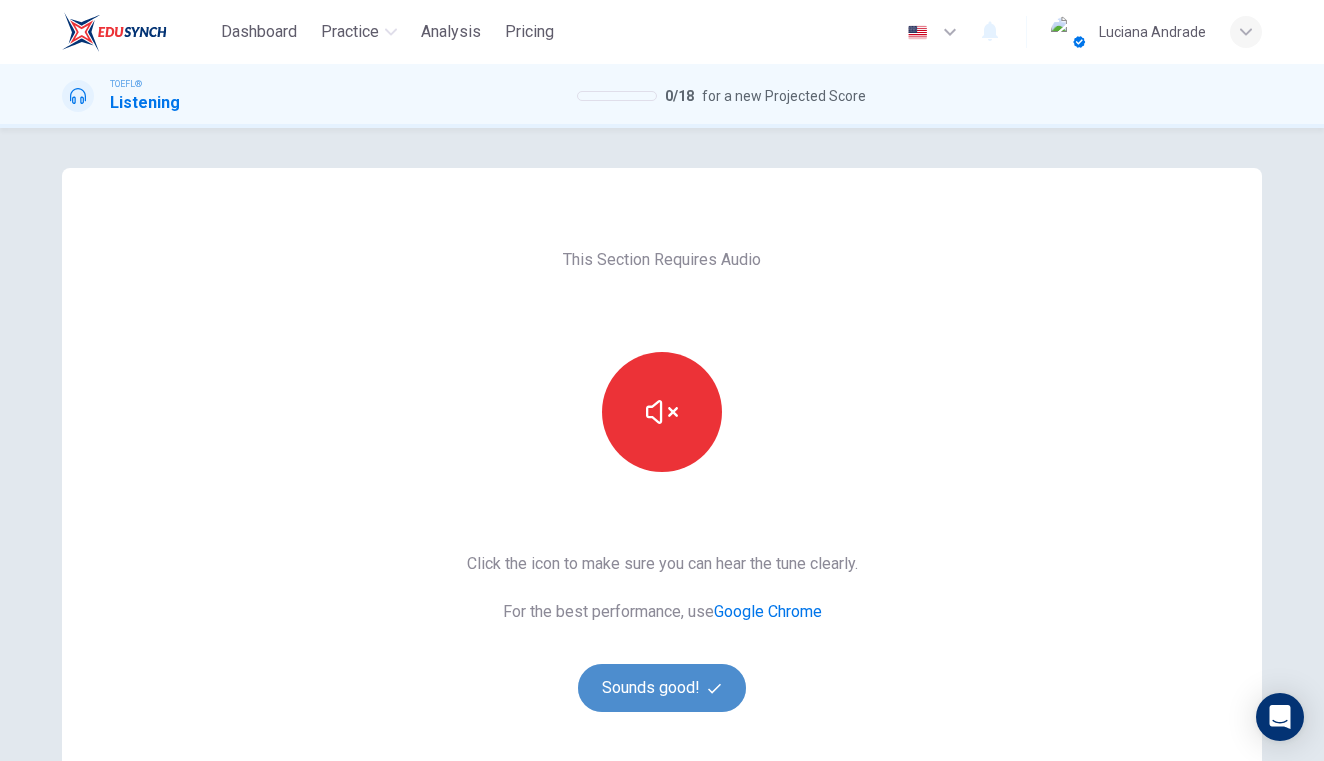 click on "Sounds good!" at bounding box center (662, 688) 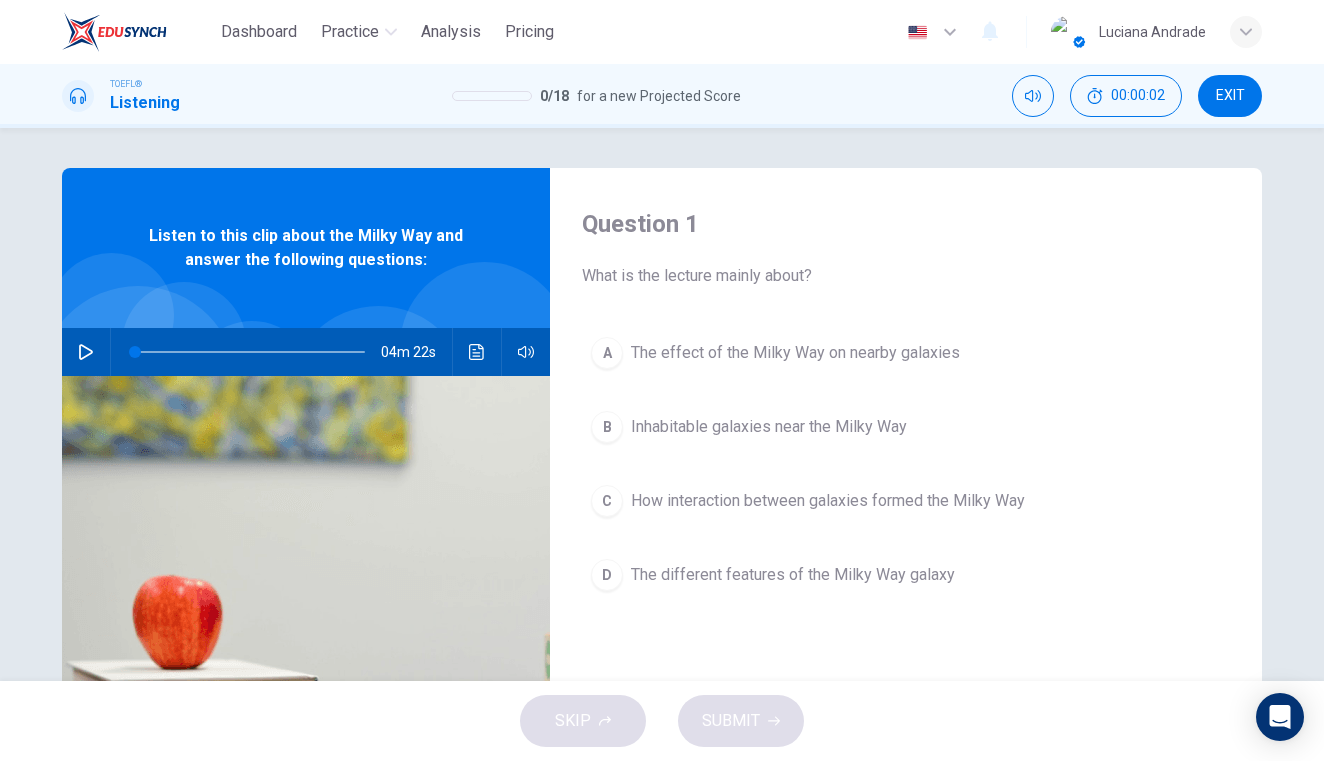 click at bounding box center [86, 352] 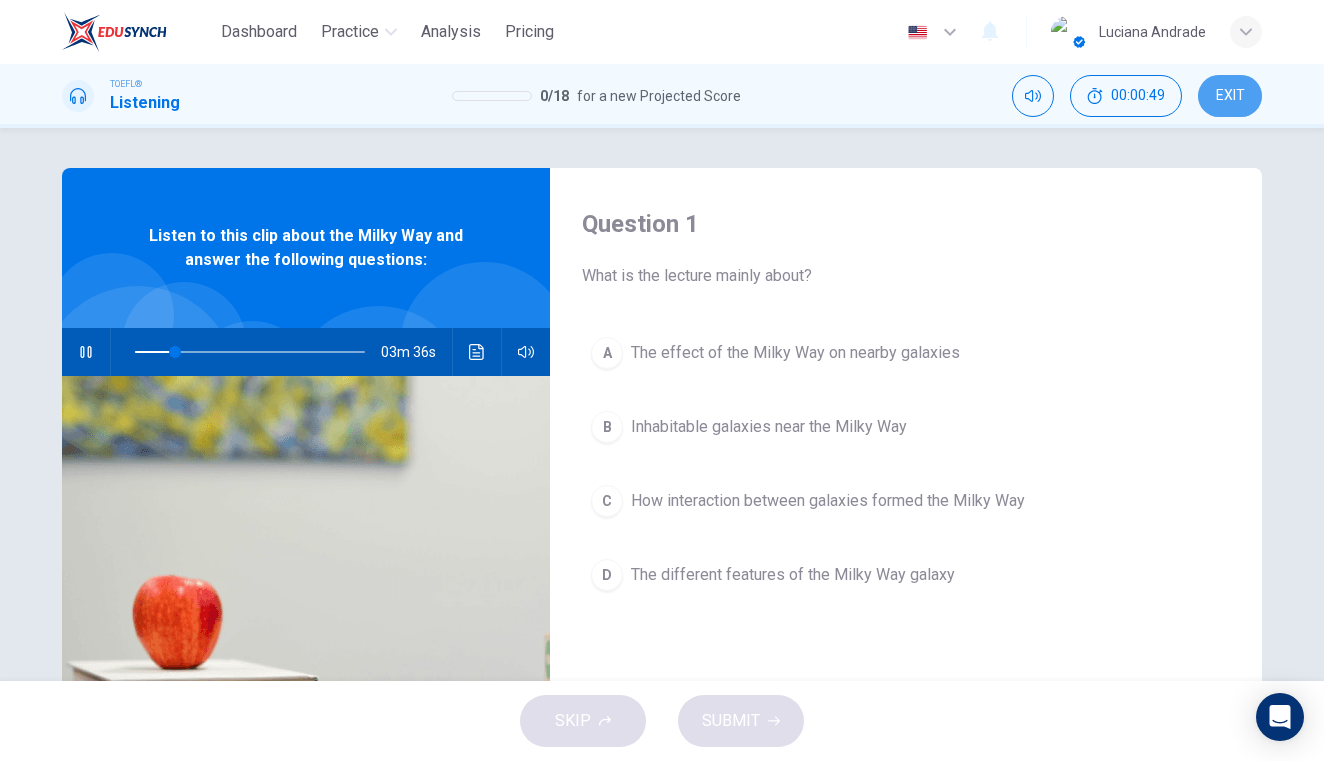 click on "EXIT" at bounding box center (1230, 96) 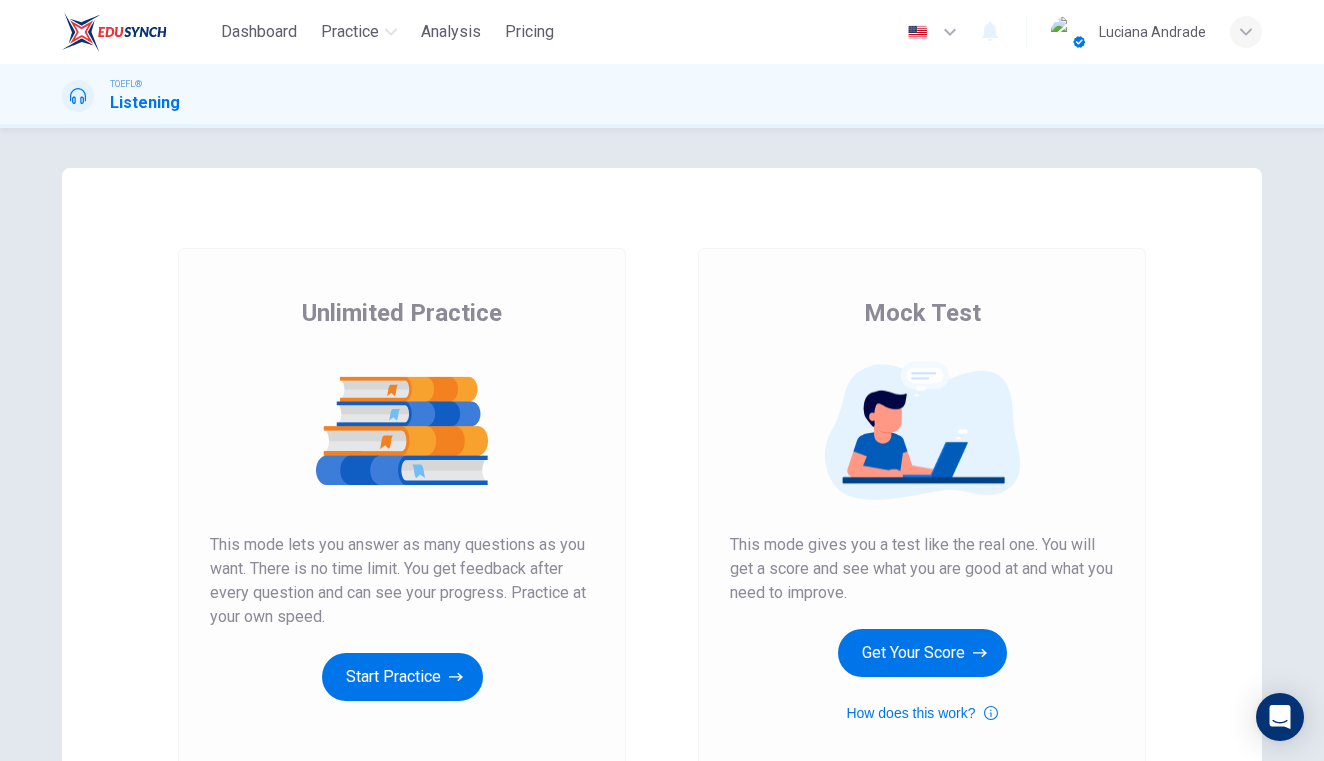 scroll, scrollTop: 0, scrollLeft: 0, axis: both 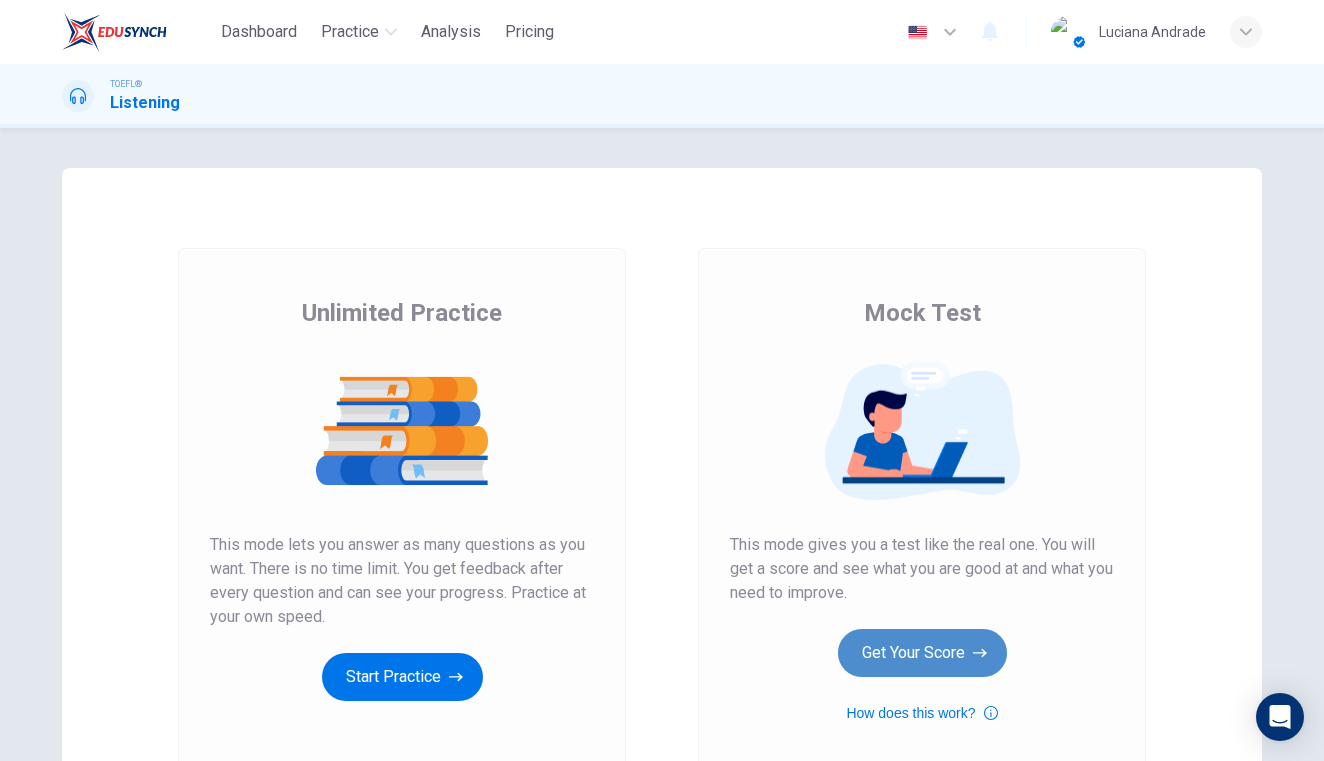 click on "Get Your Score" at bounding box center [402, 677] 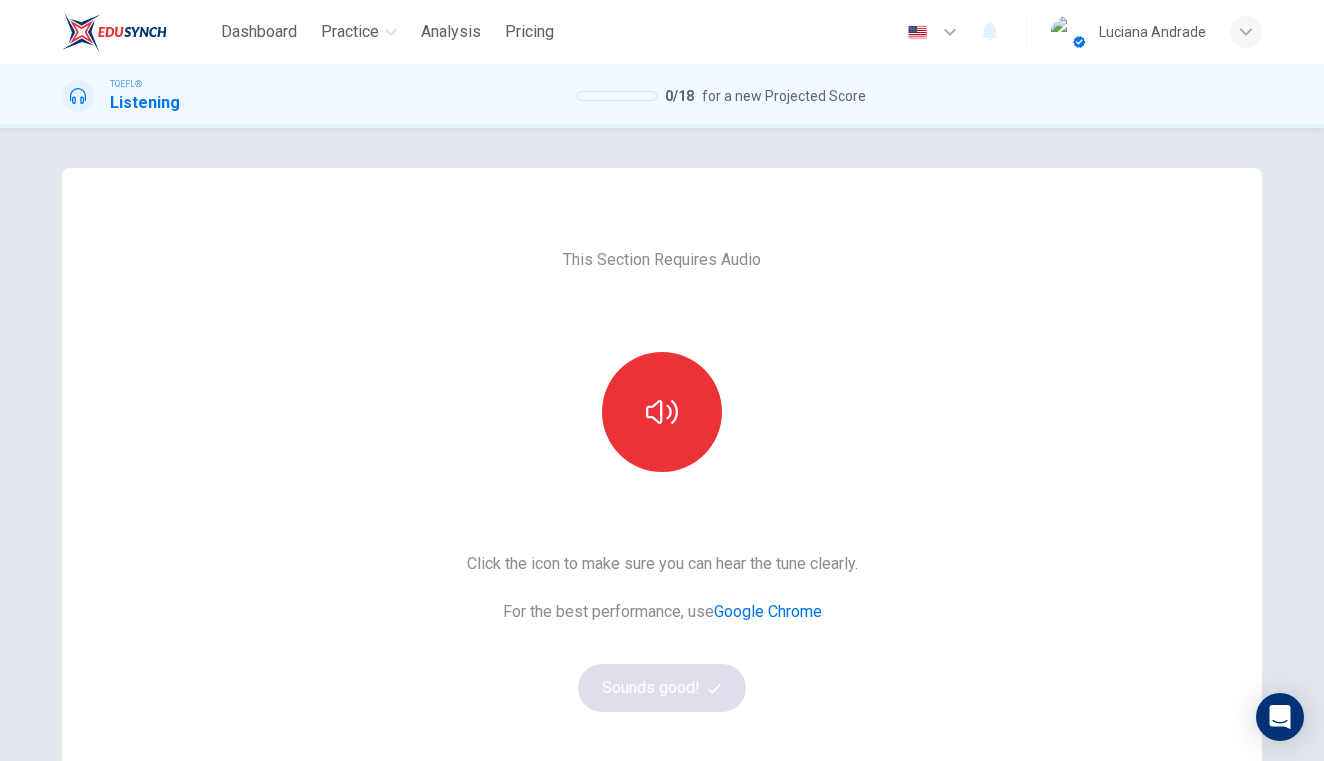 click on "Google Chrome" at bounding box center (768, 611) 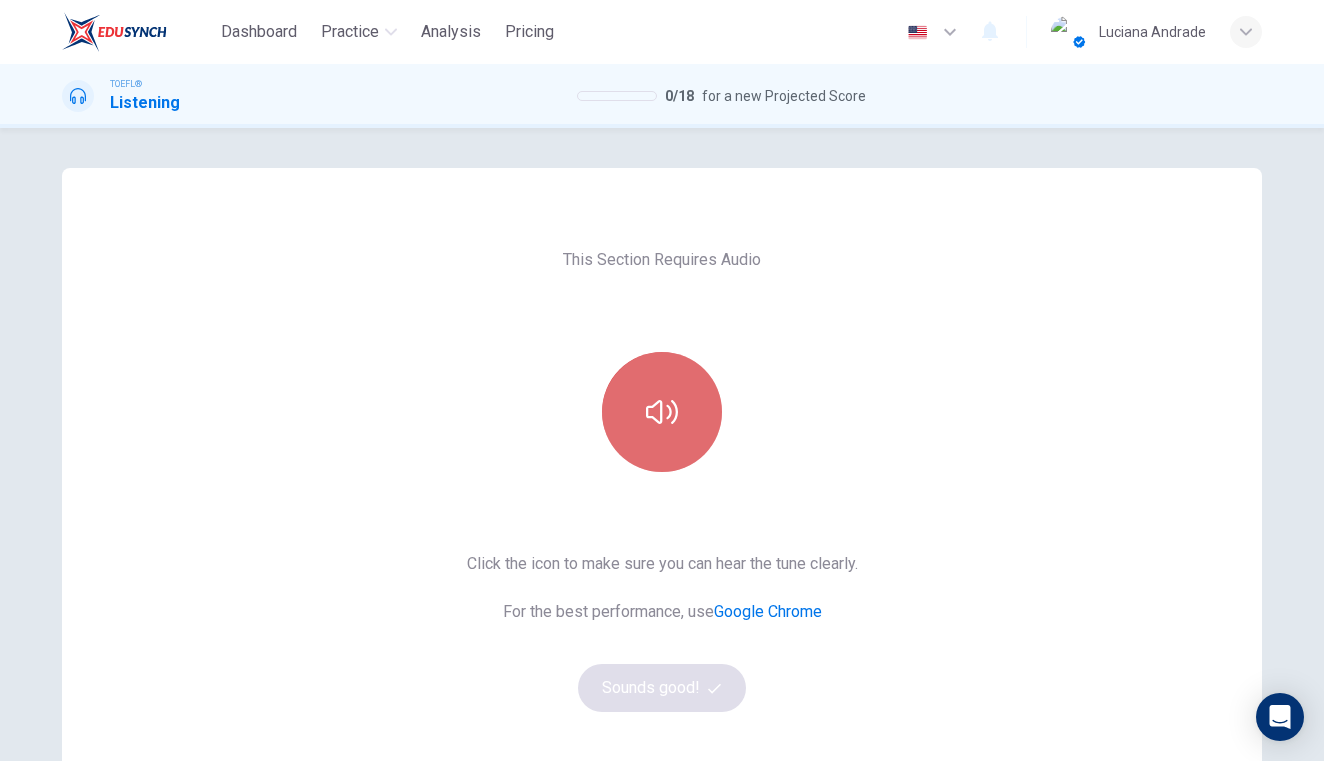 click at bounding box center [662, 412] 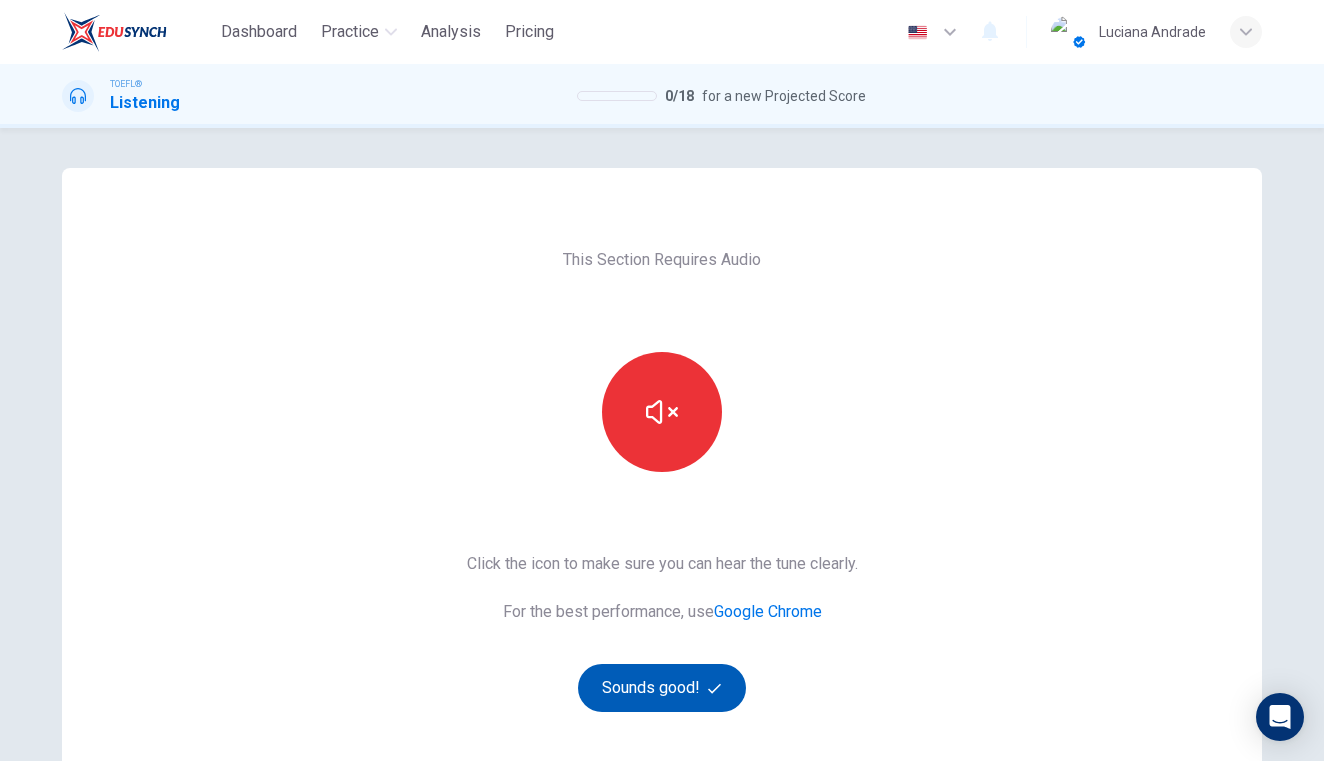 click on "Sounds good!" at bounding box center (662, 688) 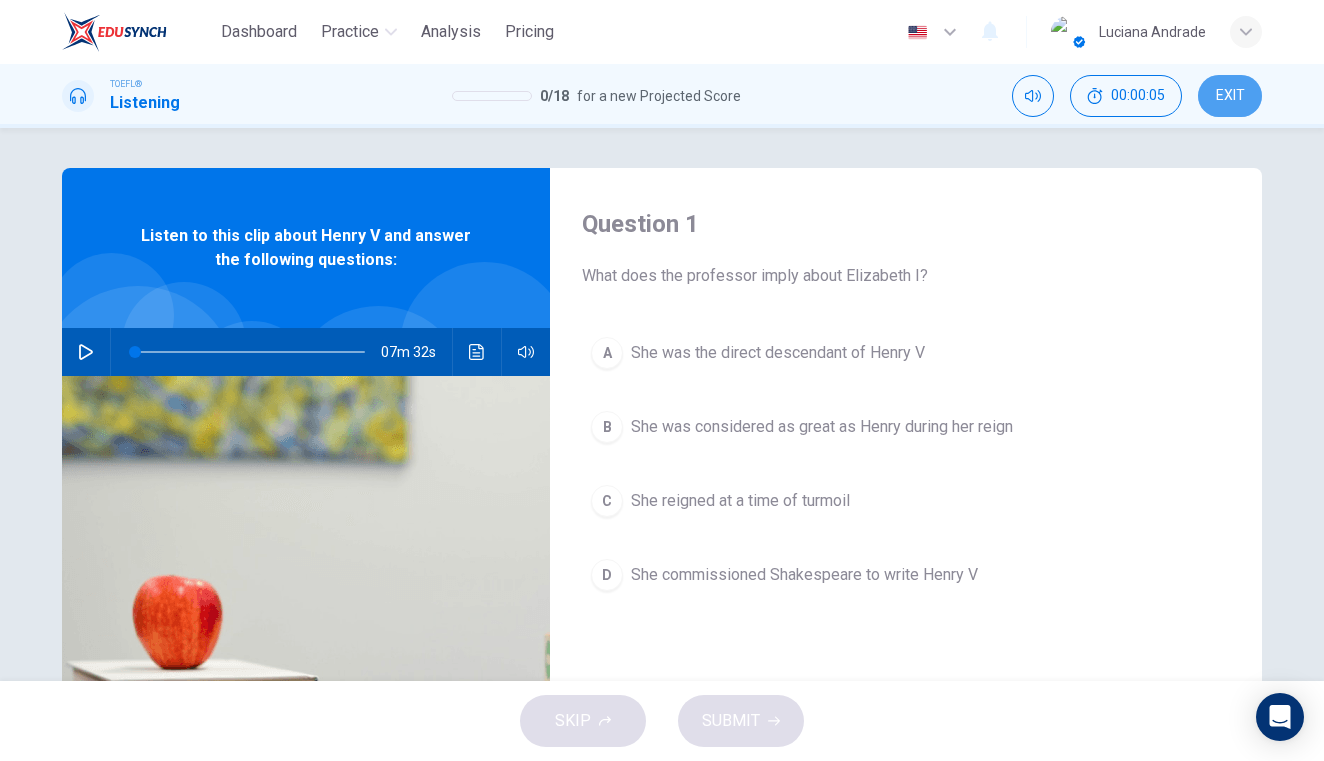 click on "EXIT" at bounding box center (1230, 96) 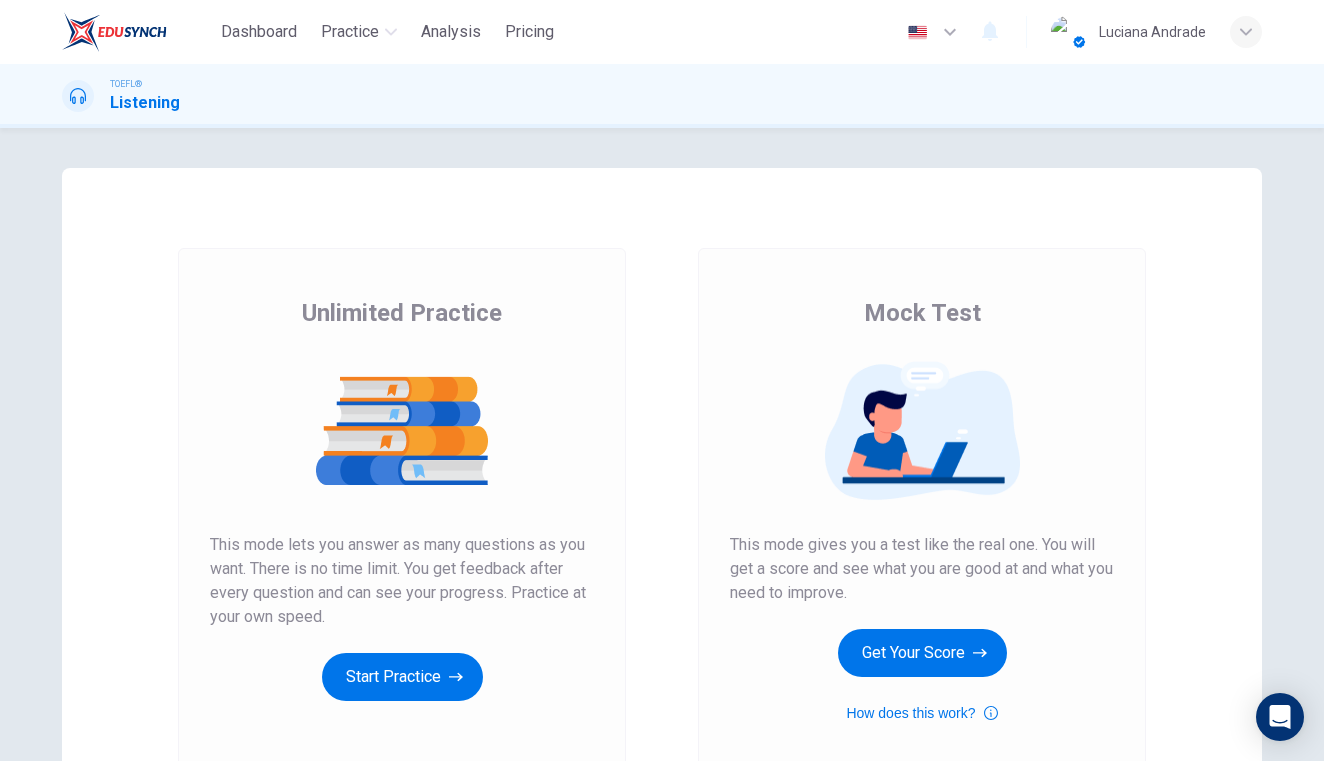 scroll, scrollTop: 0, scrollLeft: 0, axis: both 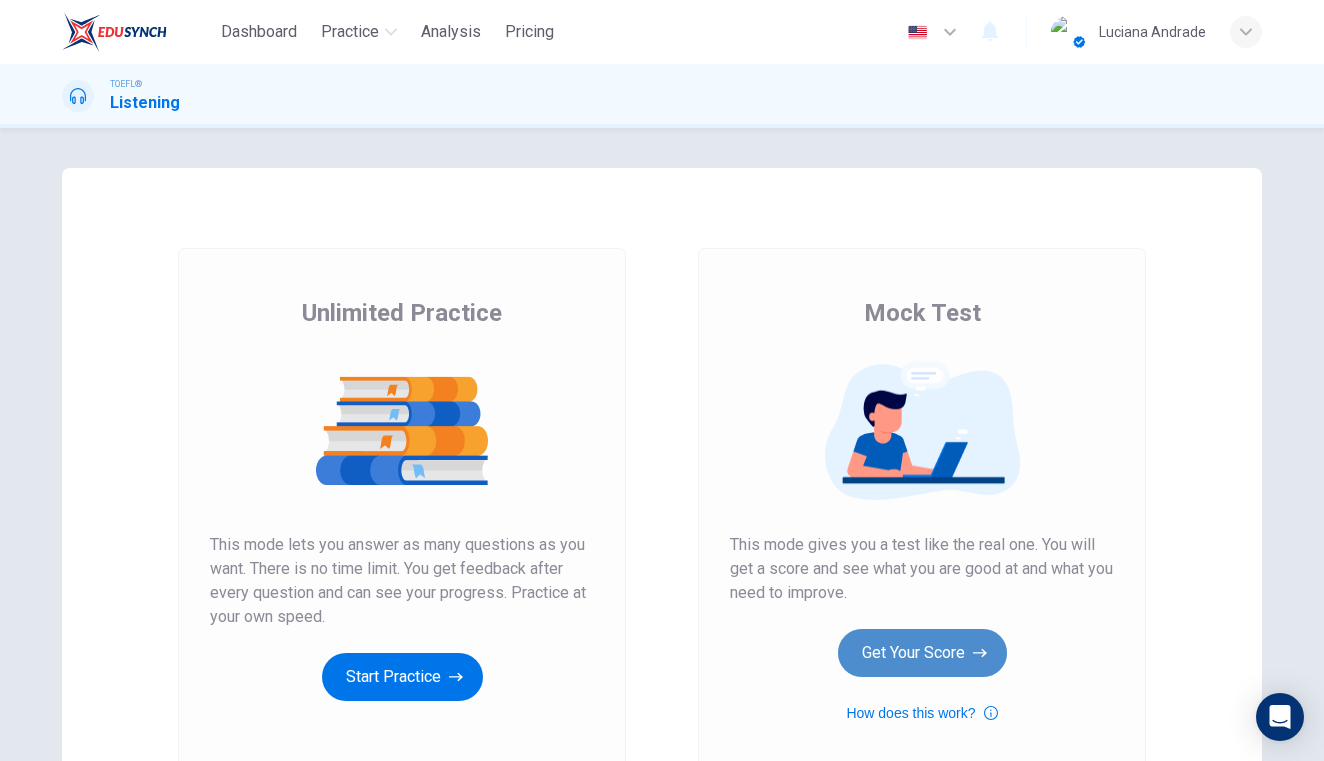 click on "Get Your Score" at bounding box center [402, 677] 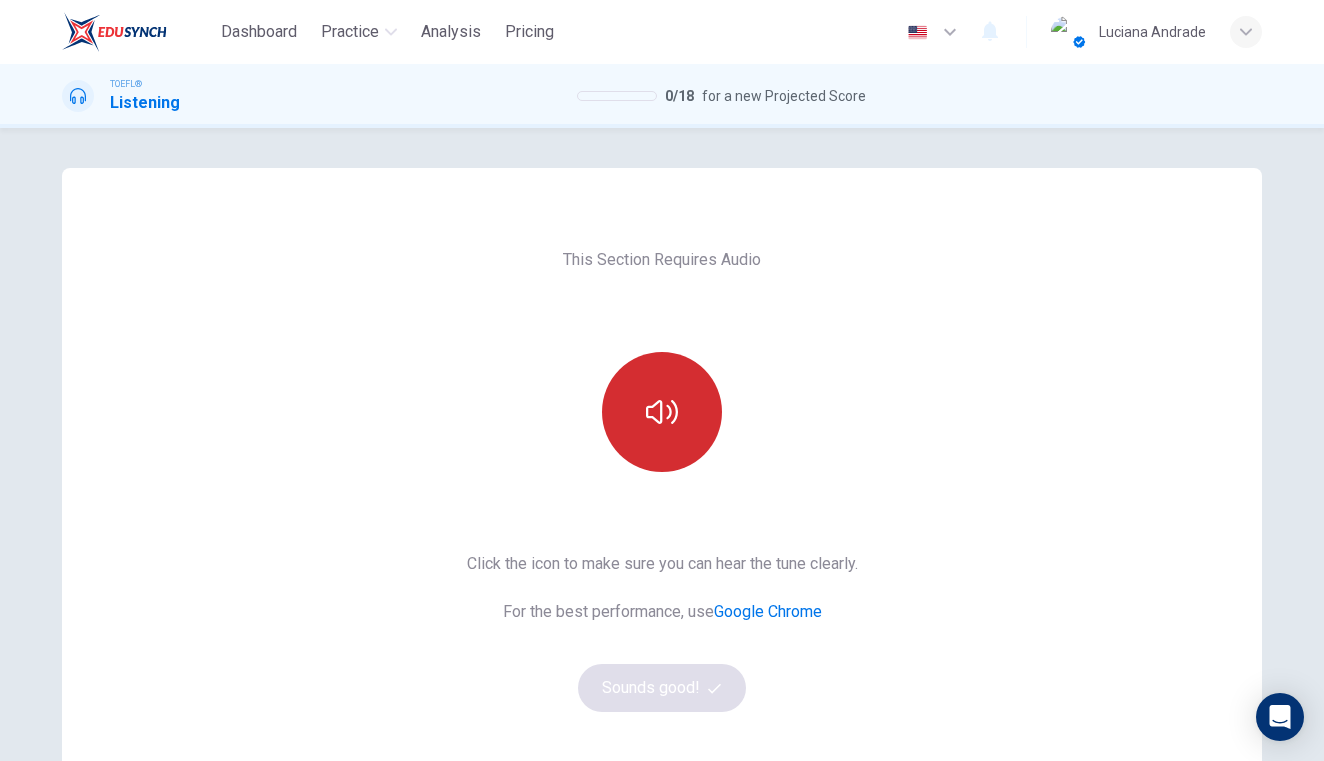 click at bounding box center (662, 412) 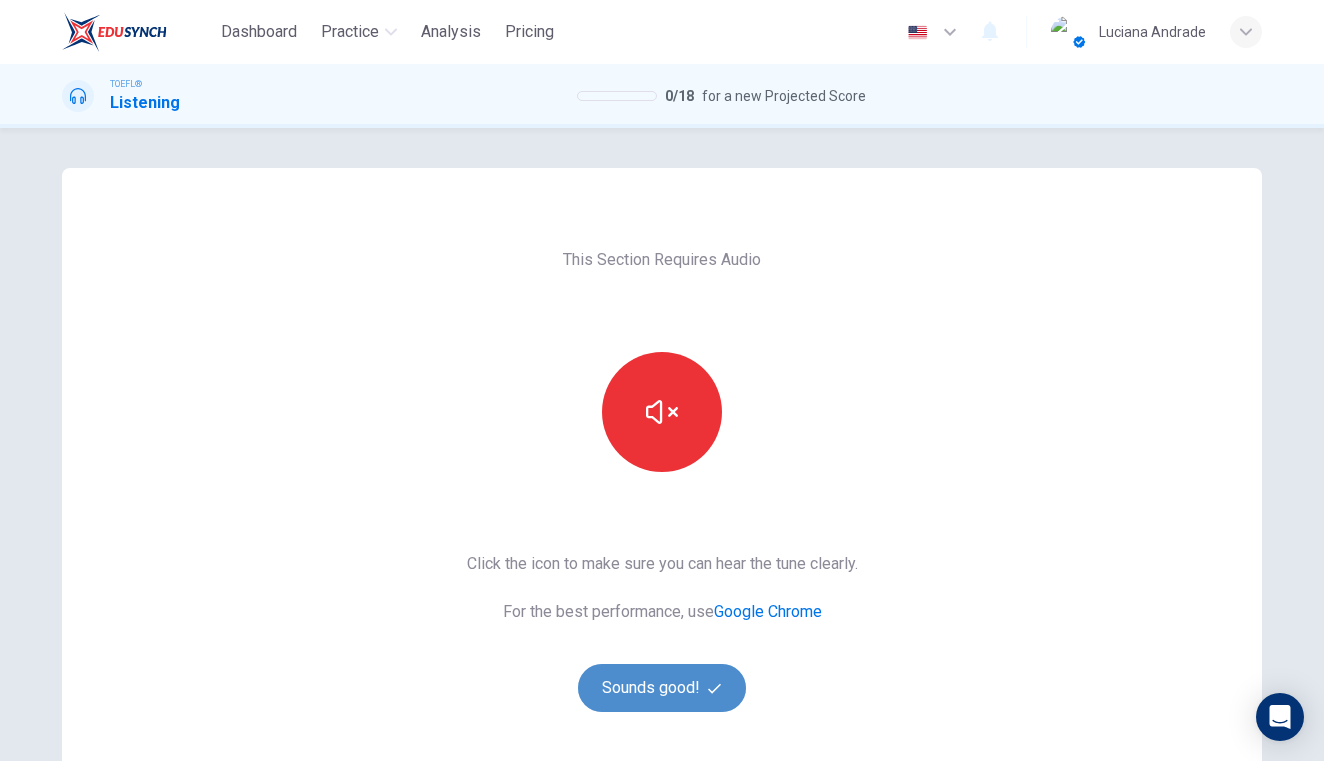 click on "Sounds good!" at bounding box center (662, 688) 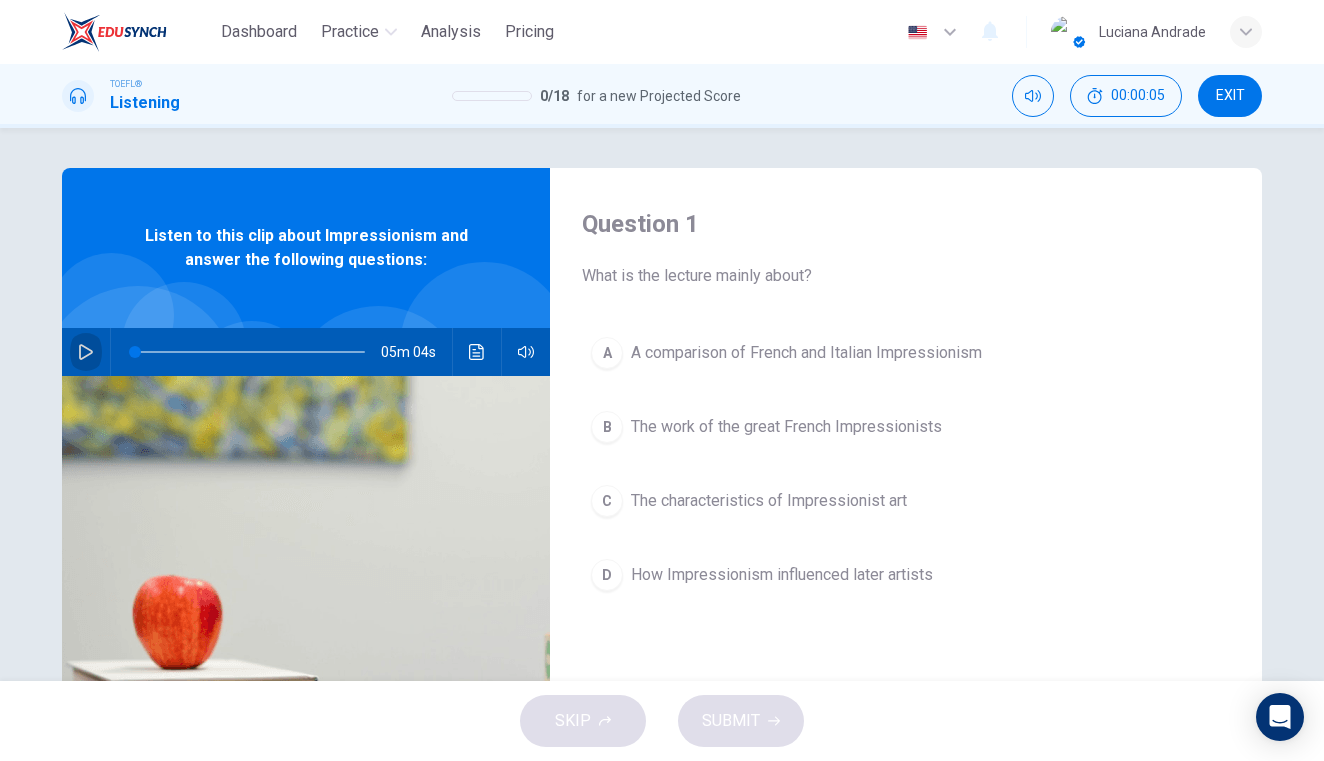 click at bounding box center (86, 352) 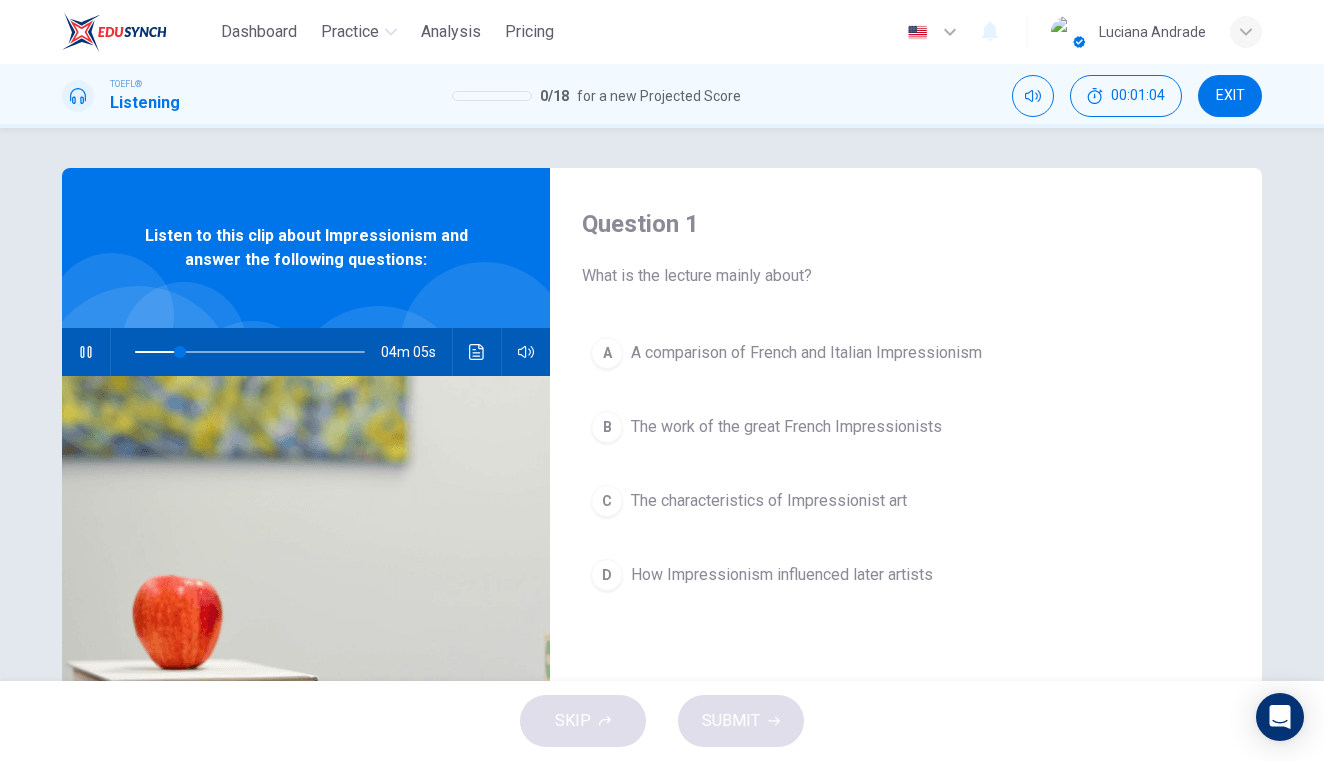 click at bounding box center (86, 352) 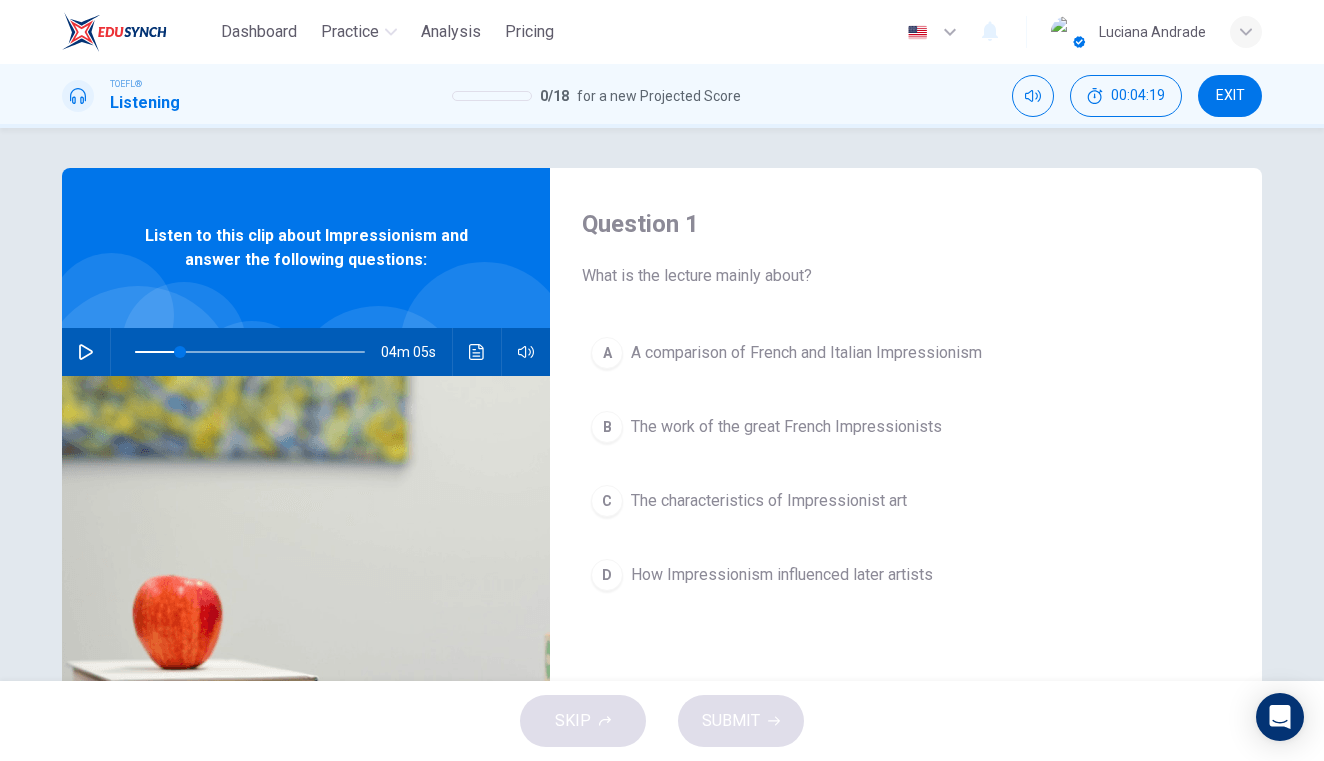 click on "EXIT" at bounding box center [1230, 96] 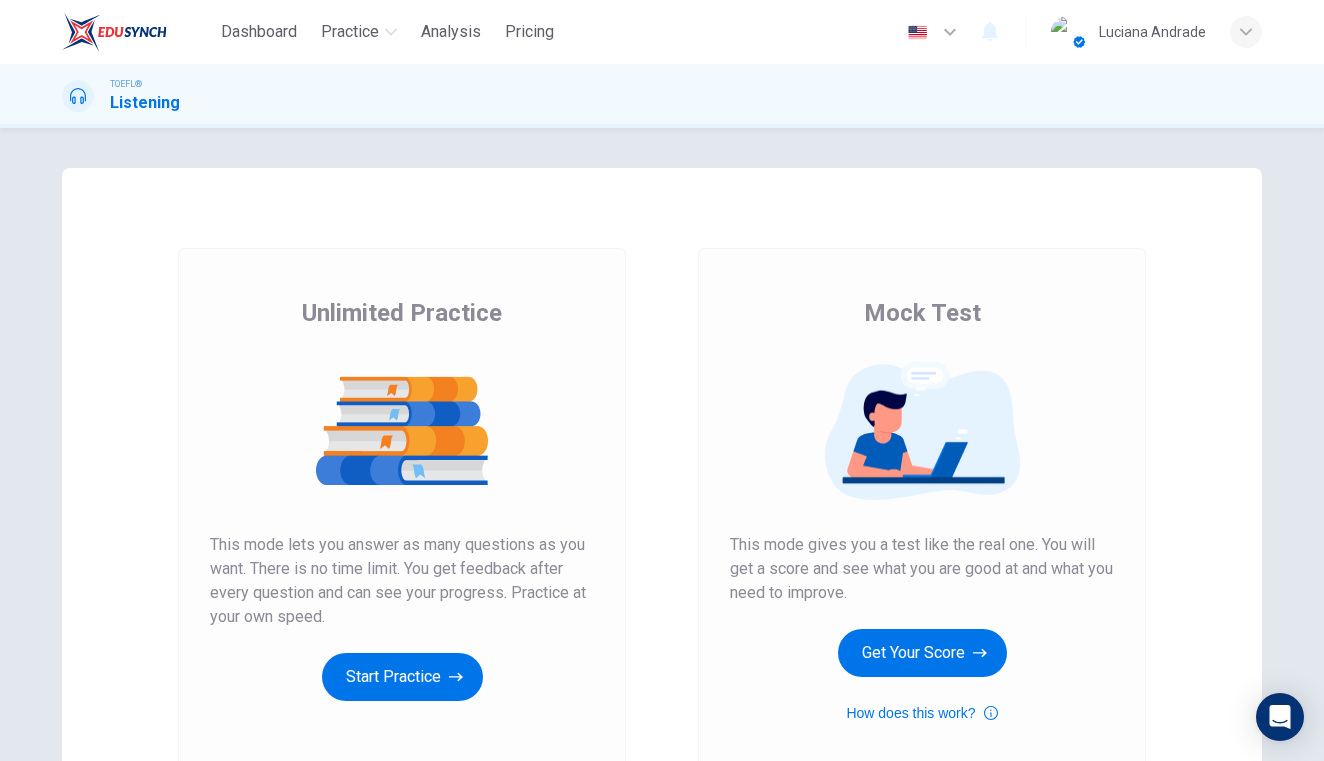 scroll, scrollTop: 0, scrollLeft: 0, axis: both 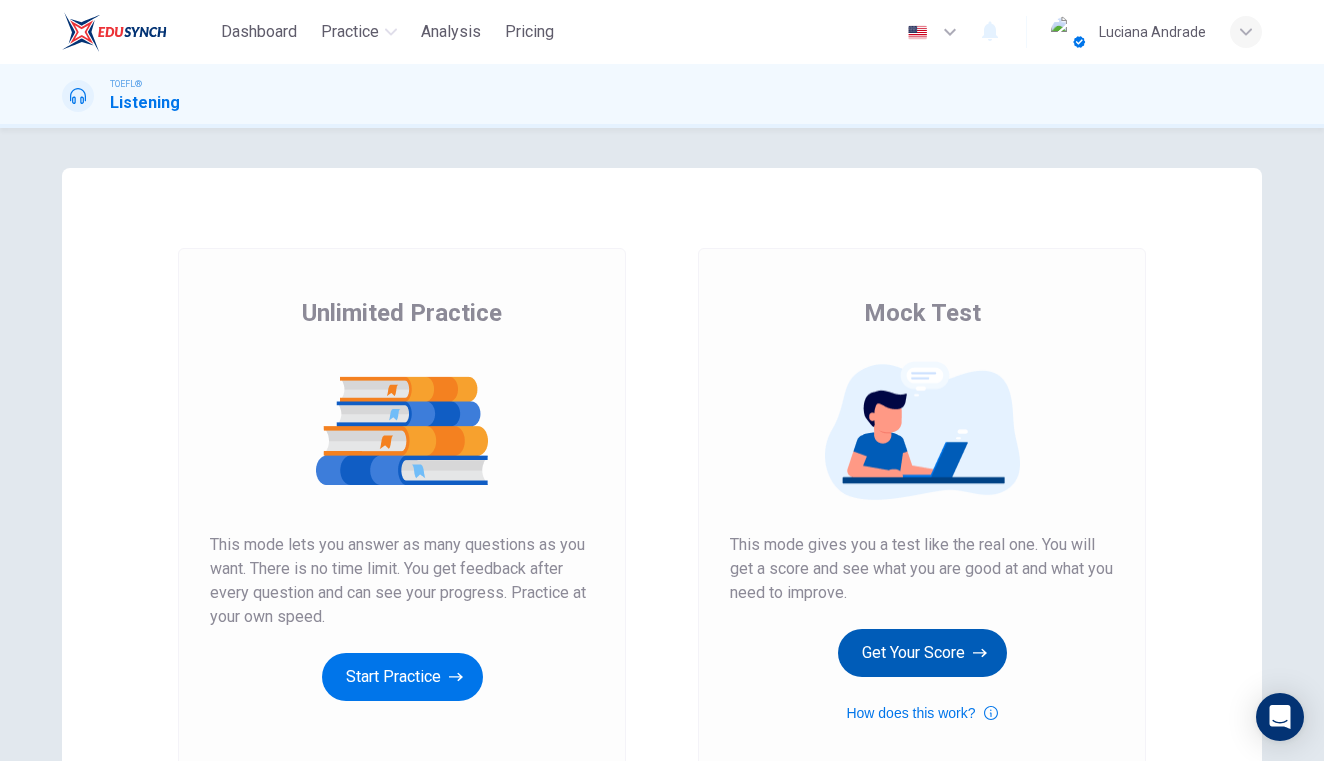 click on "Get Your Score" at bounding box center [402, 677] 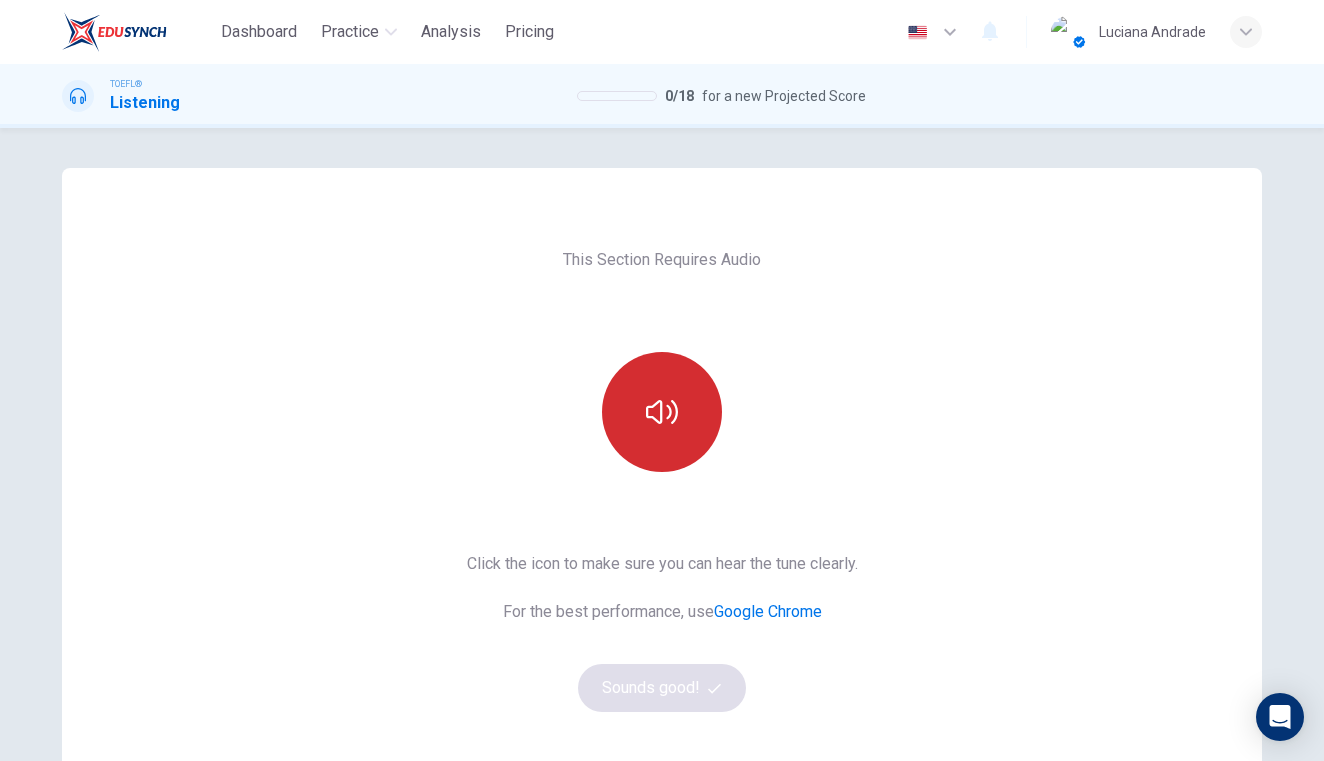 click at bounding box center [662, 412] 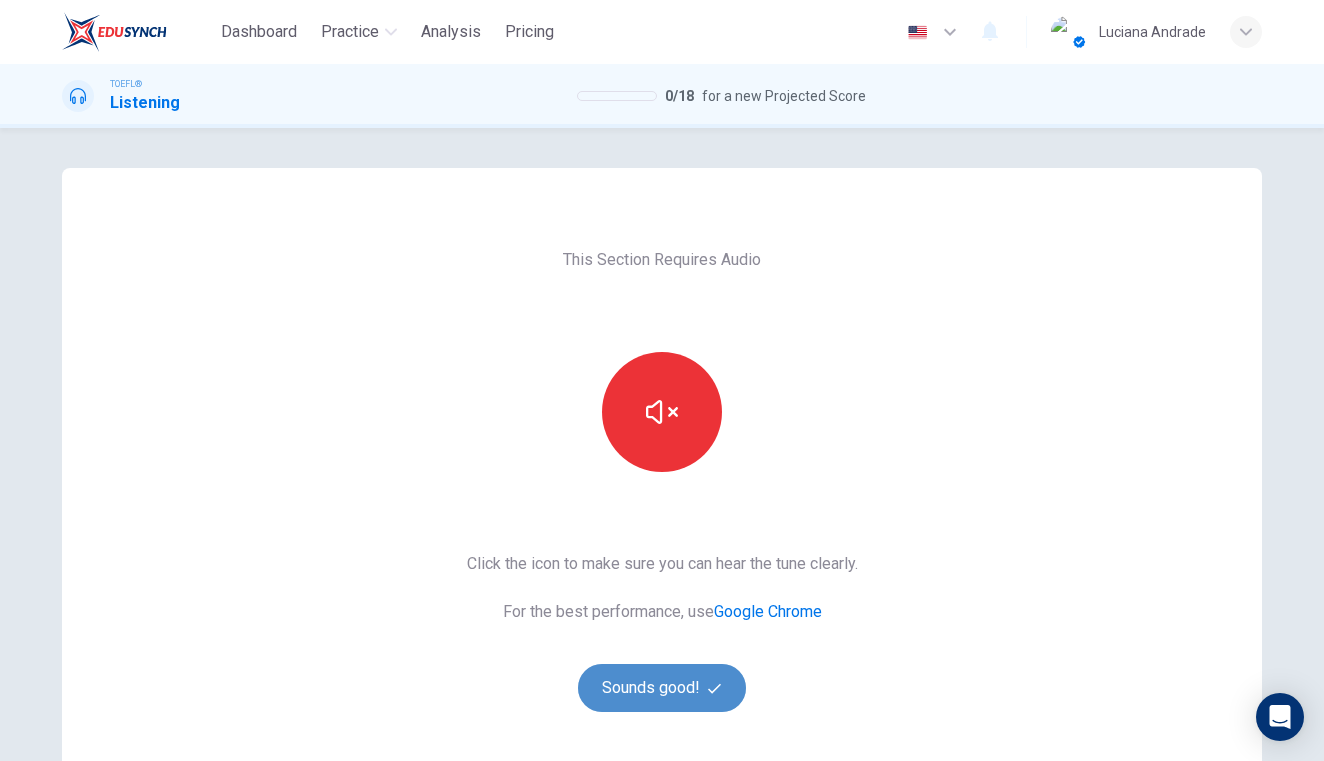 click on "Sounds good!" at bounding box center (662, 688) 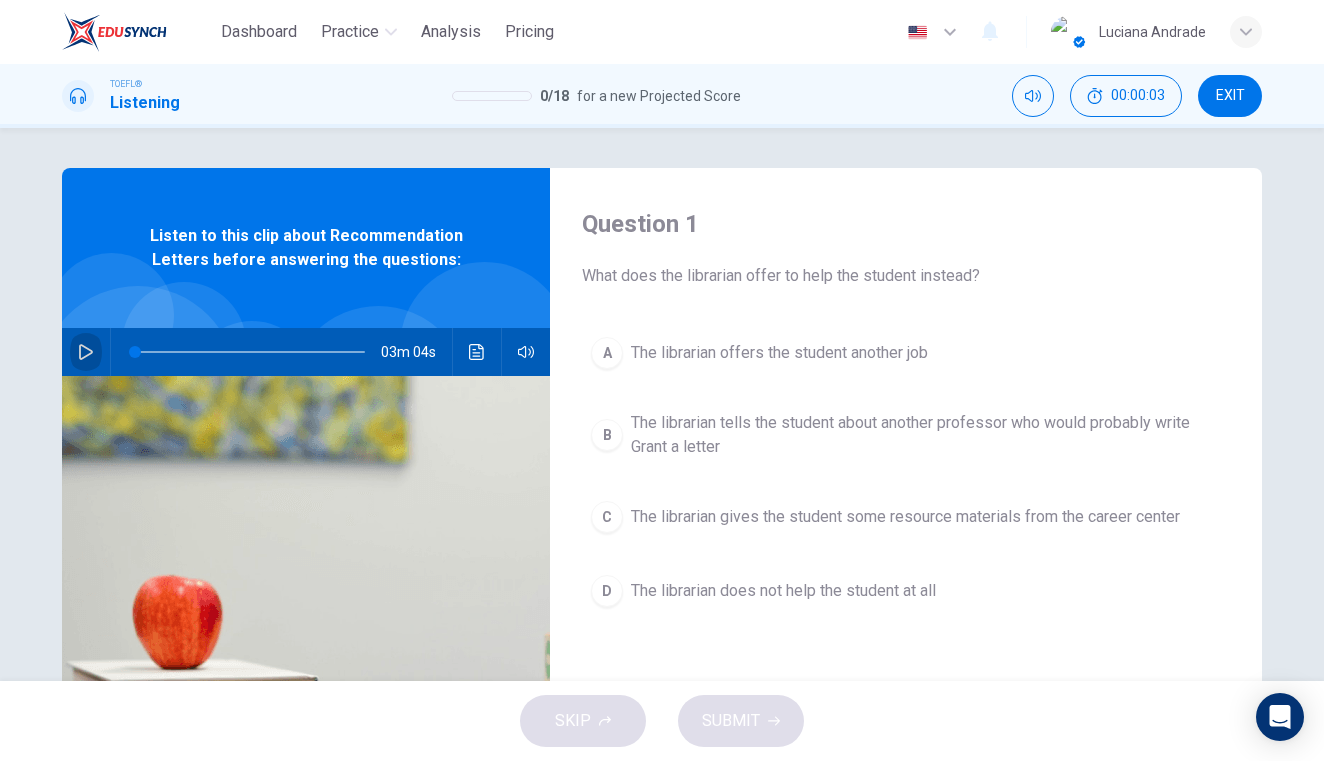 click at bounding box center (86, 352) 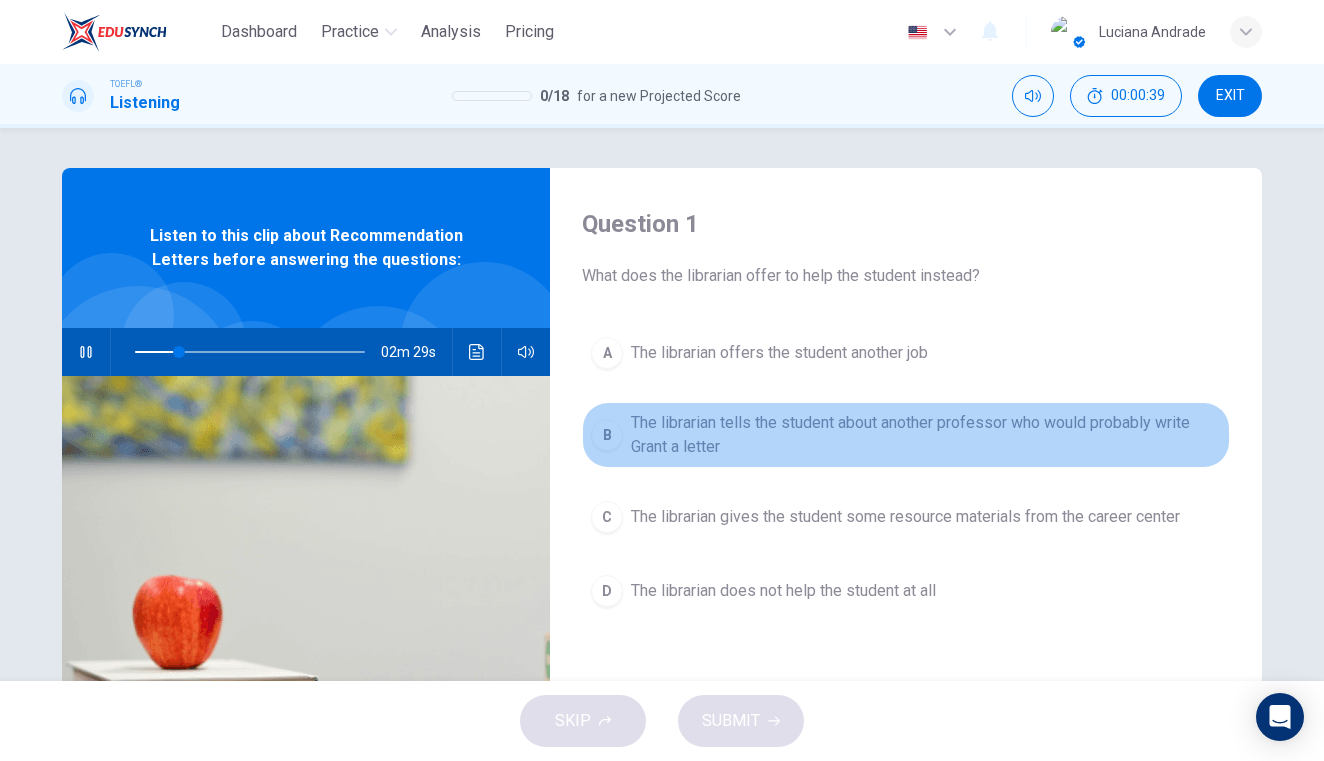 click on "B The librarian tells the student about another professor who would probably write Grant a letter" at bounding box center (906, 435) 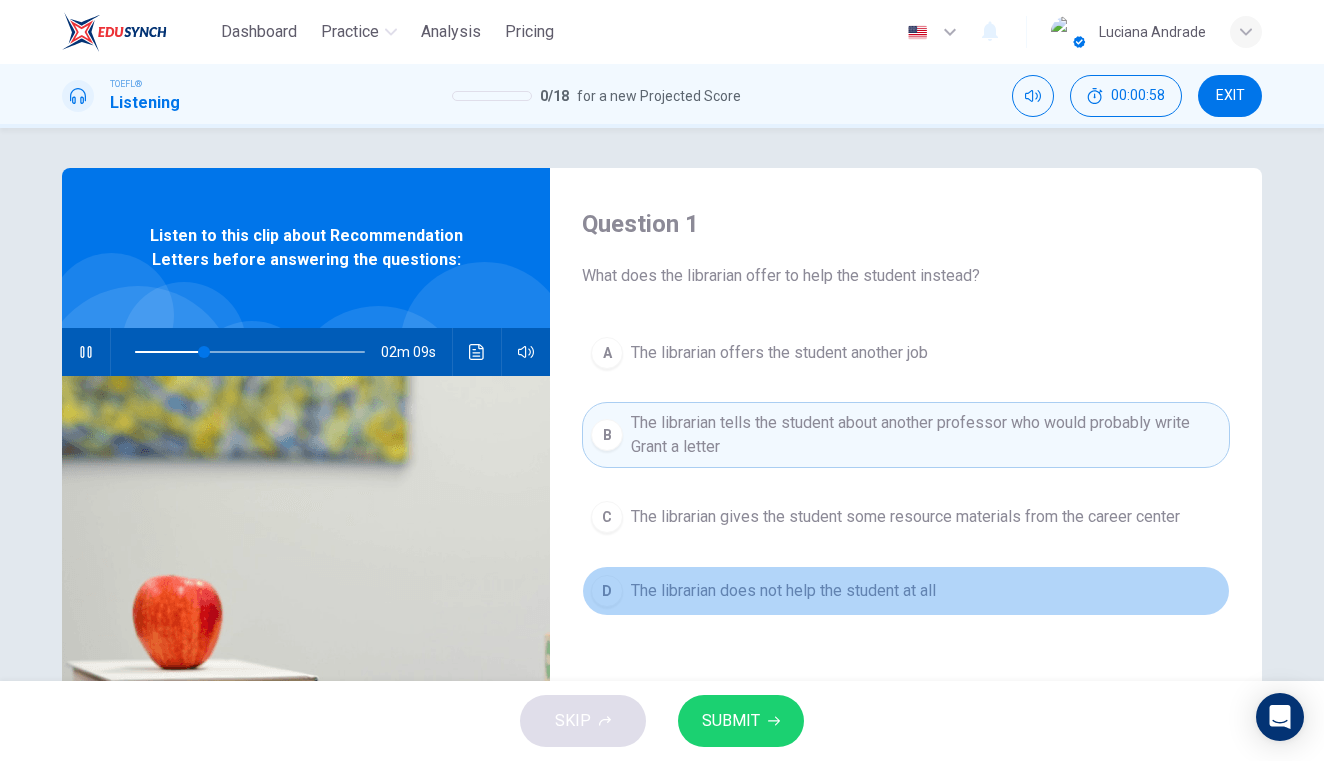 click on "D The librarian does not help the student at all" at bounding box center [906, 591] 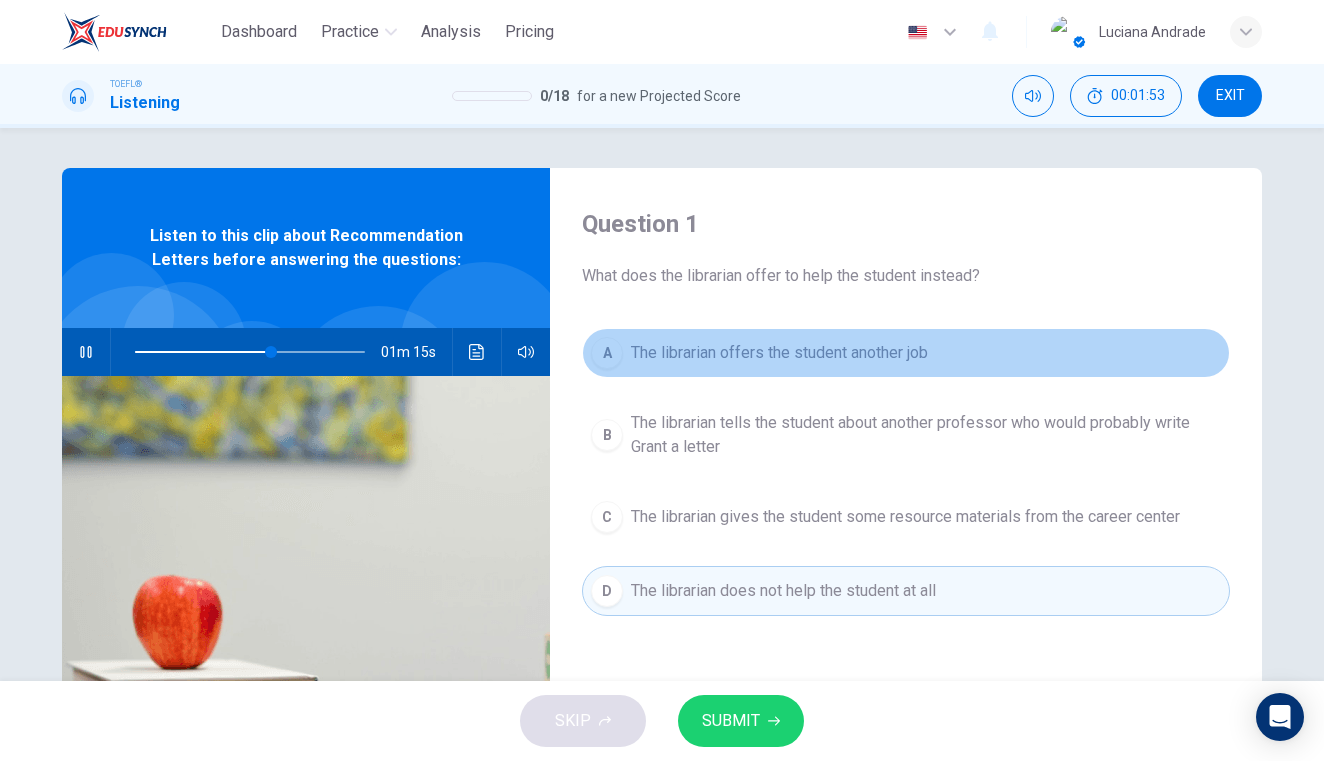 click on "The librarian offers the student another job" at bounding box center (779, 353) 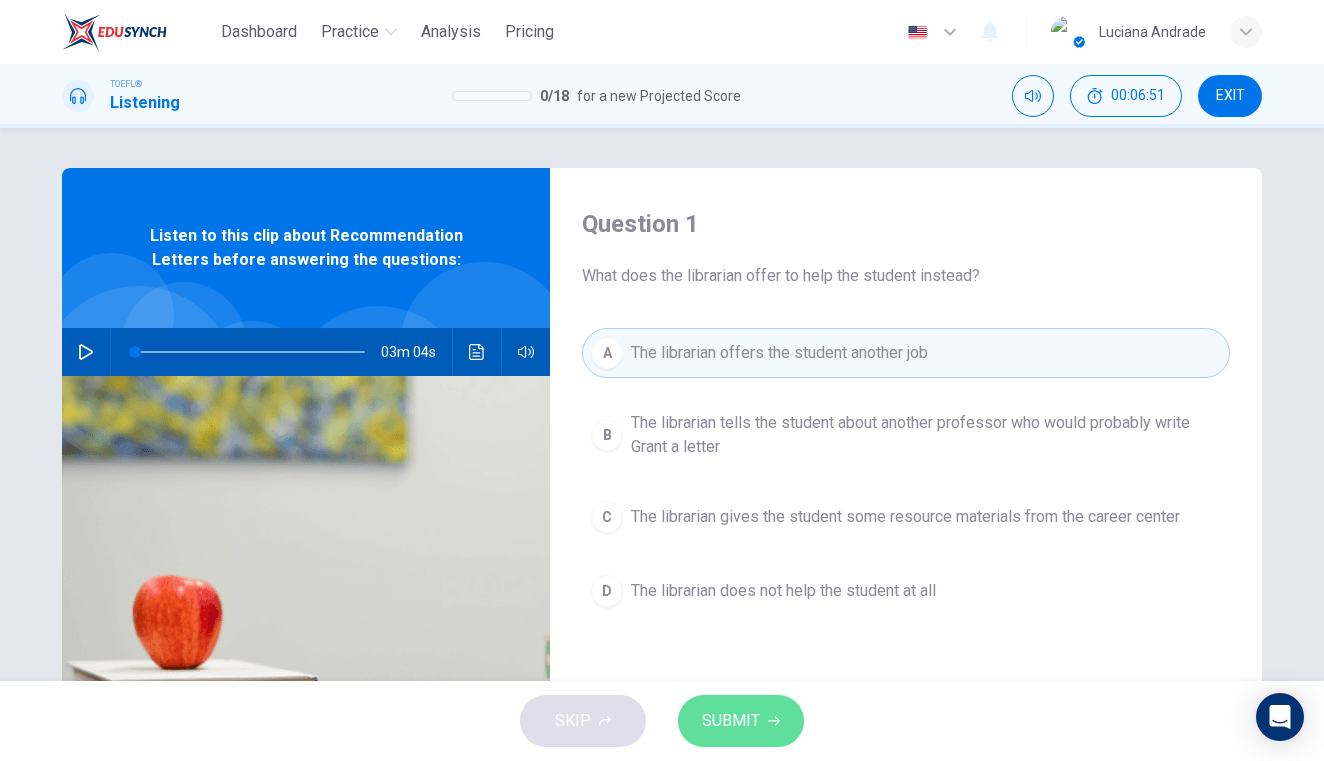 click on "SUBMIT" at bounding box center [731, 721] 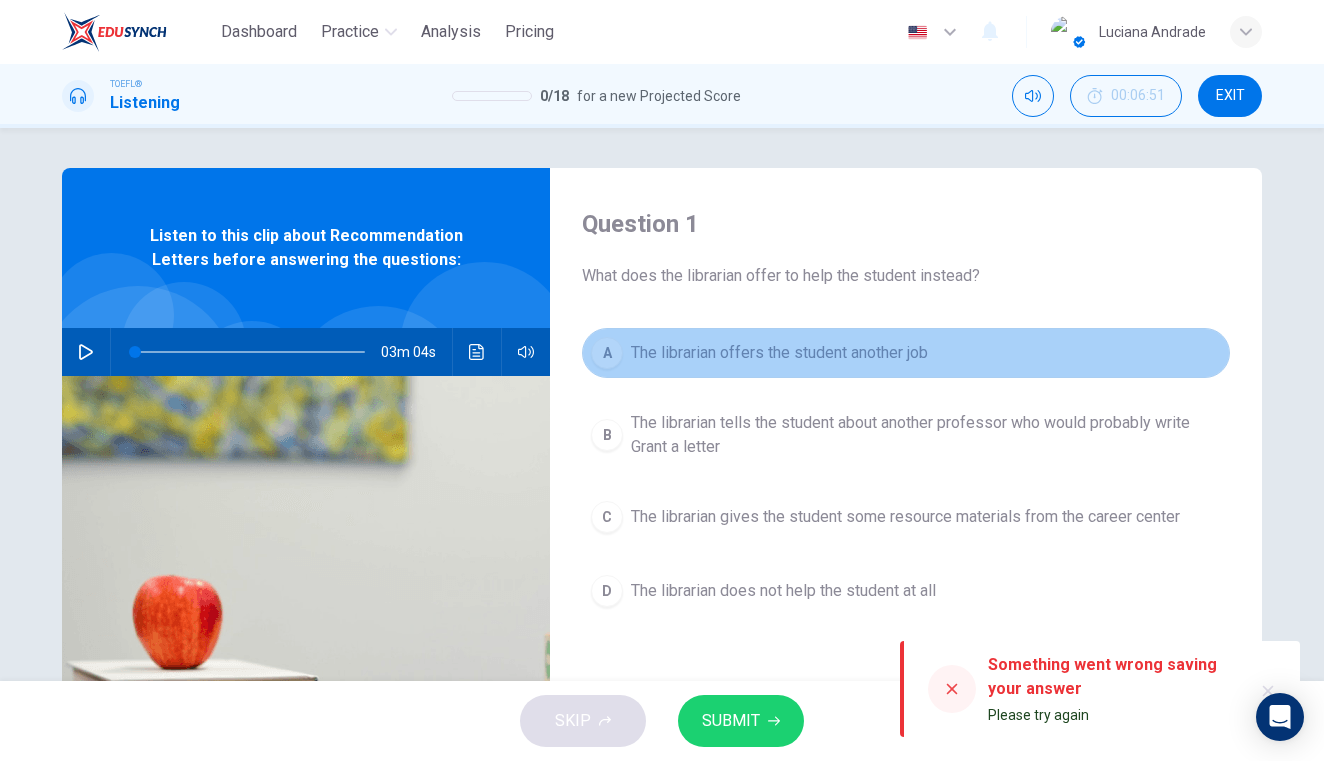 click on "A The librarian offers the student another job" at bounding box center (906, 353) 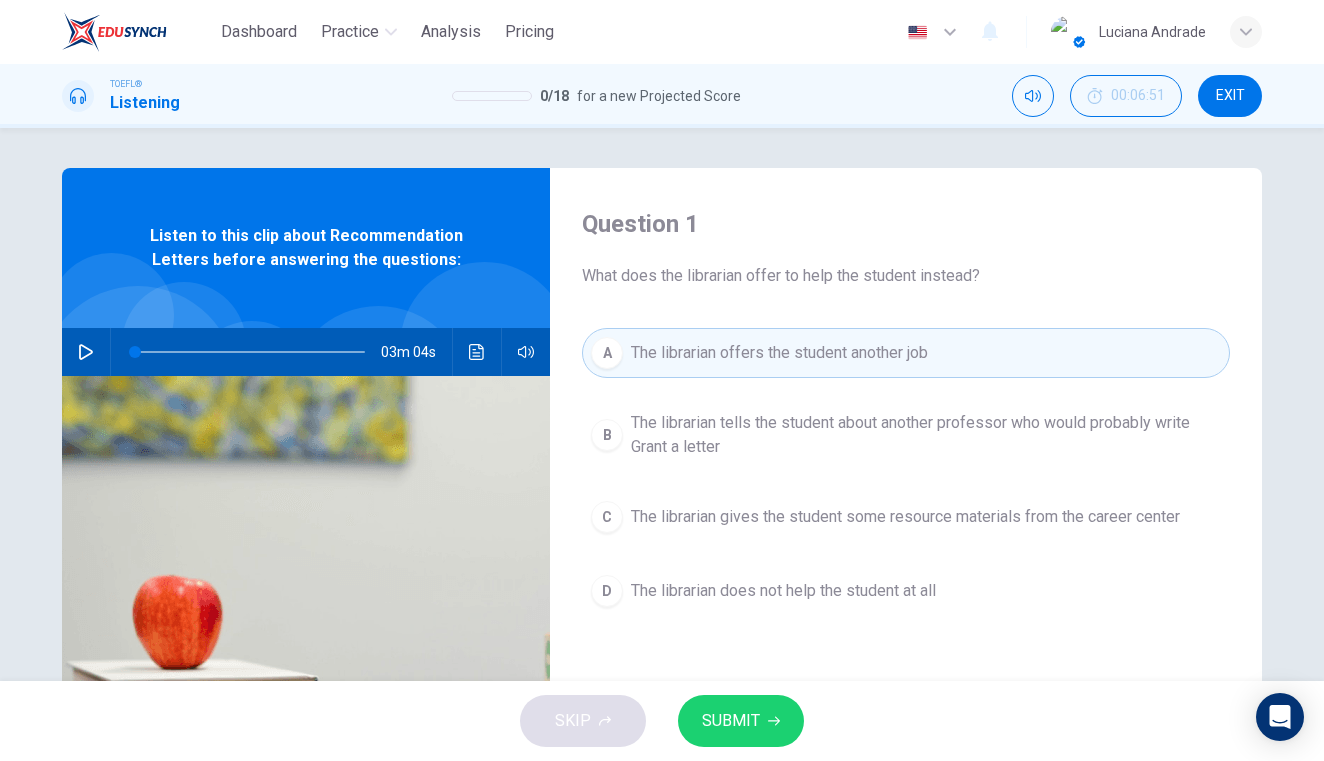 click on "SUBMIT" at bounding box center [731, 721] 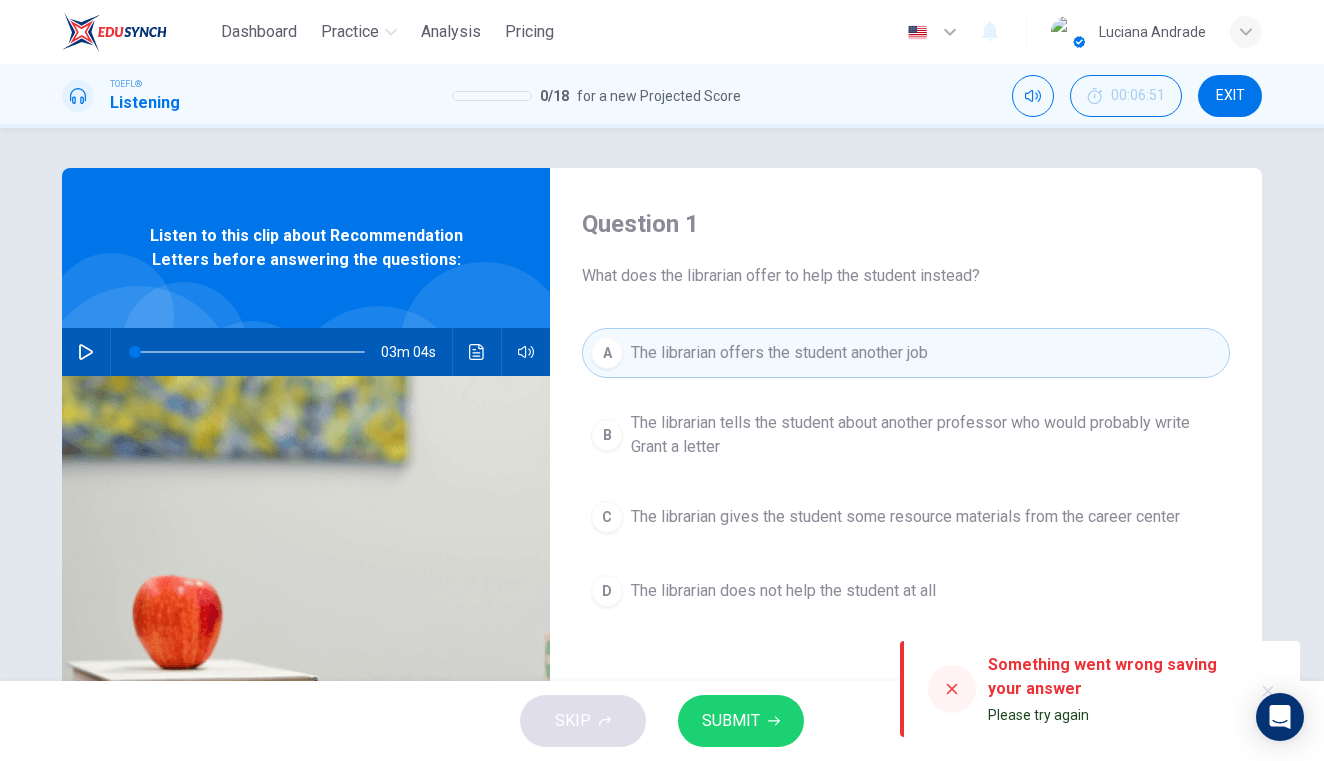 click on "Something went wrong saving your answer" at bounding box center (1112, 677) 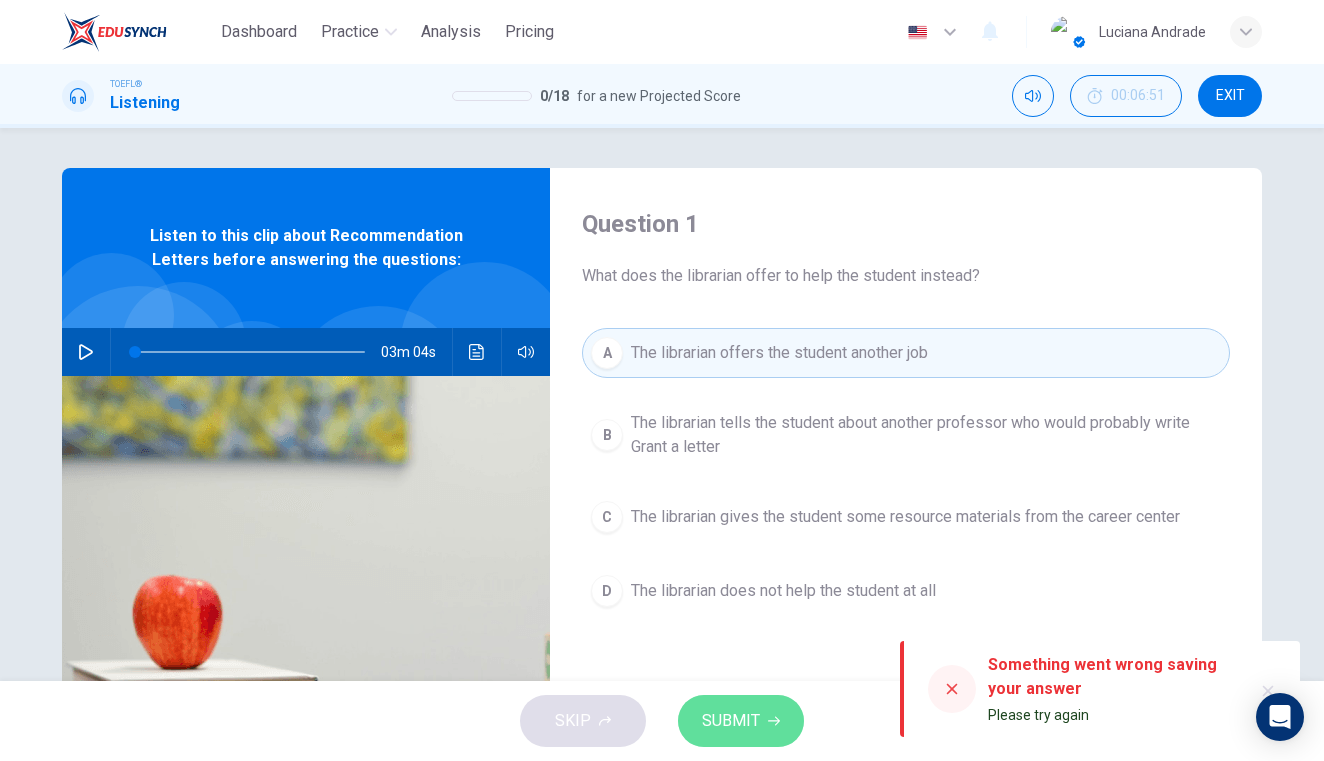 click on "SUBMIT" at bounding box center (731, 721) 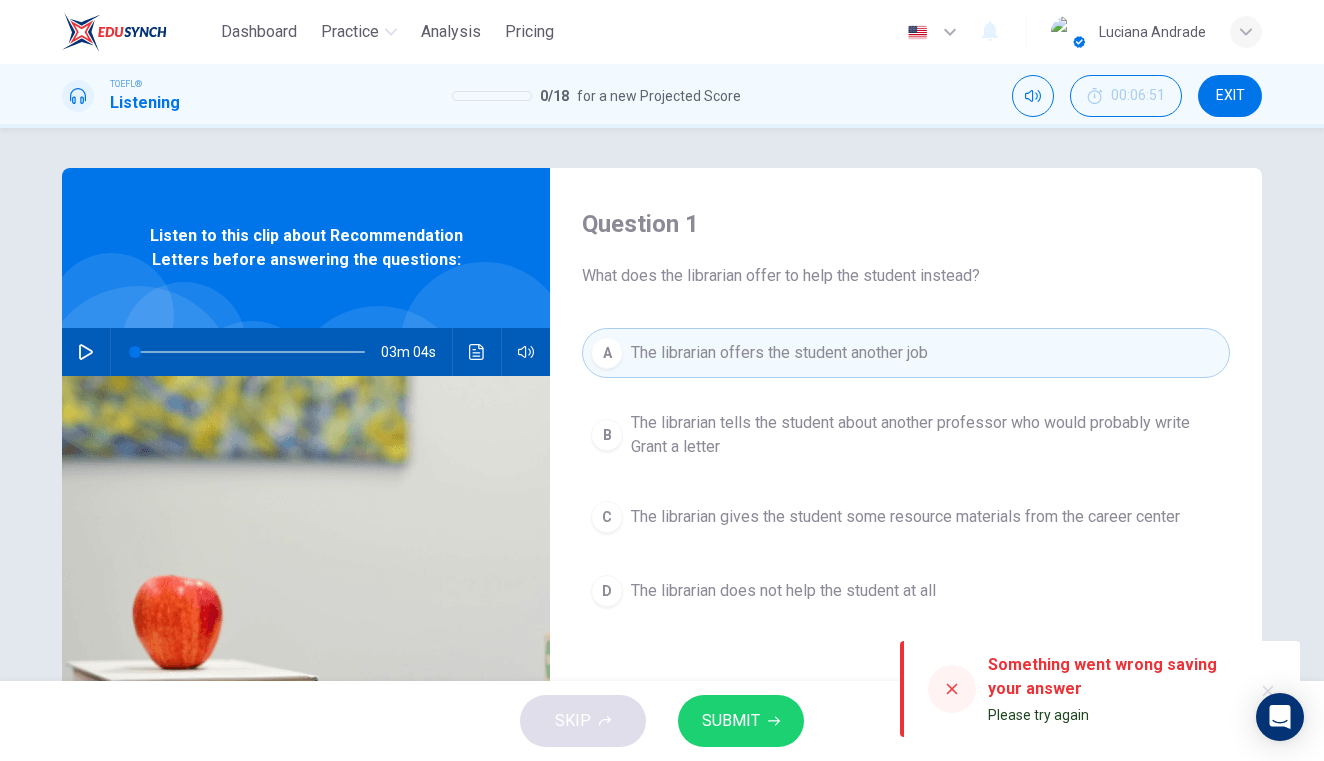 click on "The librarian offers the student another job" at bounding box center [779, 353] 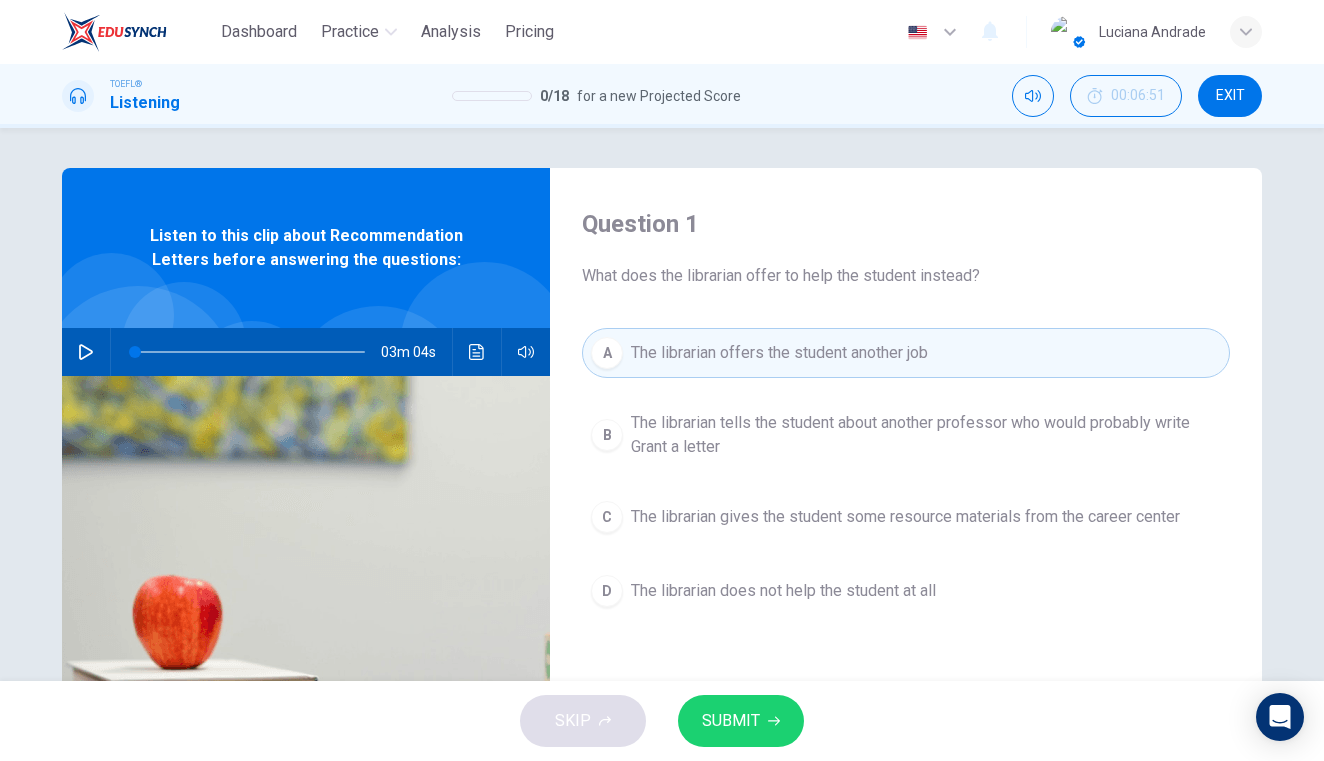 click on "The librarian does not help the student at all" at bounding box center (926, 435) 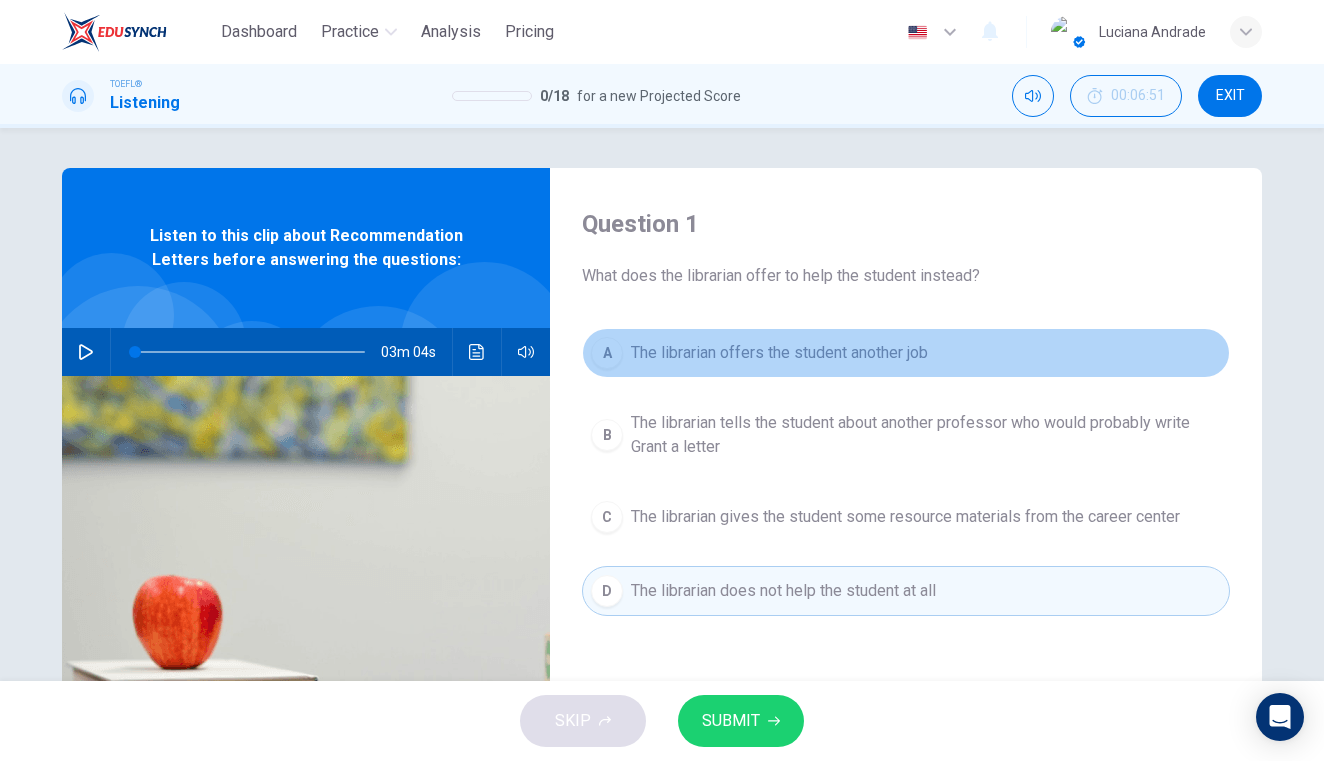 click on "The librarian offers the student another job" at bounding box center [779, 353] 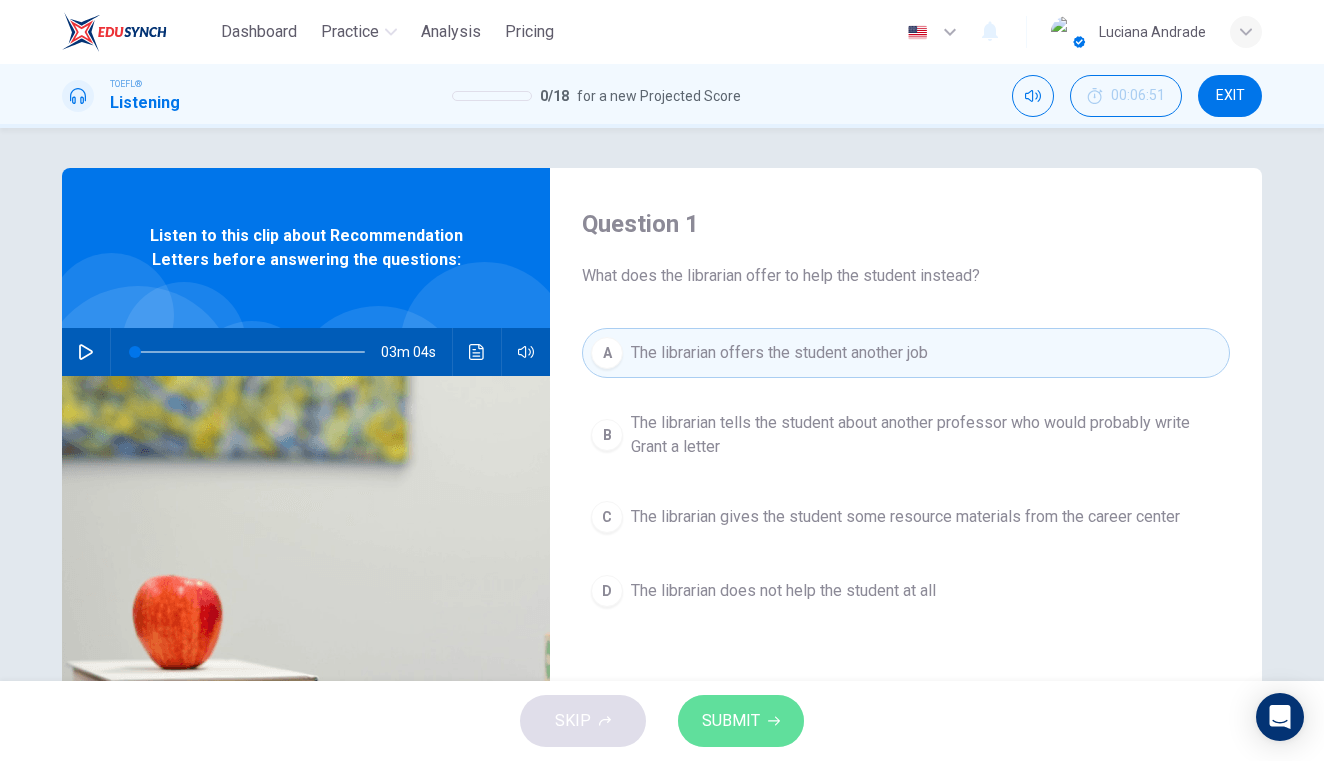 click on "SUBMIT" at bounding box center [731, 721] 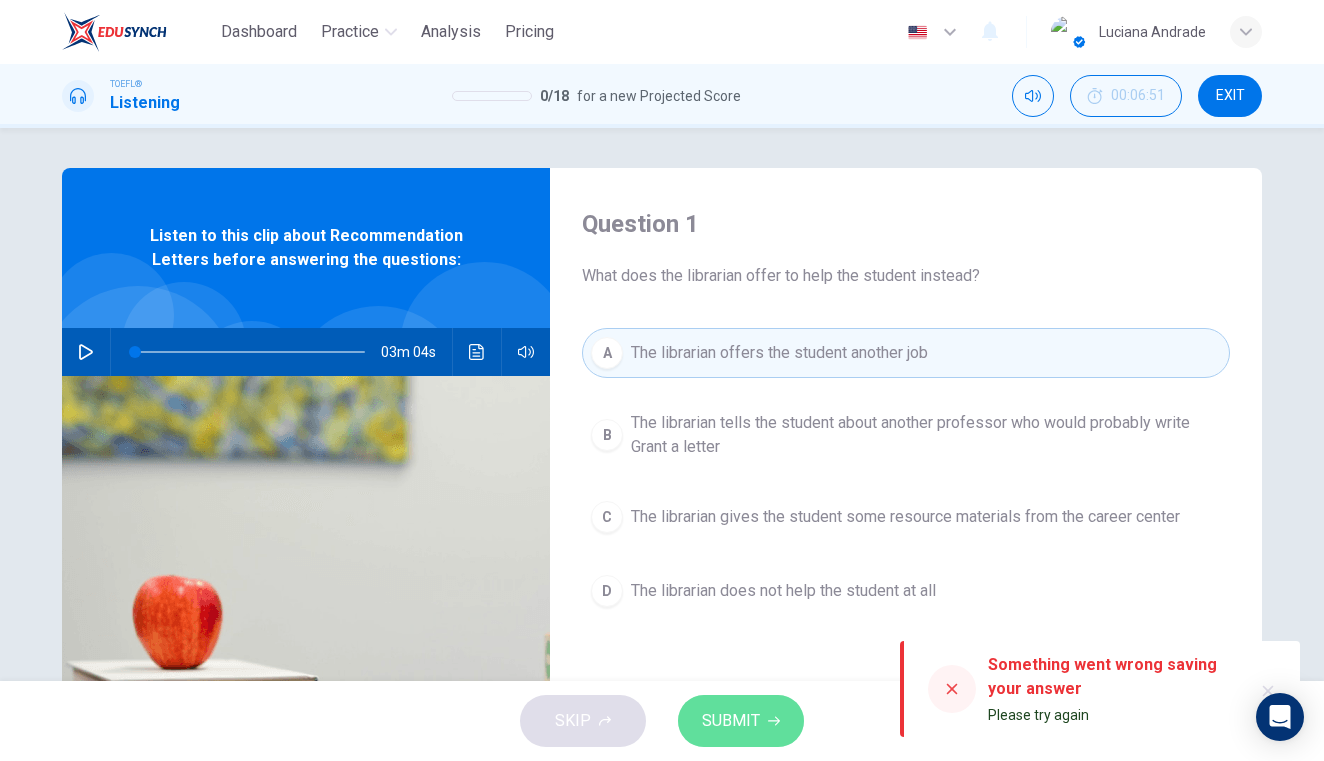 click on "SUBMIT" at bounding box center [731, 721] 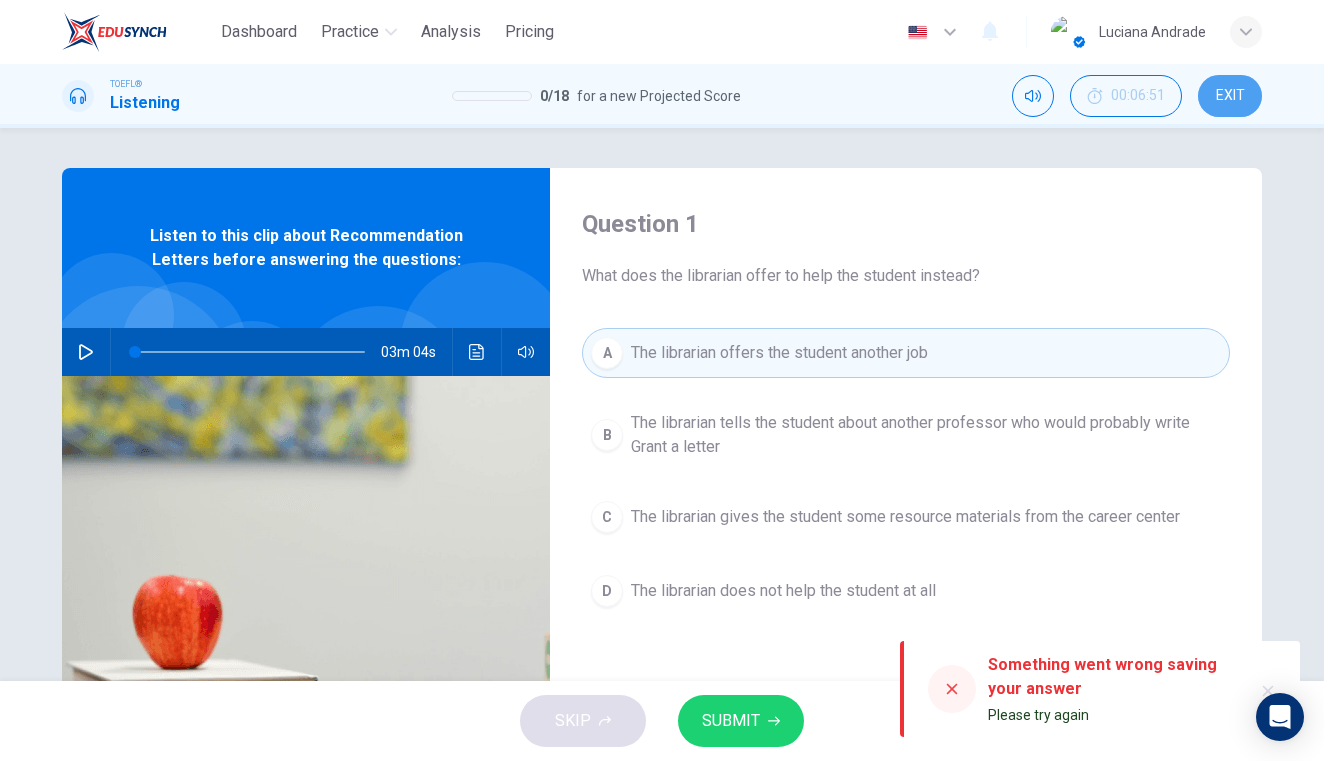 click on "EXIT" at bounding box center [1230, 96] 